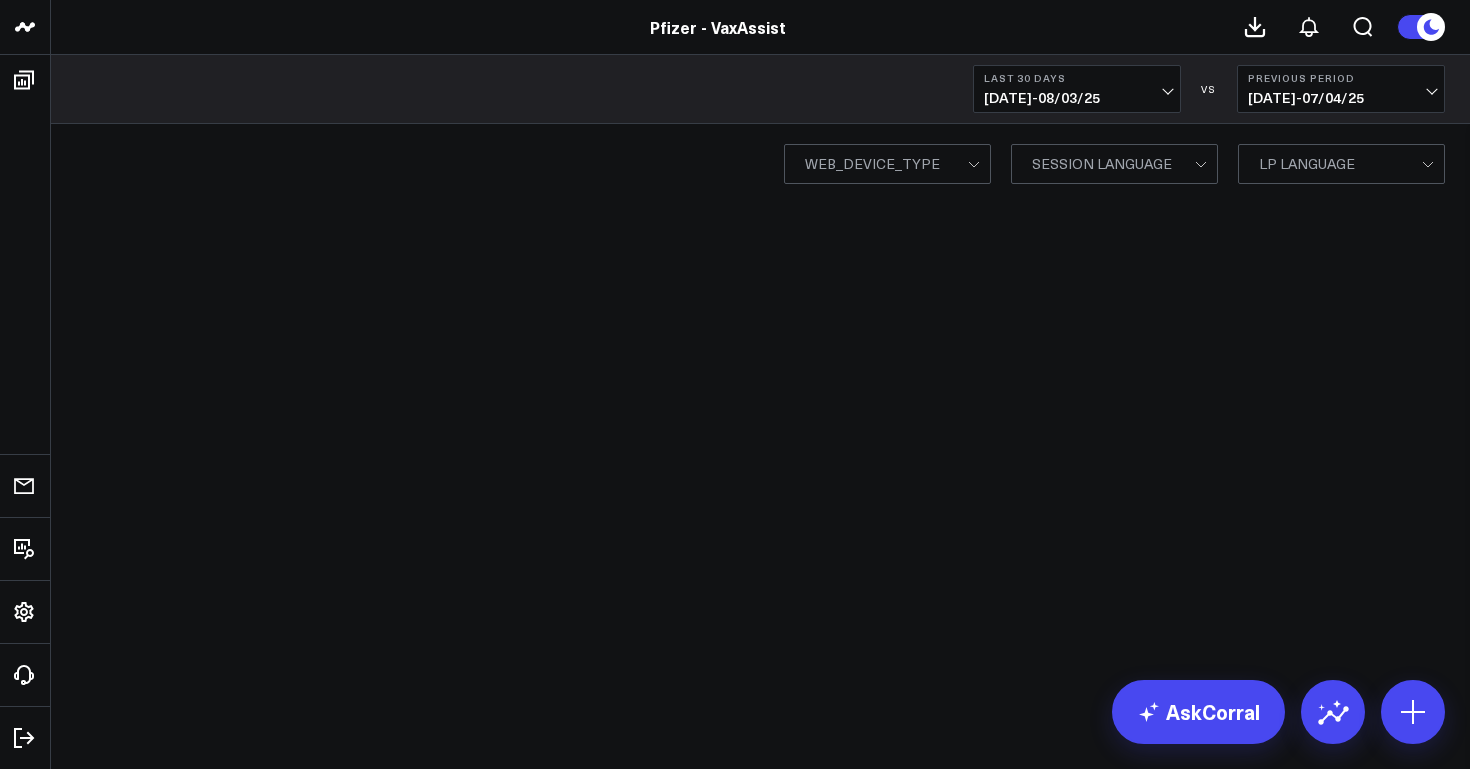 scroll, scrollTop: 0, scrollLeft: 0, axis: both 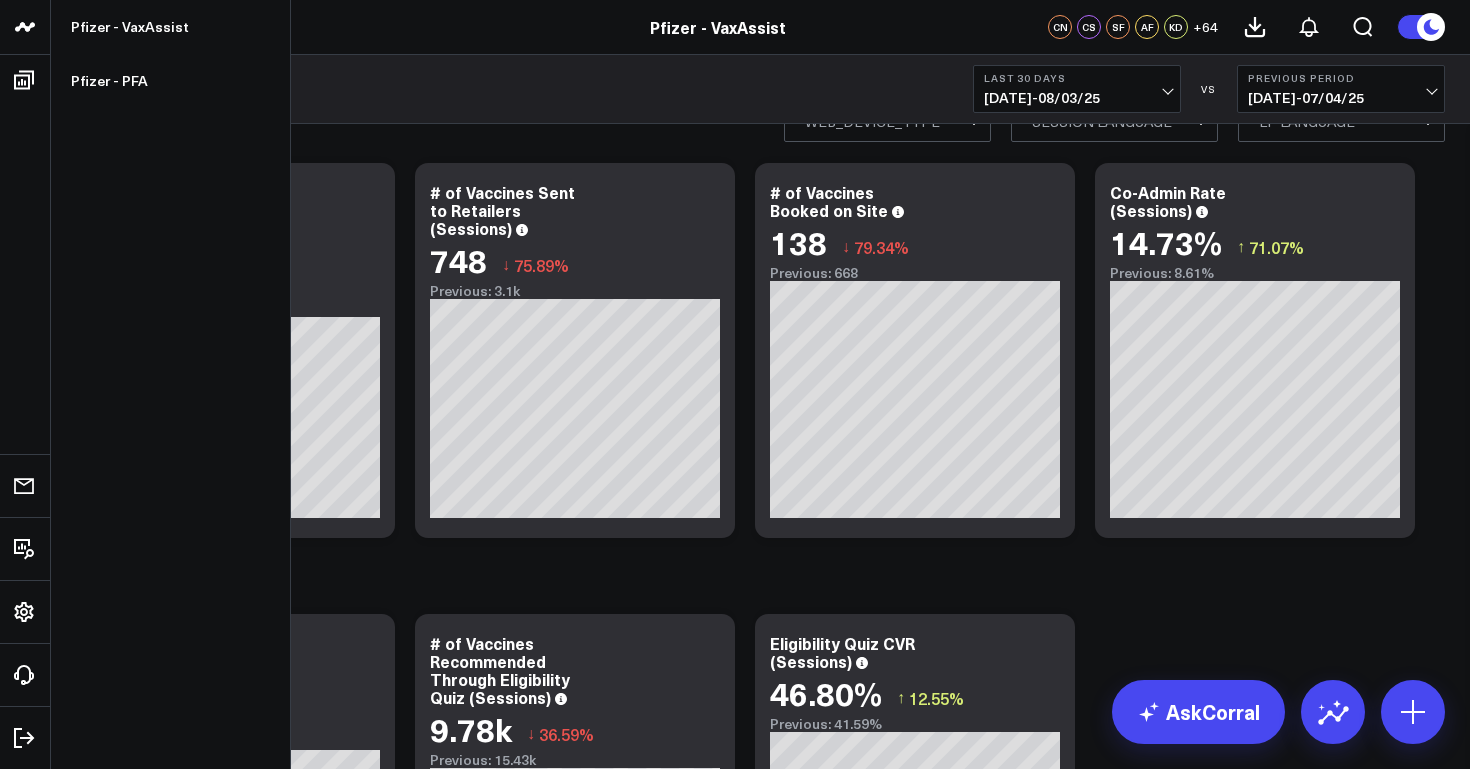 click 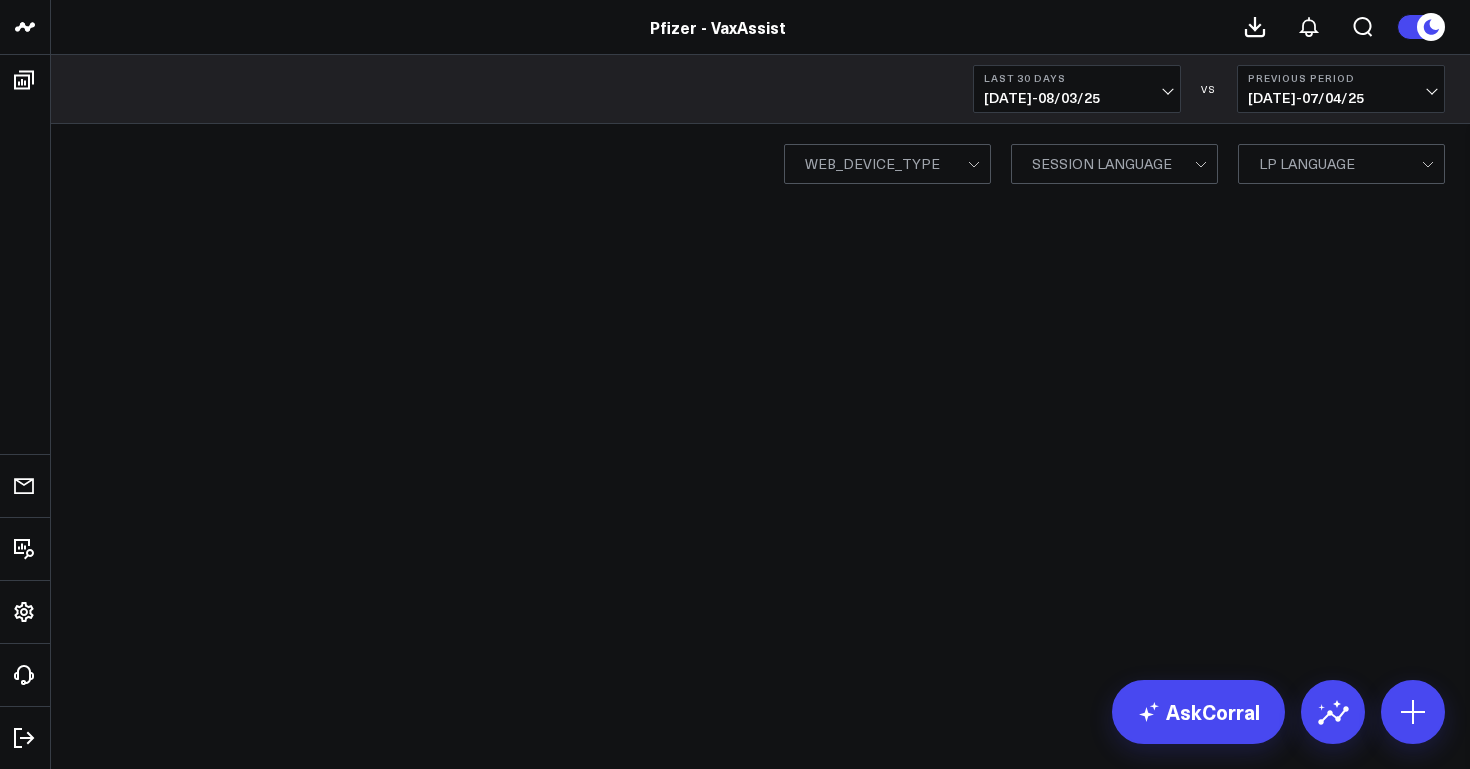 scroll, scrollTop: 0, scrollLeft: 0, axis: both 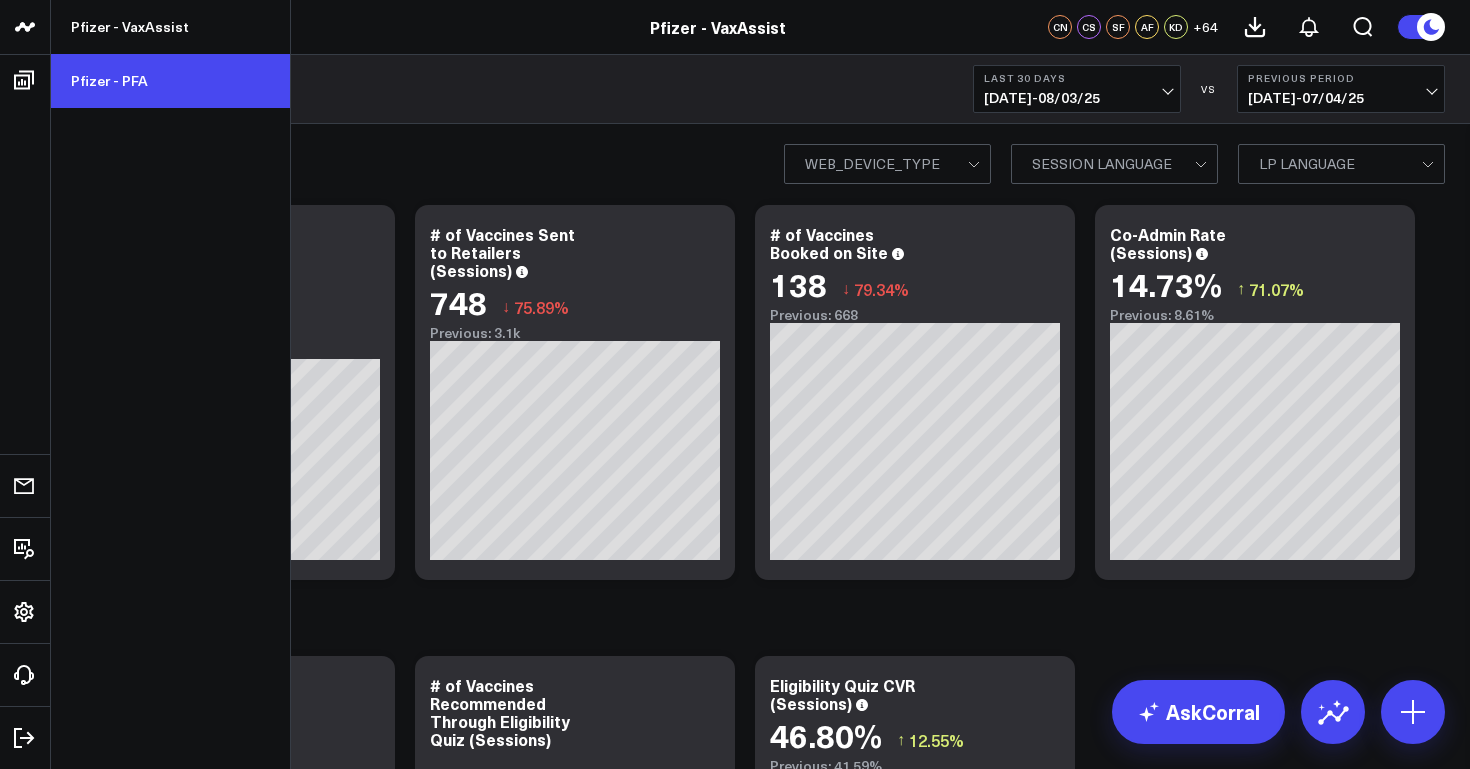 click on "Pfizer - PFA" at bounding box center (170, 81) 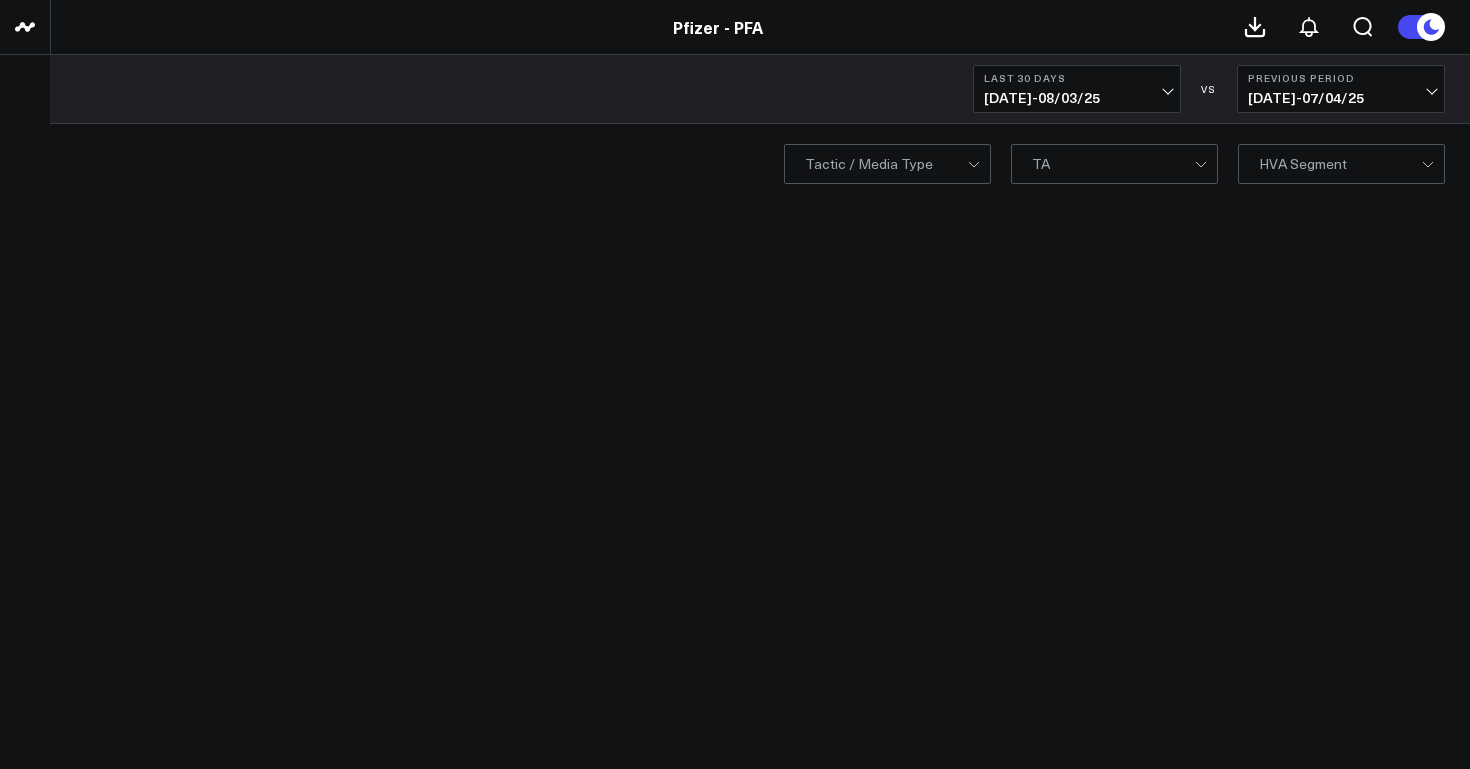 scroll, scrollTop: 0, scrollLeft: 0, axis: both 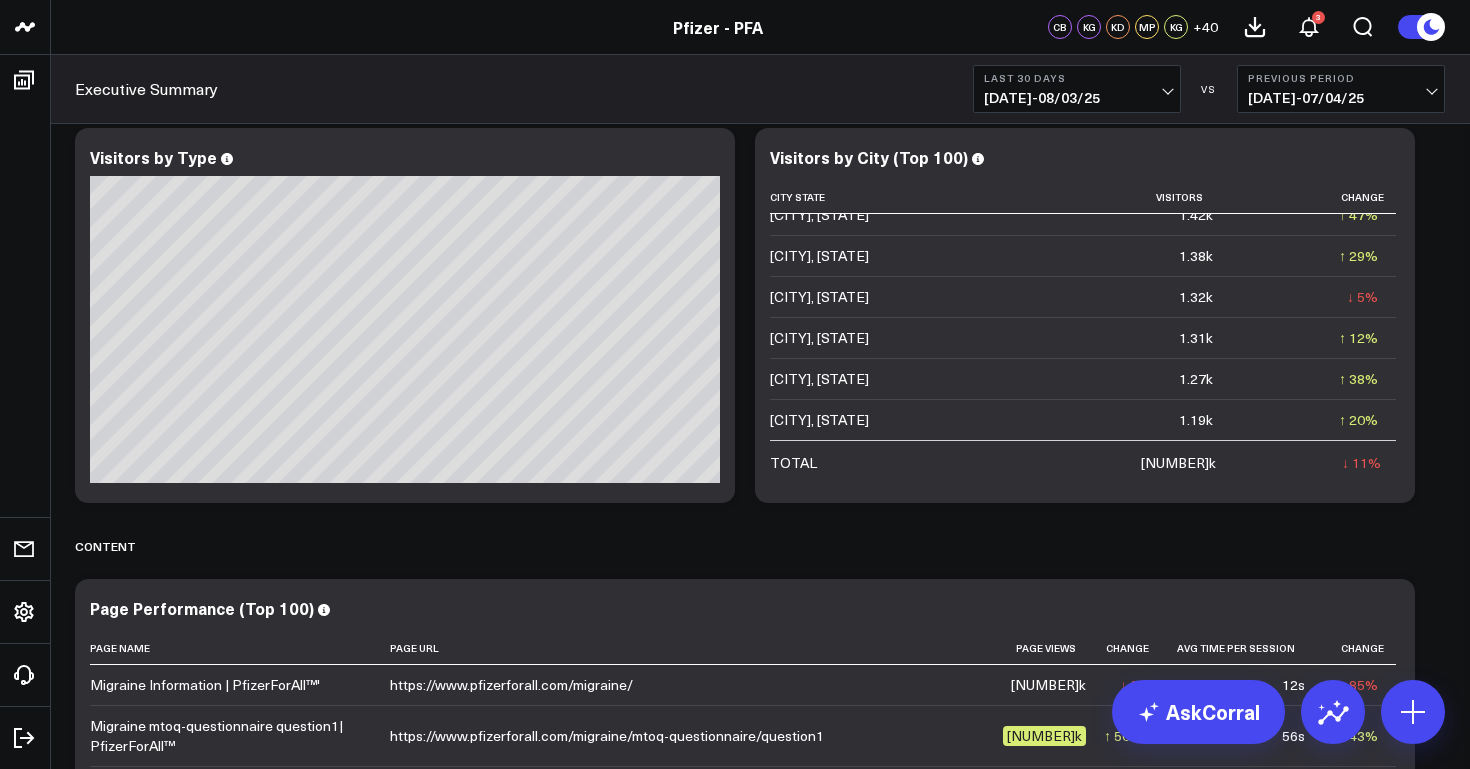 click on "07/05/25  -  08/03/25" at bounding box center (1077, 98) 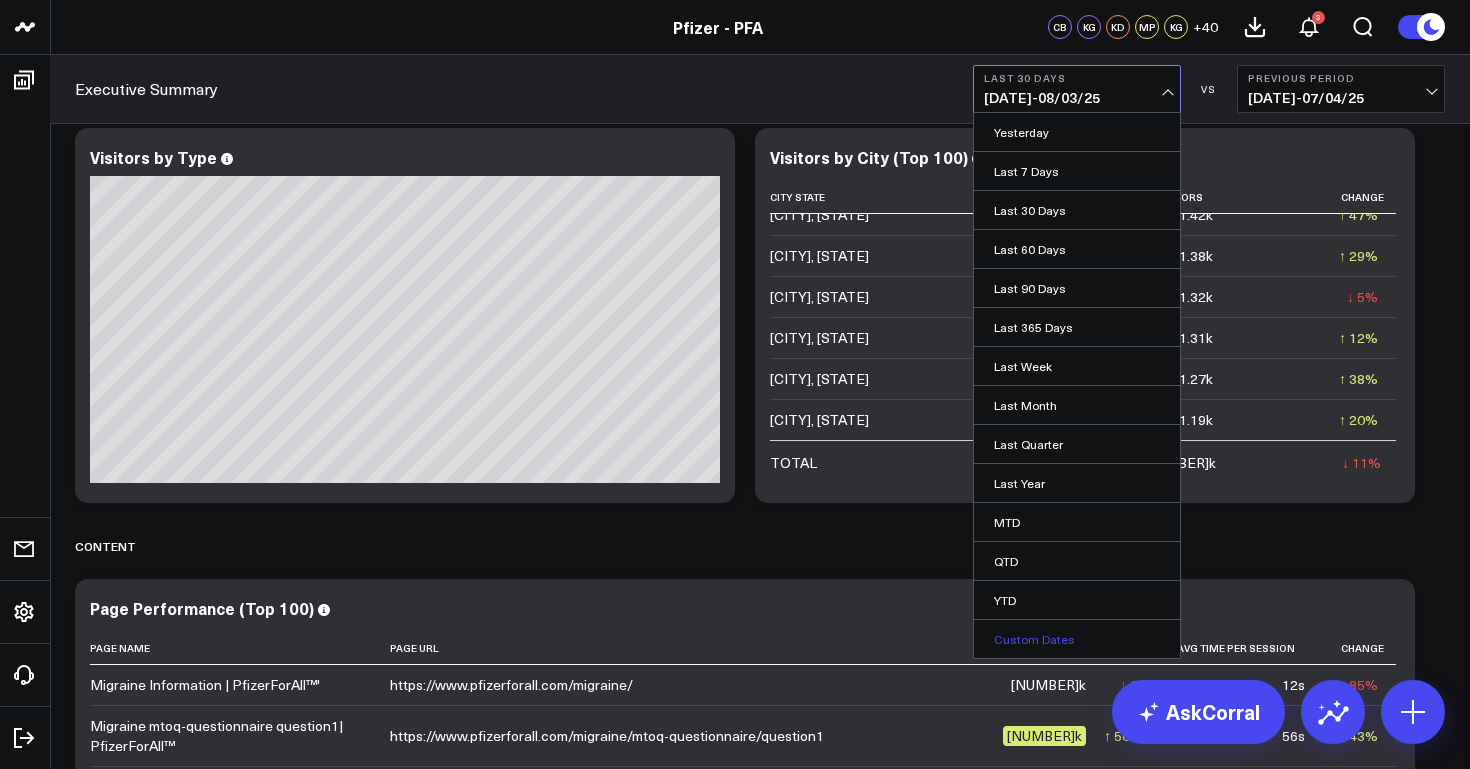 click on "Custom Dates" at bounding box center [1077, 639] 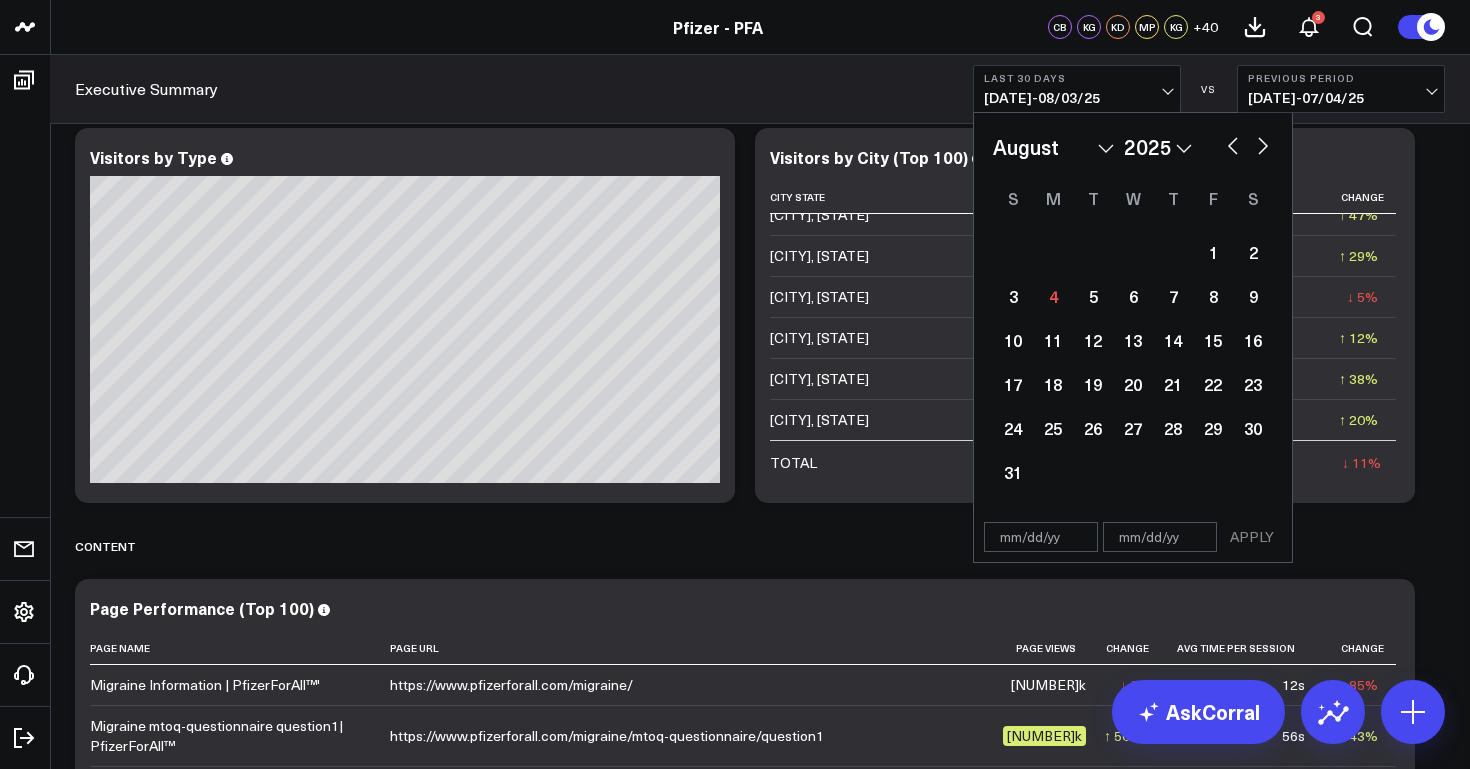 click at bounding box center [1233, 144] 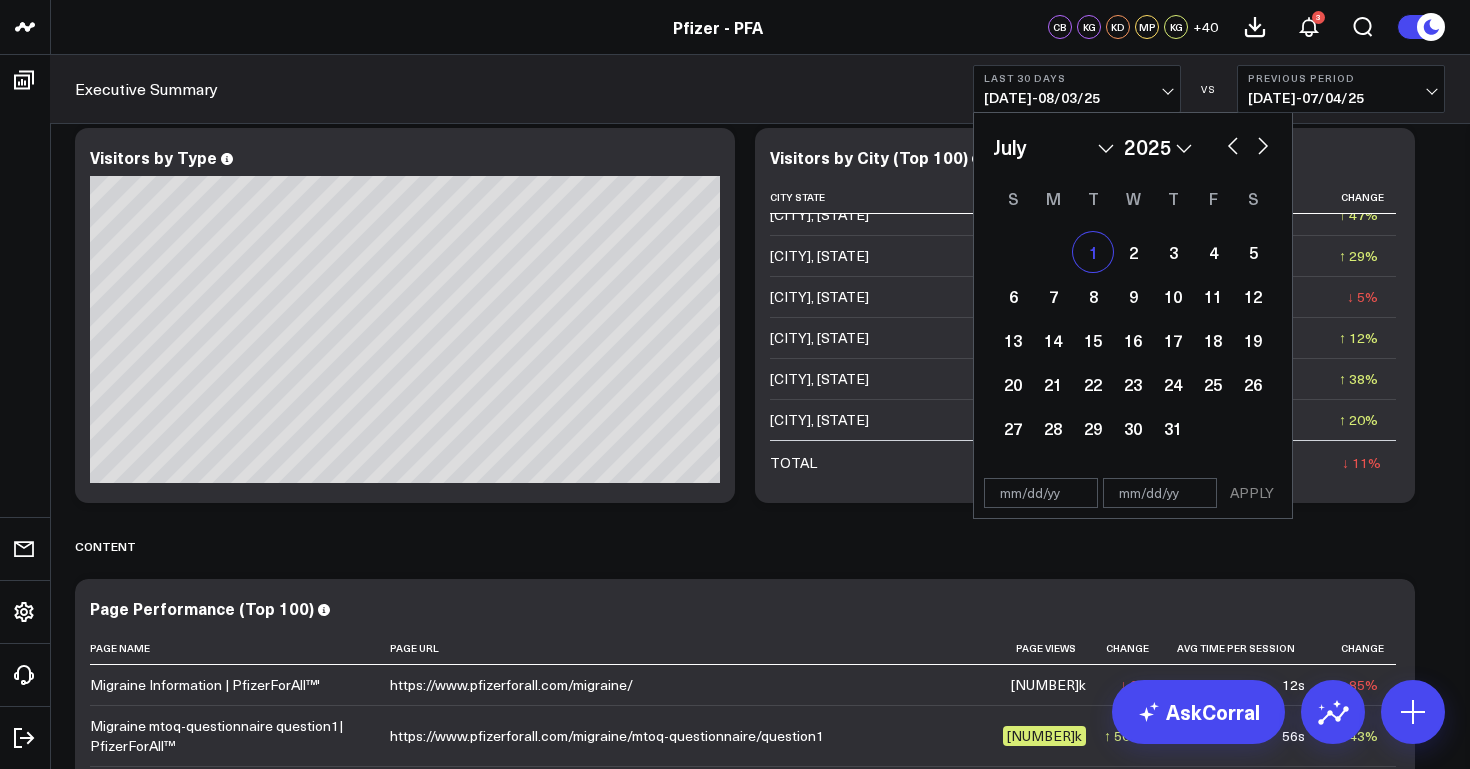 click on "1" at bounding box center [1093, 252] 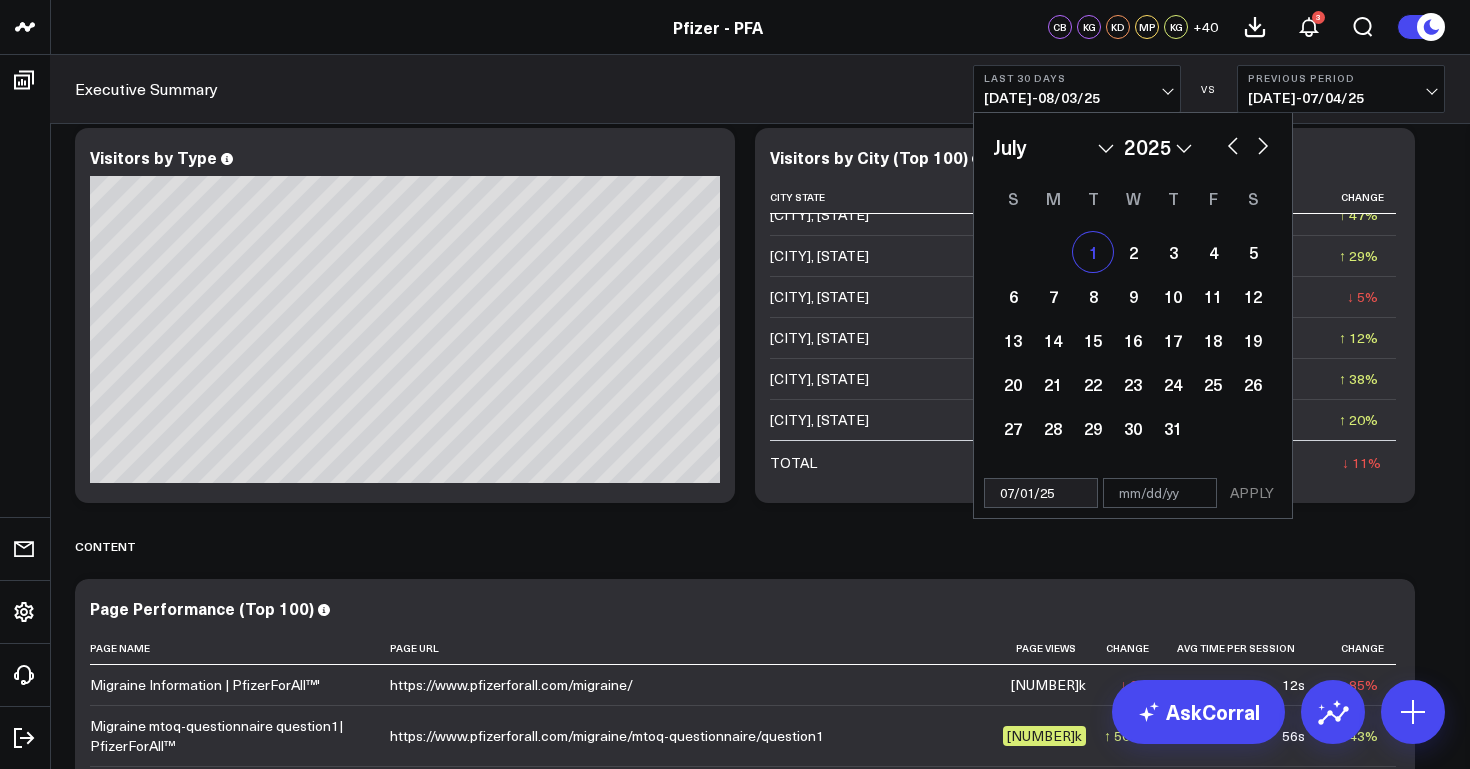 select on "6" 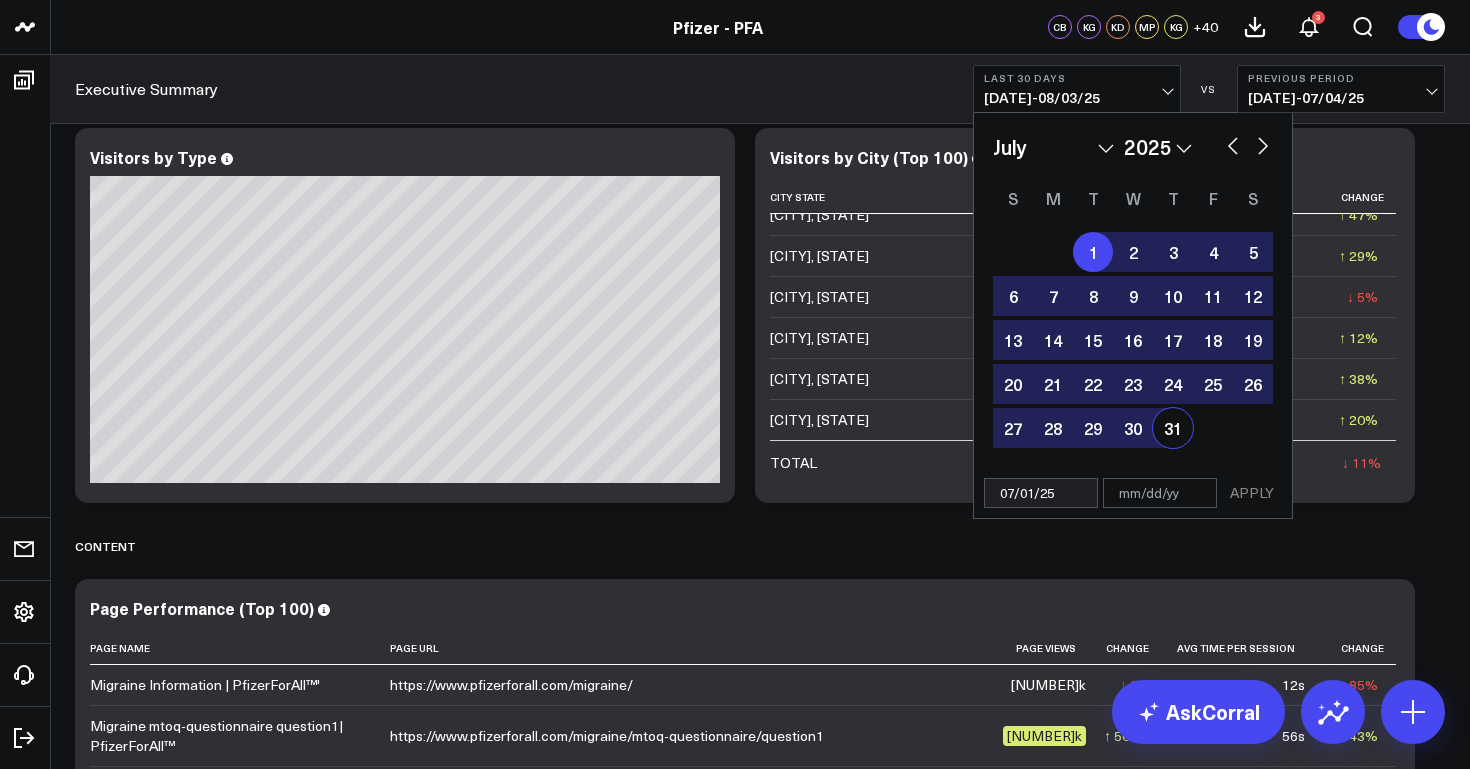click on "31" at bounding box center [1173, 428] 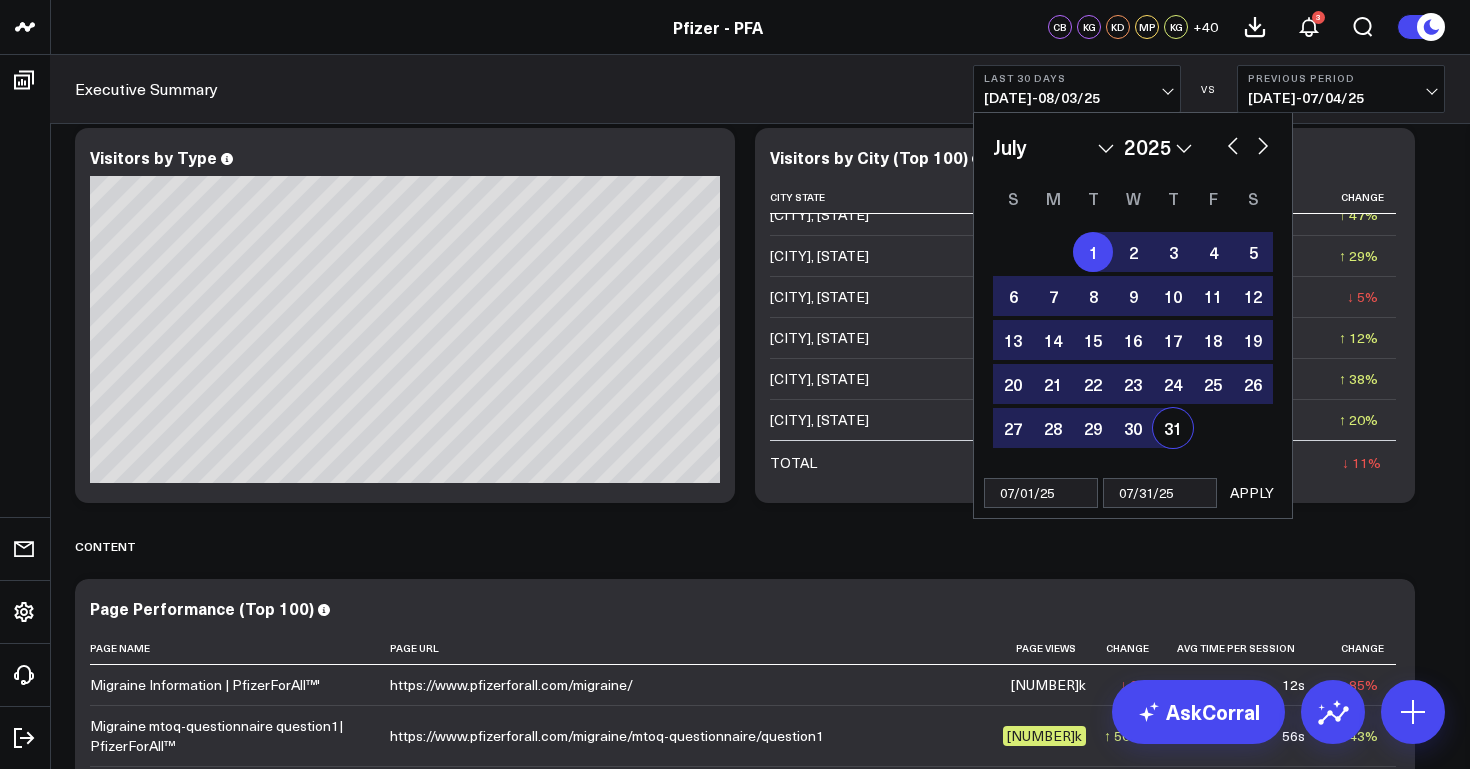 click on "APPLY" at bounding box center (1252, 493) 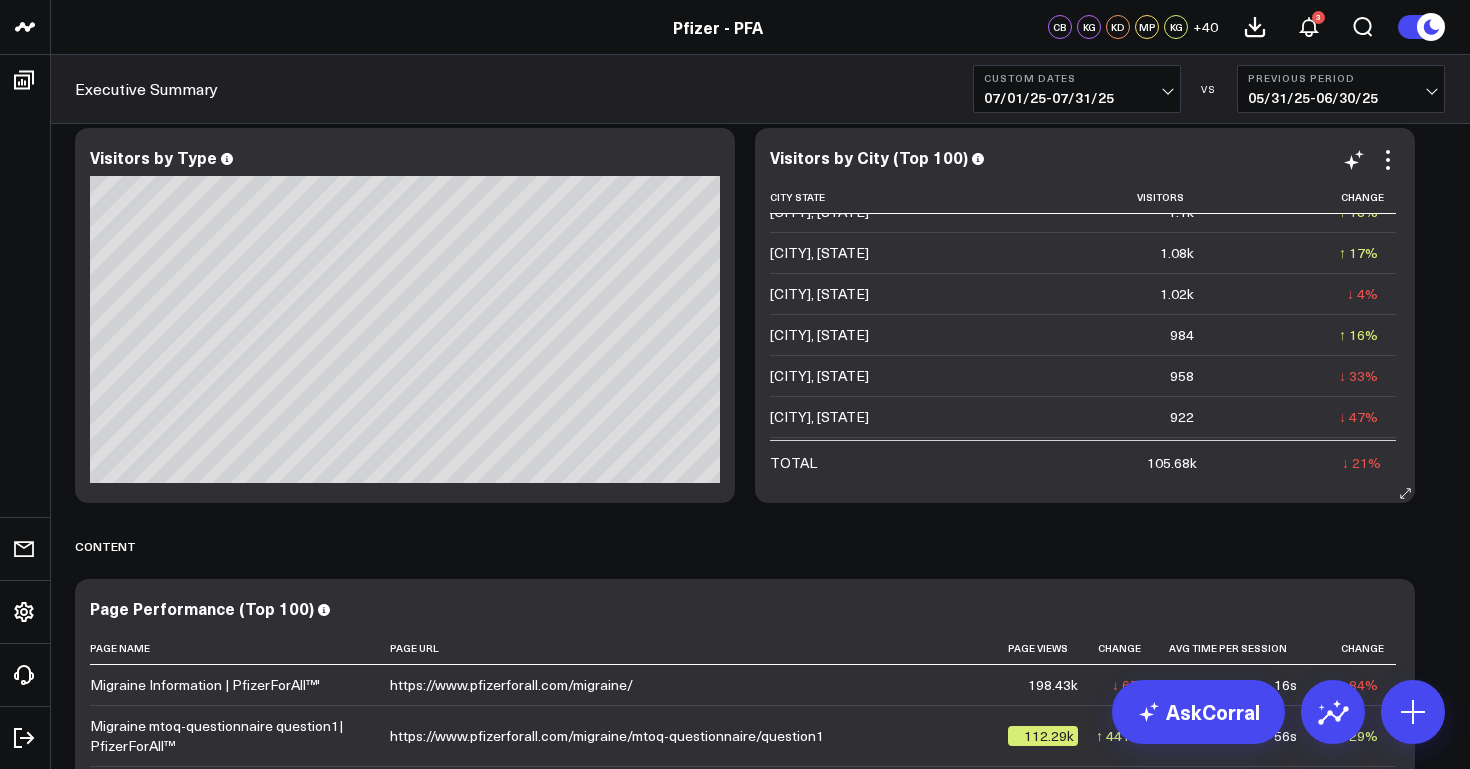 scroll, scrollTop: 1295, scrollLeft: 0, axis: vertical 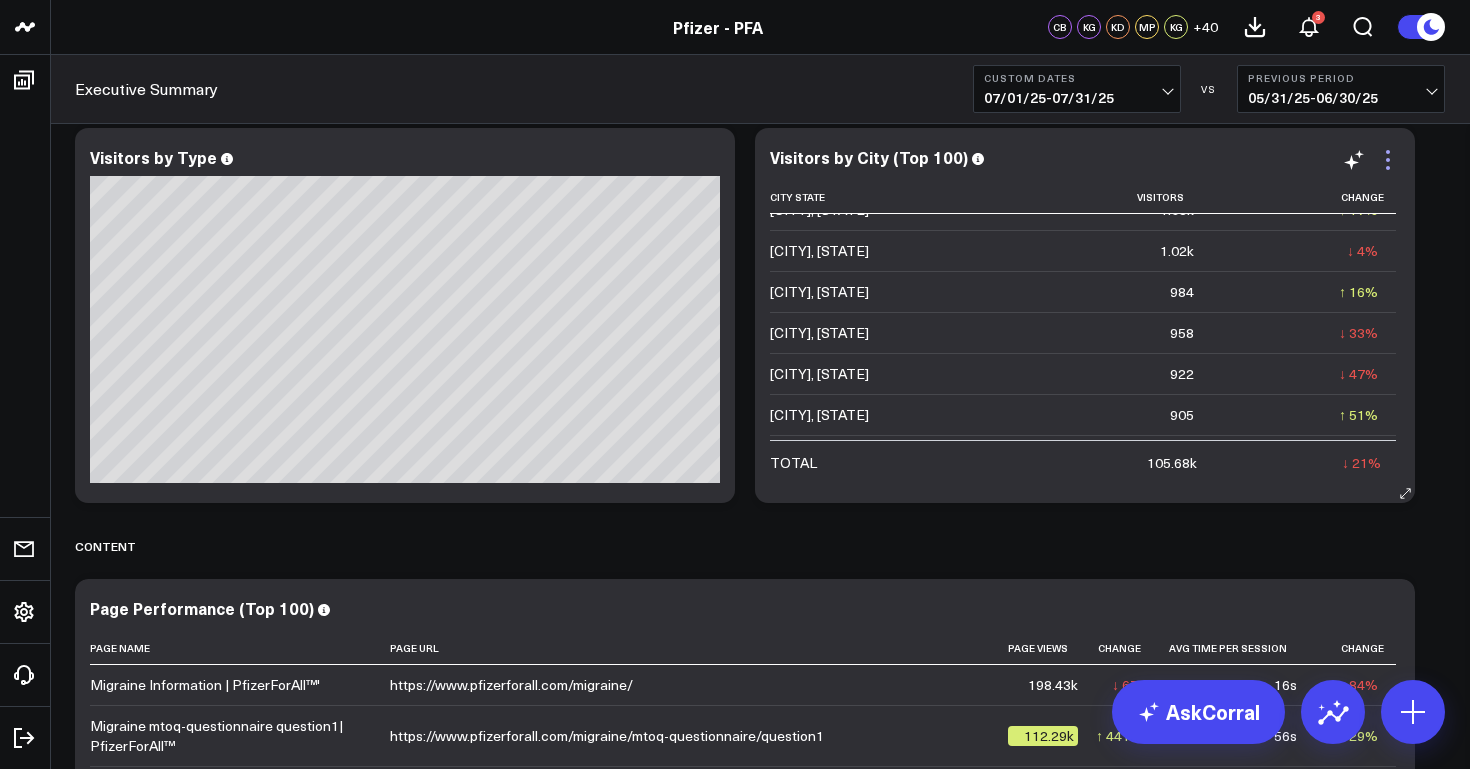 click 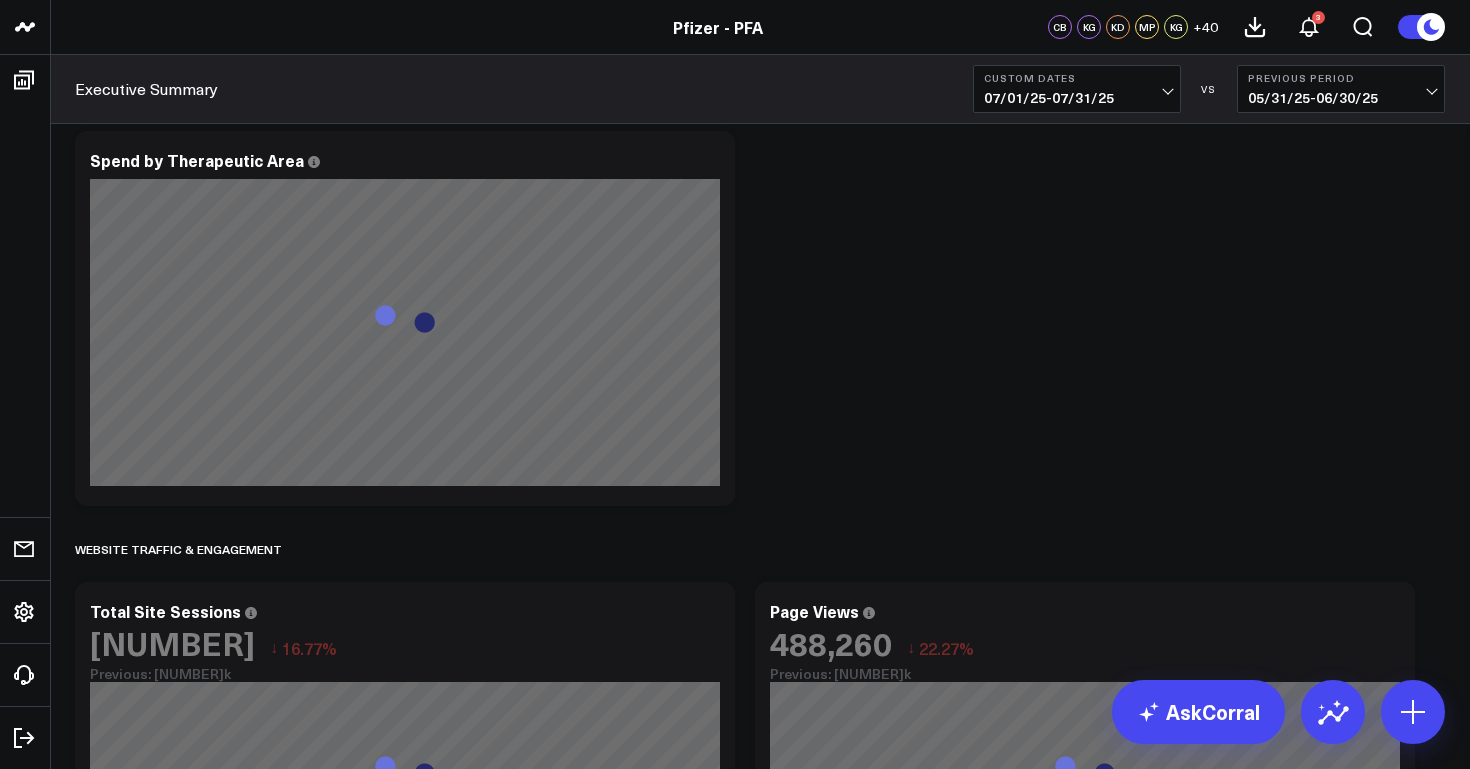 scroll, scrollTop: 0, scrollLeft: 0, axis: both 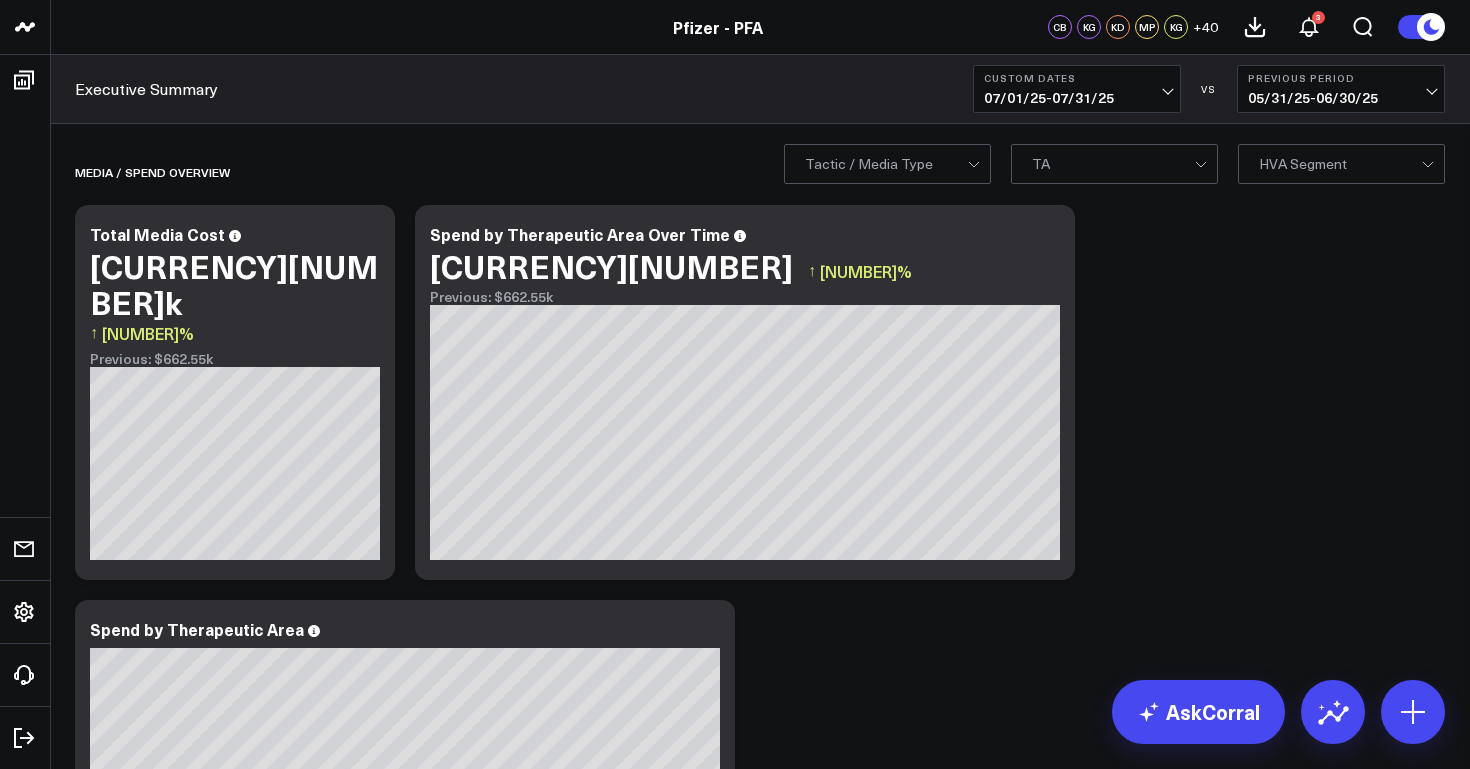 click on "0 Tactic / Media Type" at bounding box center [887, 164] 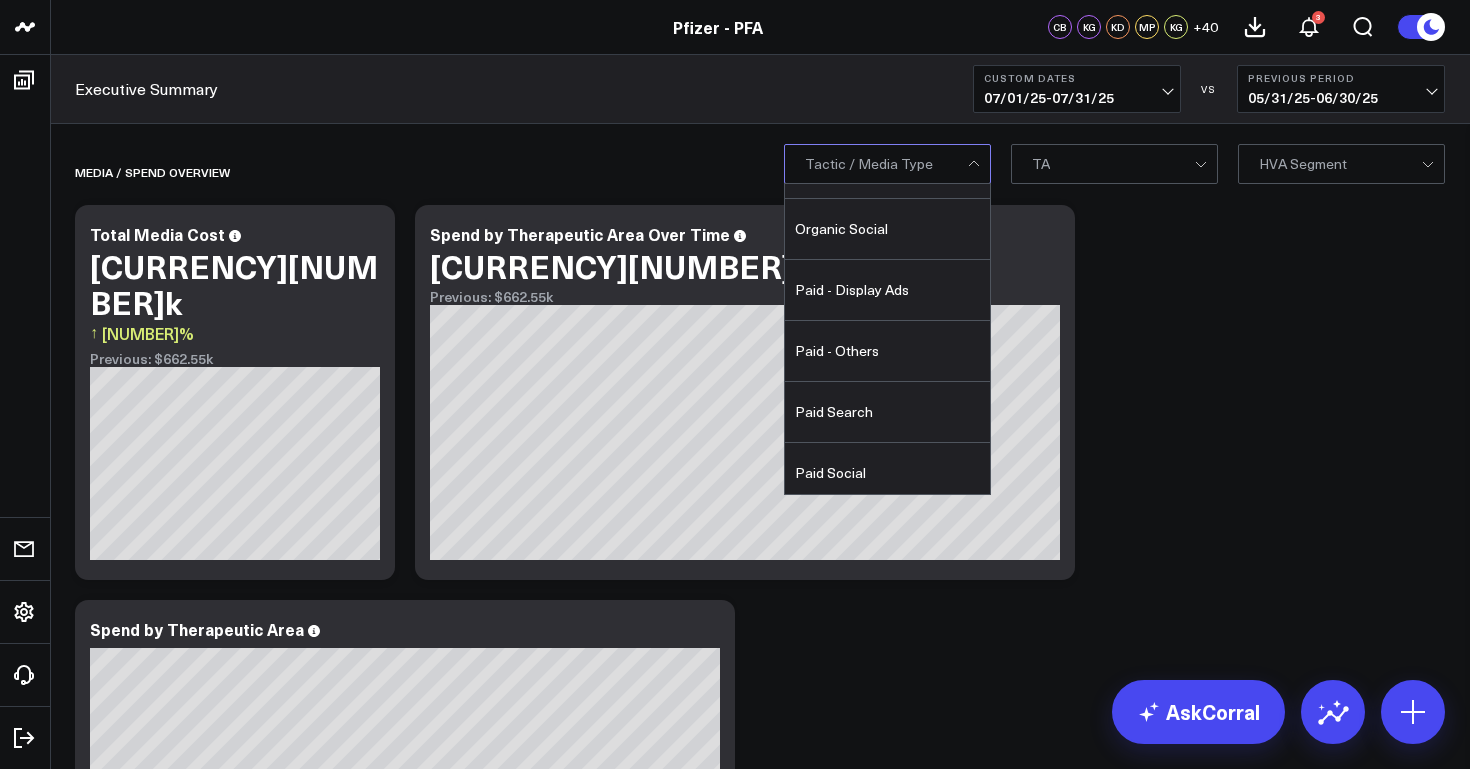 scroll, scrollTop: 0, scrollLeft: 0, axis: both 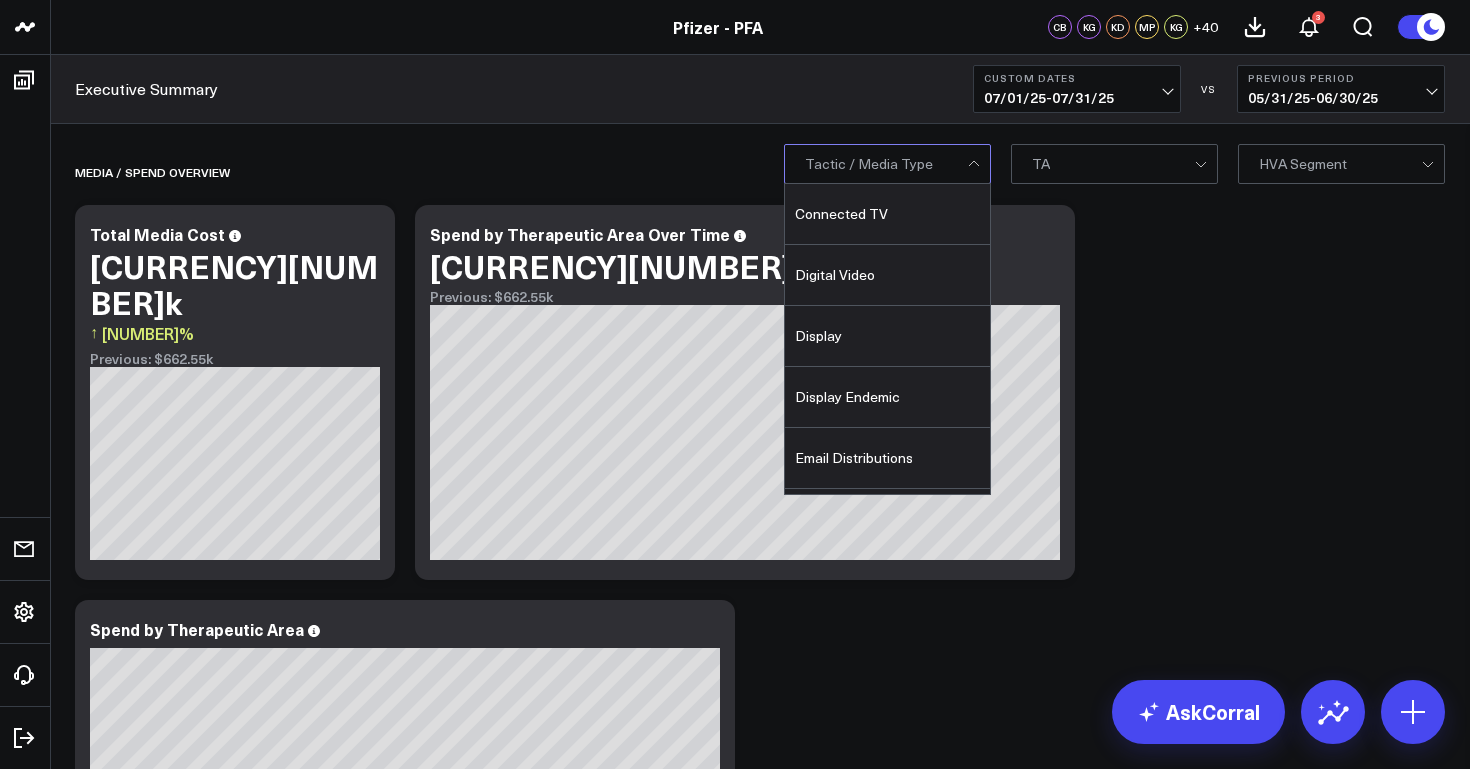 click on "Media / Spend Overview Modify via AI Copy link to widget Ask support Remove Create linked copy Executive Summary Product Release Spotlight Product Summary OKRs 5.2 Release OKRs Homepage Health Questionnaires COVID-19 / Respiratory Menopause Migraine mTOQ Vaccines Prescription Savings Optimizations (WIP) Education Articles Media Performance Website Website HVA Performance Site Experience / DXA Telehealth & Pharmacy Prescription Delivery - Alto Telehealth - UpScript Crossix Crossix Visitor Profiles Crossix Conversion Events Essence Data Freshness Duplicate to Executive Summary Product Release Spotlight Product Summary OKRs 5.2 Release OKRs Homepage Health Questionnaires COVID-19 / Respiratory Menopause Migraine mTOQ Vaccines Prescription Savings Optimizations (WIP) Education Articles Media Performance Website Website HVA Performance Site Experience / DXA Telehealth & Pharmacy Prescription Delivery - Alto Telehealth - UpScript Crossix Crossix Visitor Profiles Crossix Conversion Events Essence Data Freshness OKRs" at bounding box center [760, 4031] 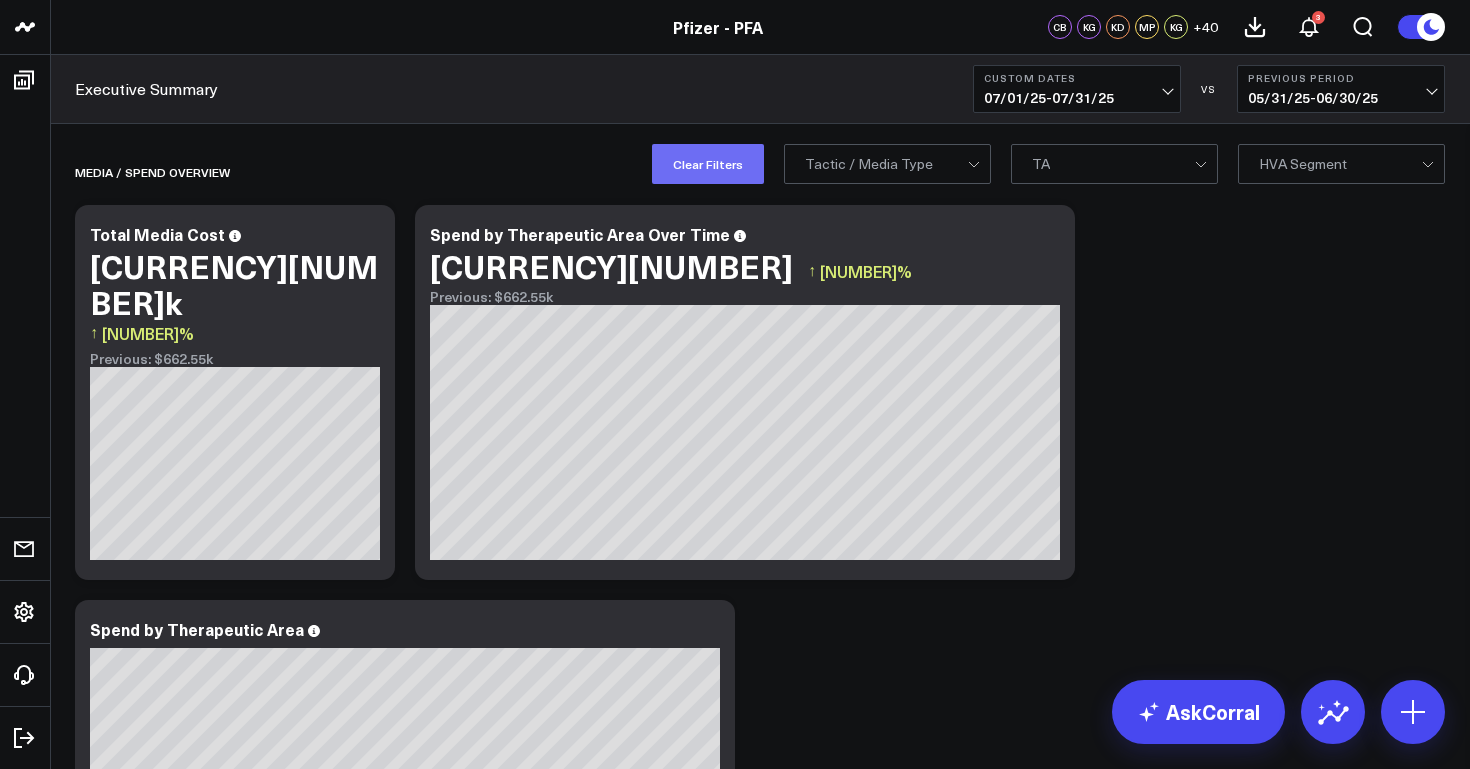 click on "Clear Filters" at bounding box center [708, 164] 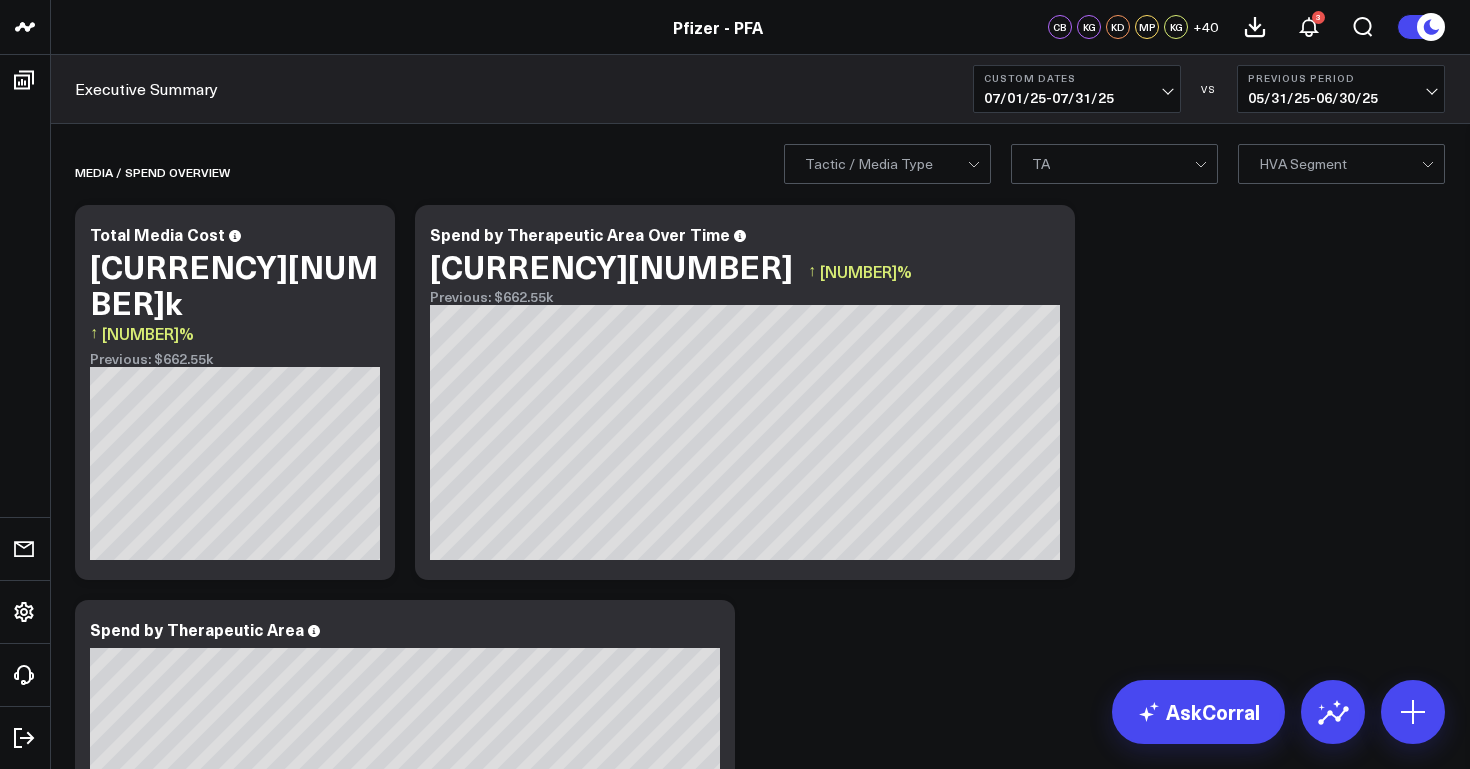 click on "Media / Spend Overview" at bounding box center [760, 172] 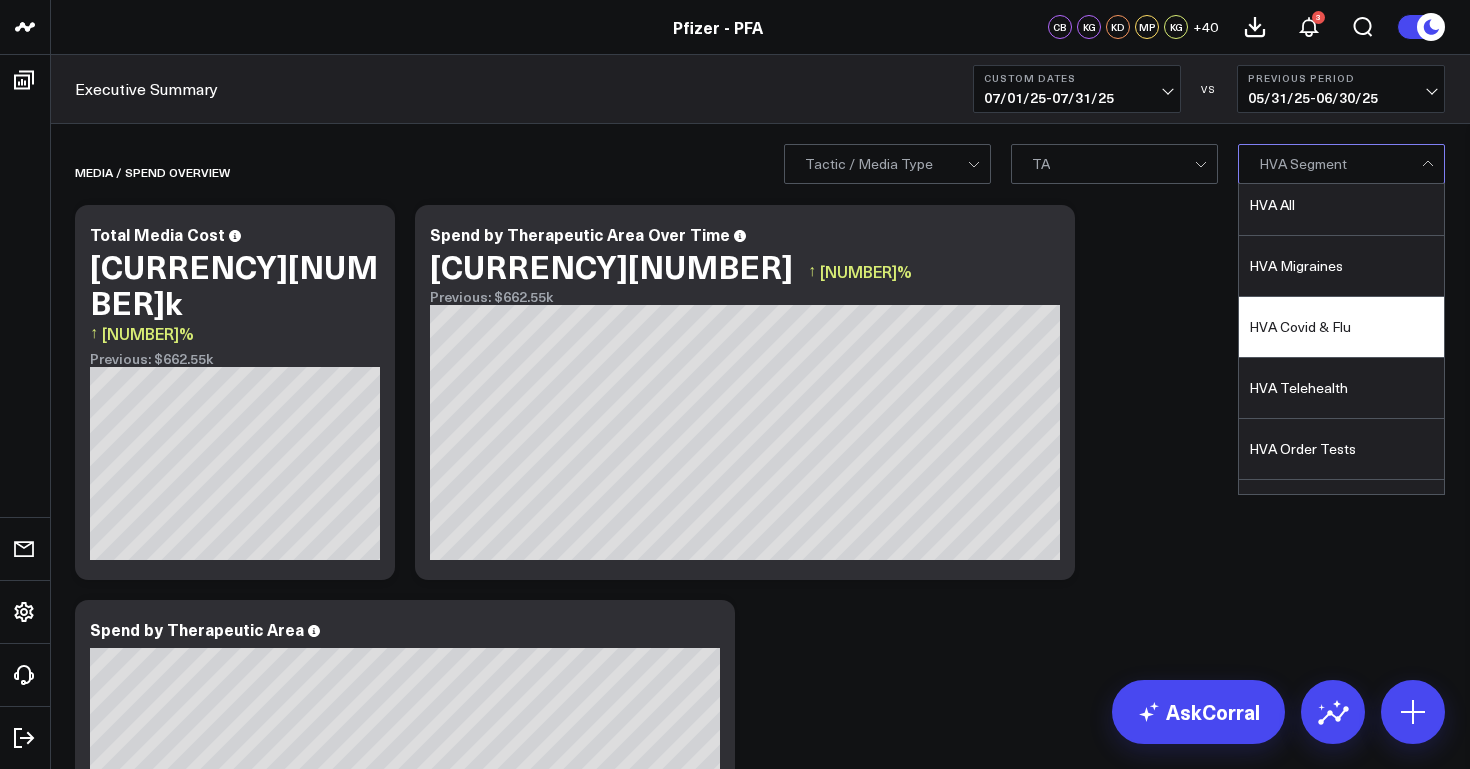 scroll, scrollTop: 0, scrollLeft: 0, axis: both 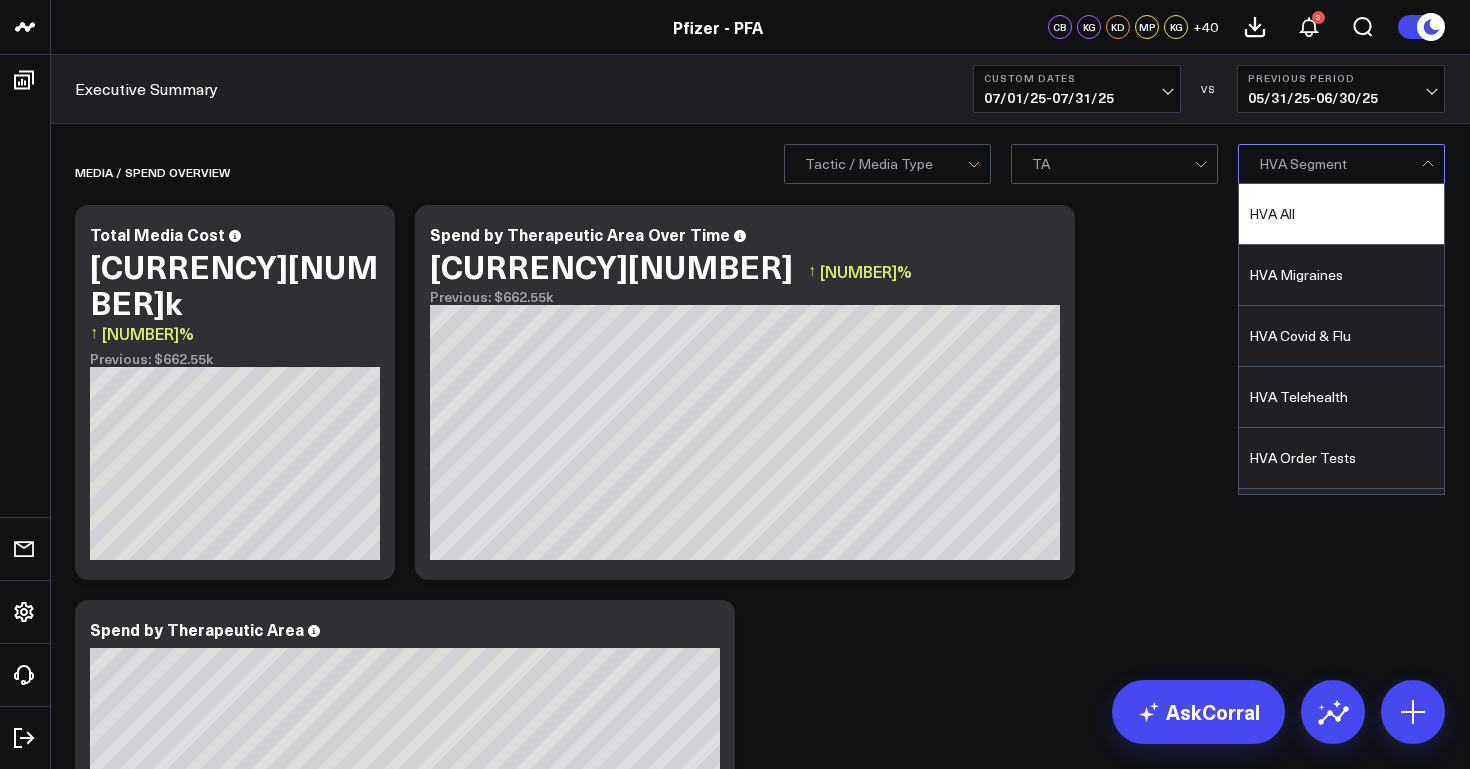 click on "HVA All" at bounding box center [1341, 214] 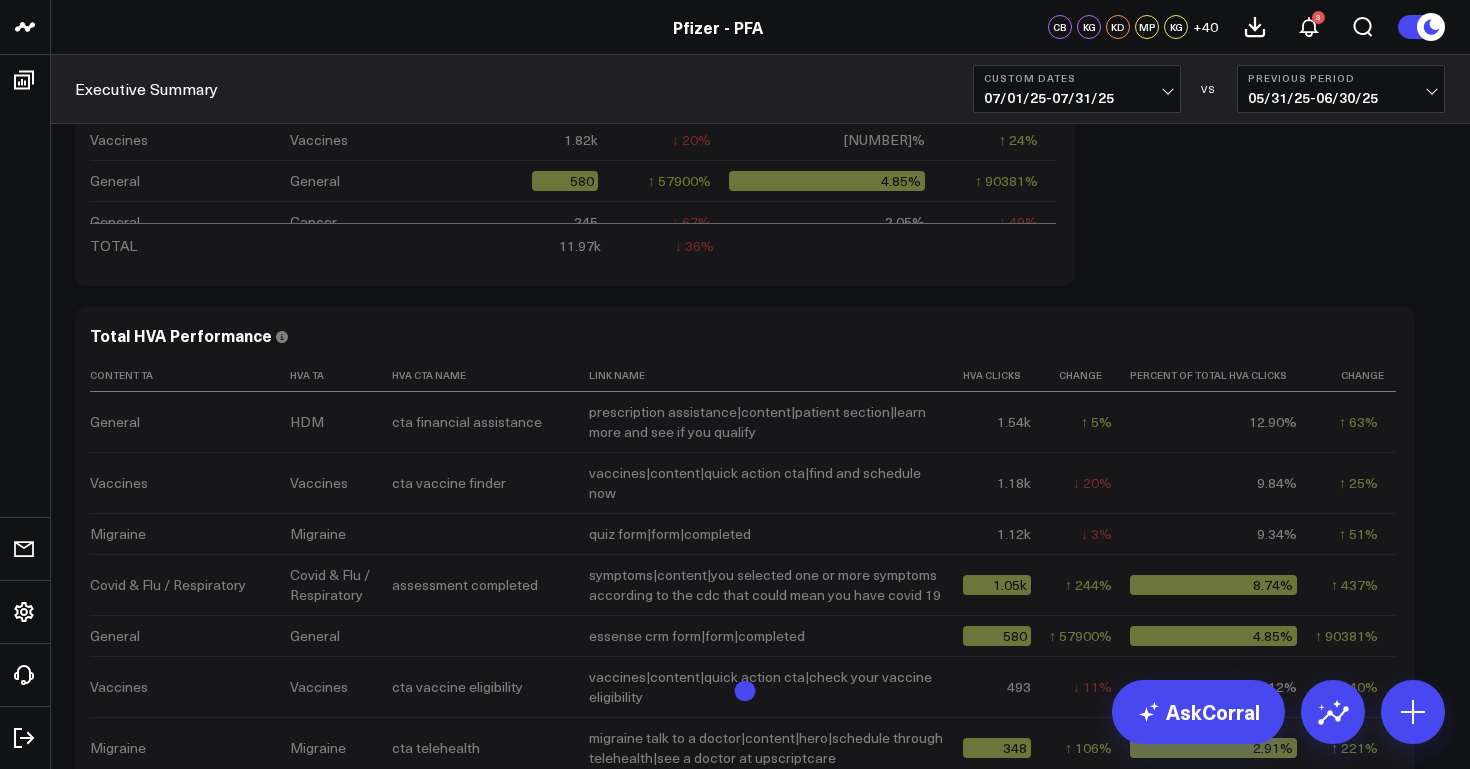 scroll, scrollTop: 5544, scrollLeft: 0, axis: vertical 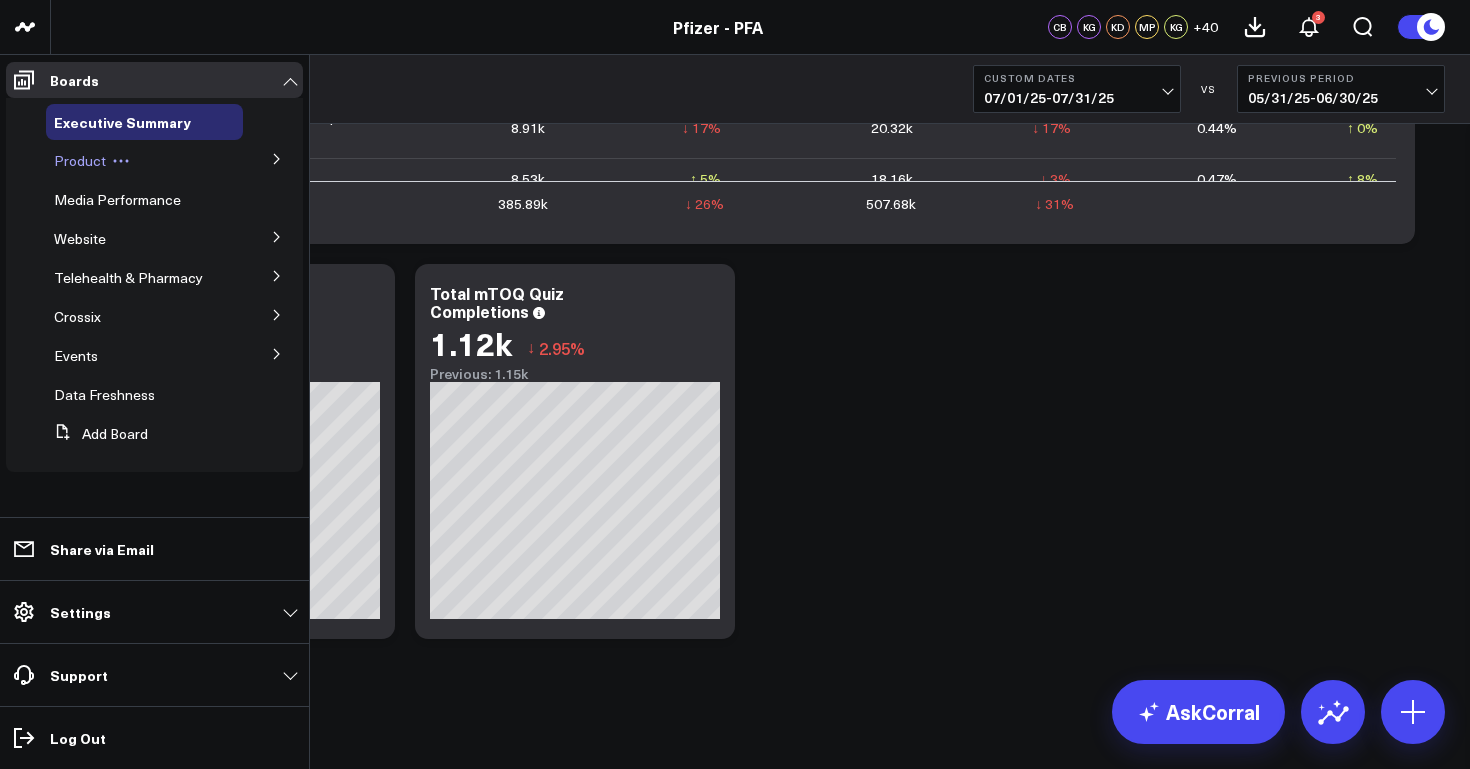 click at bounding box center (121, 161) 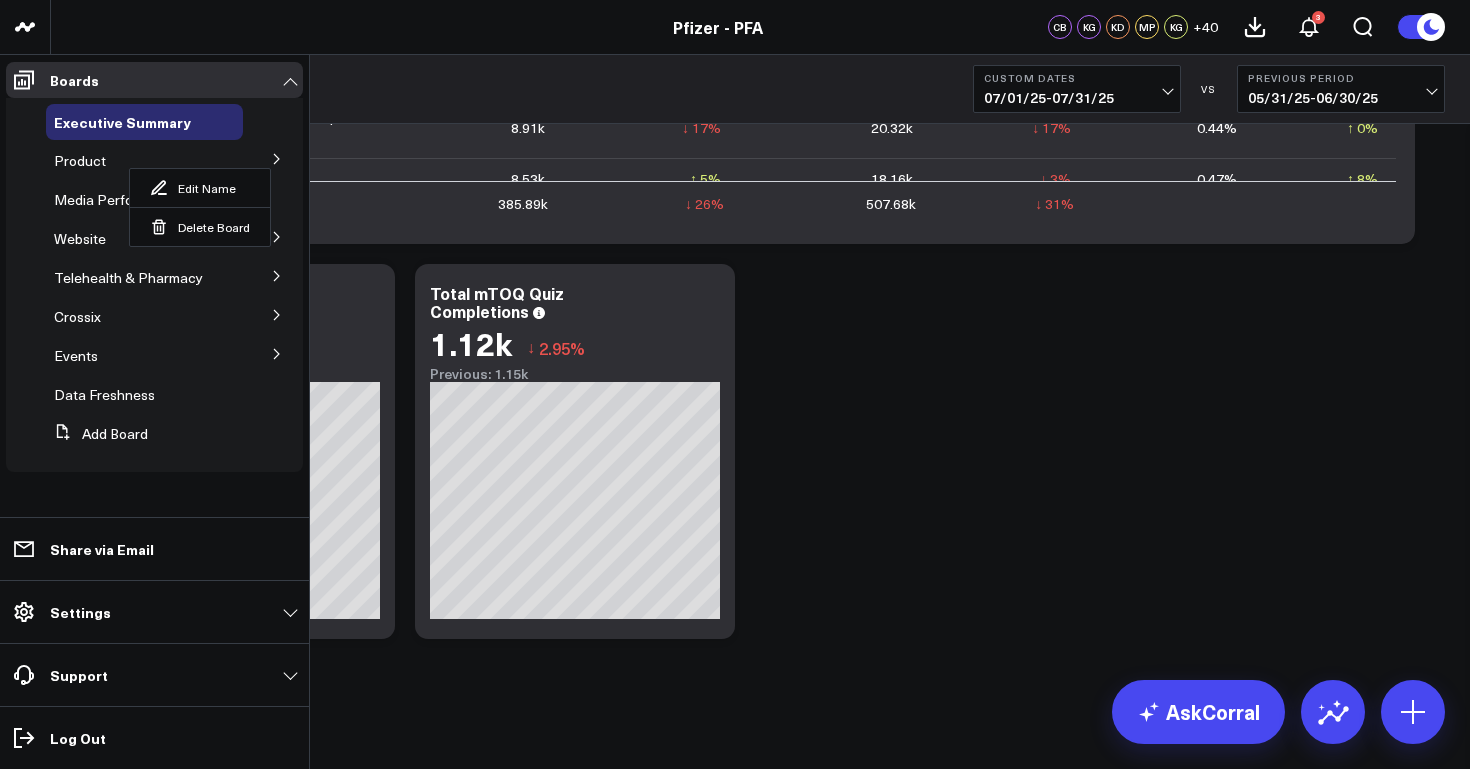 click 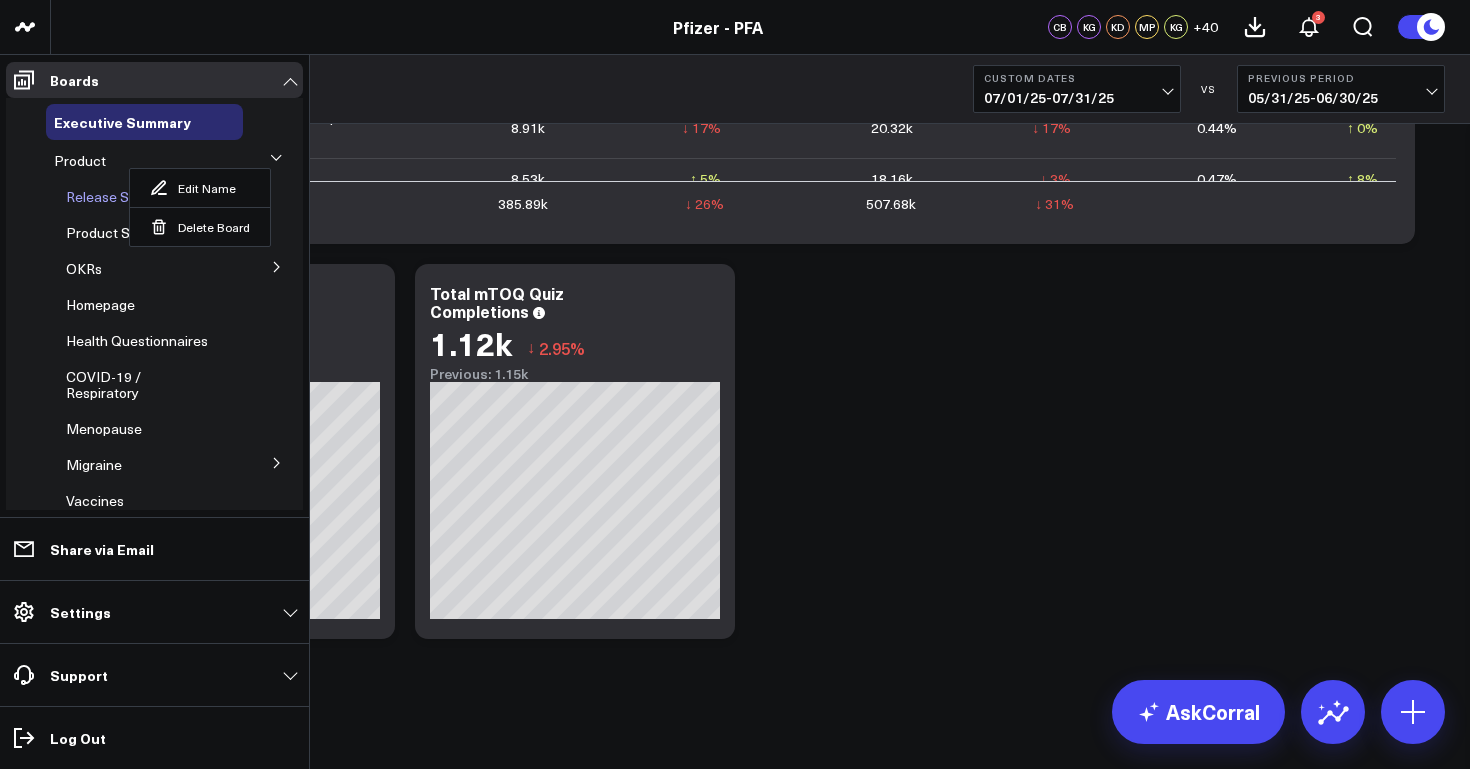 click on "Release Spotlight" at bounding box center (121, 196) 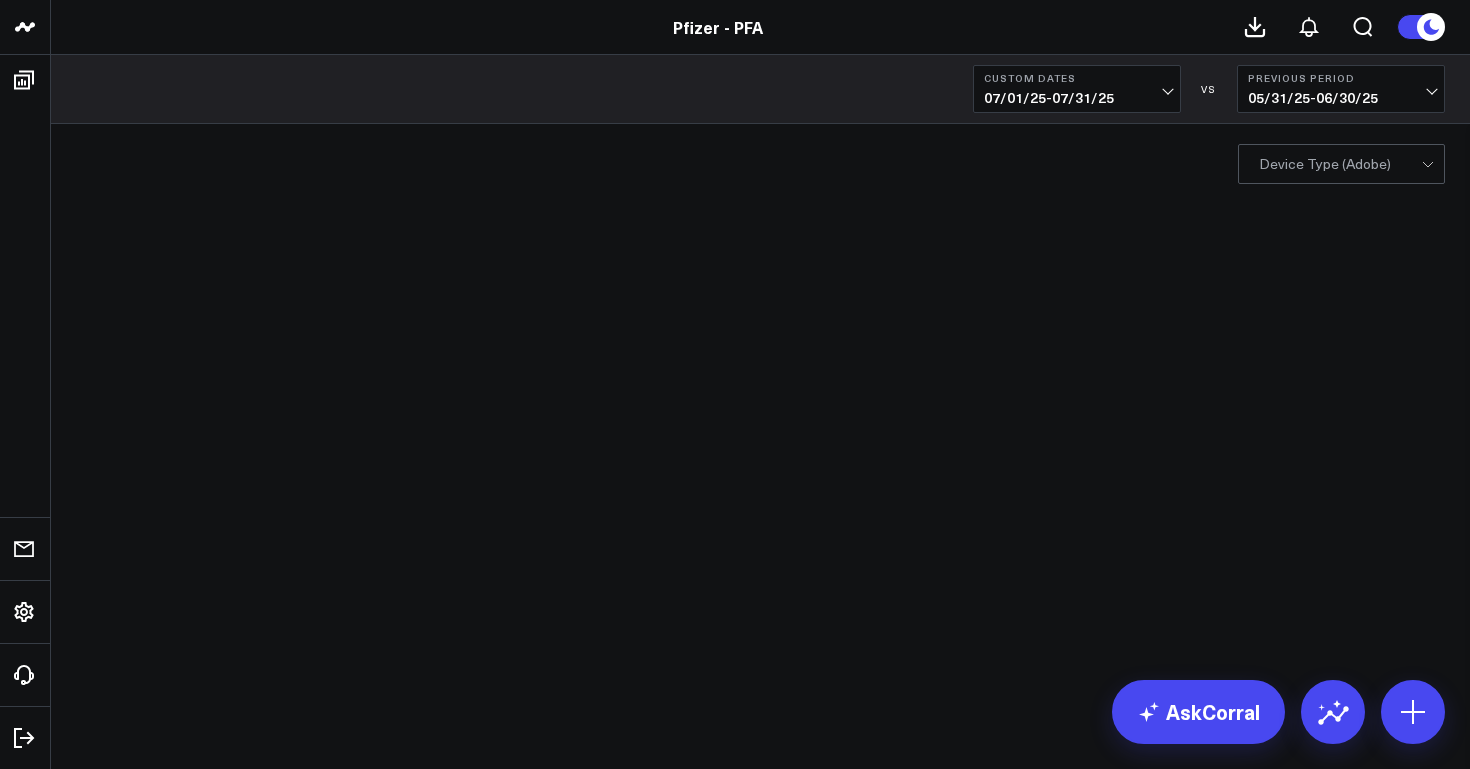 scroll, scrollTop: 0, scrollLeft: 0, axis: both 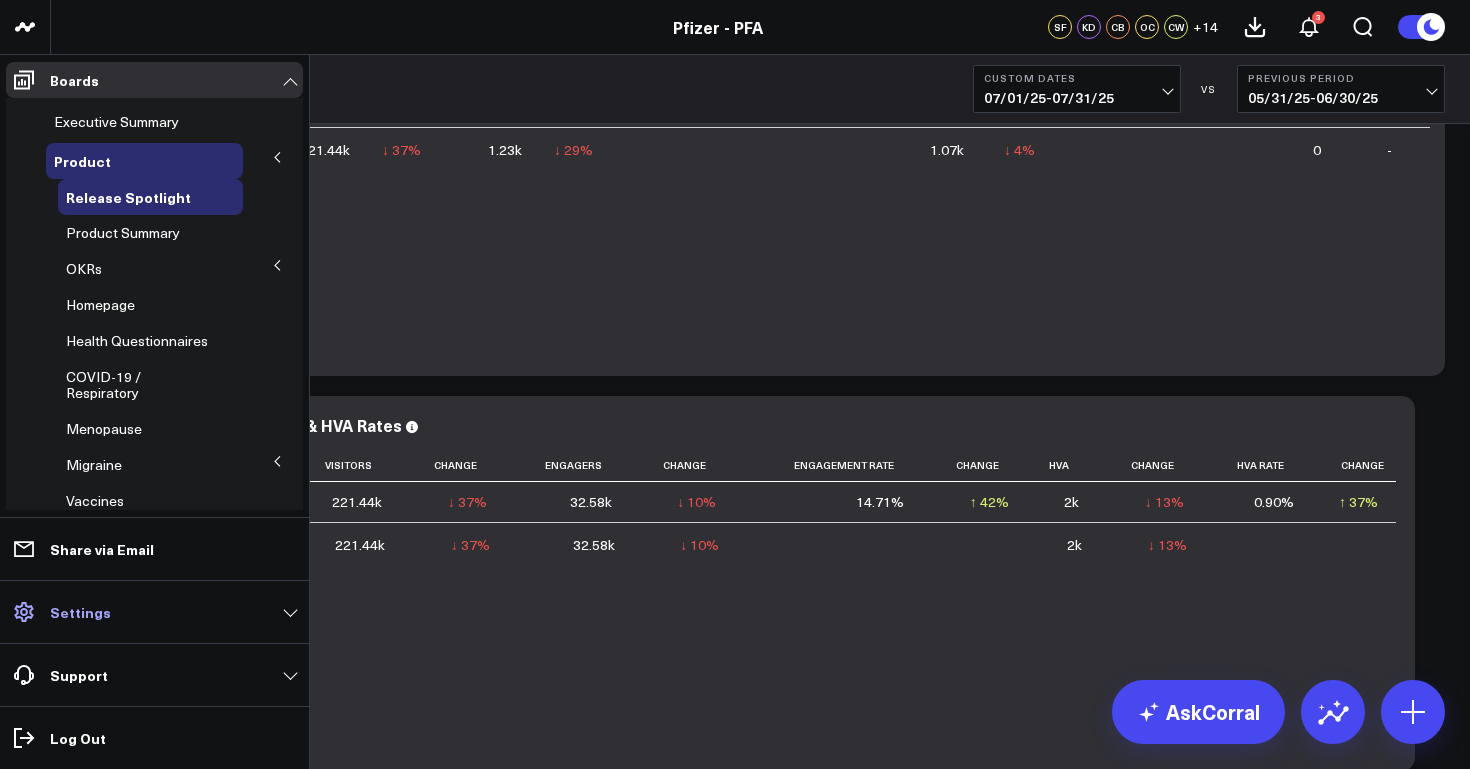 click on "Settings" at bounding box center (154, 612) 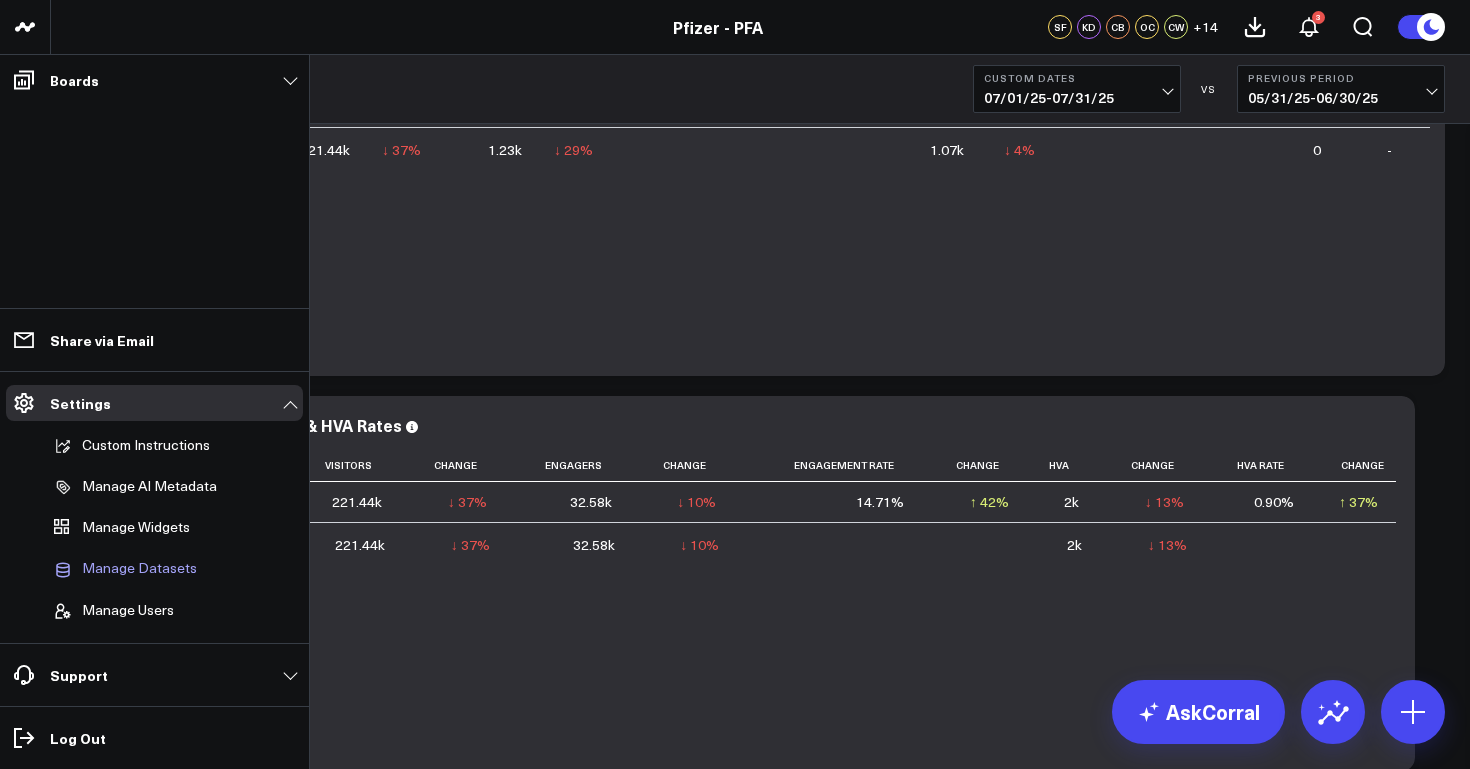 click on "Manage Datasets" at bounding box center [139, 569] 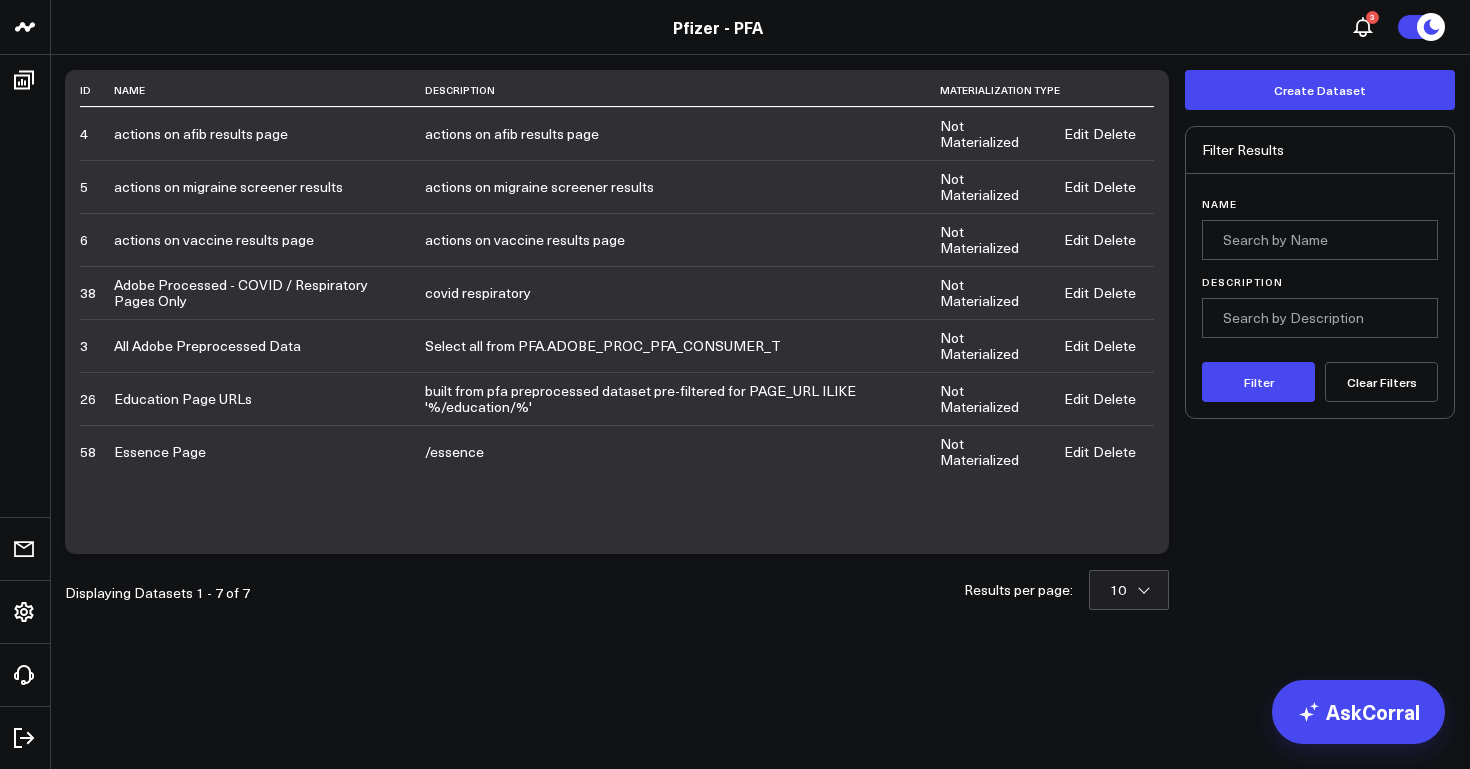 scroll, scrollTop: 0, scrollLeft: 0, axis: both 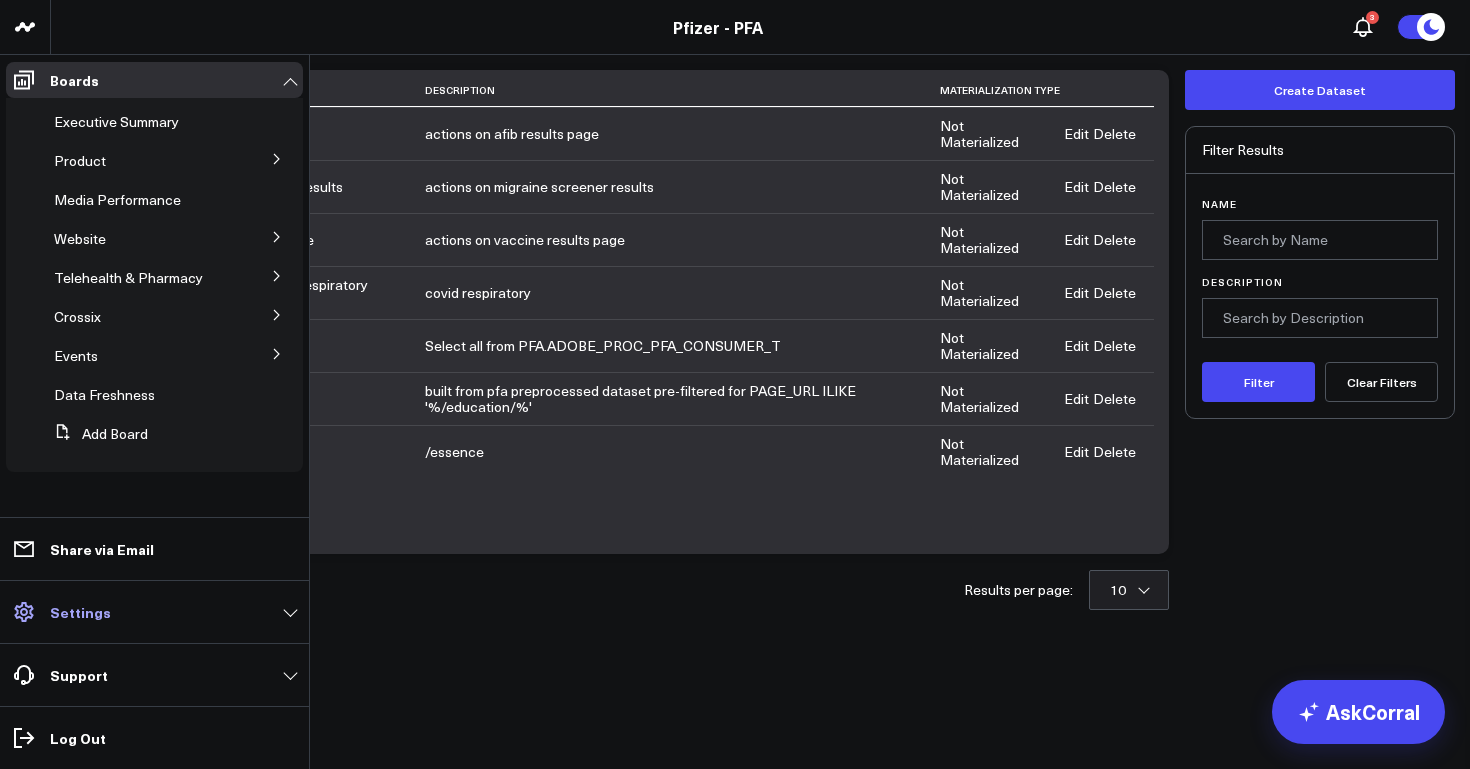 click on "Settings" at bounding box center (80, 612) 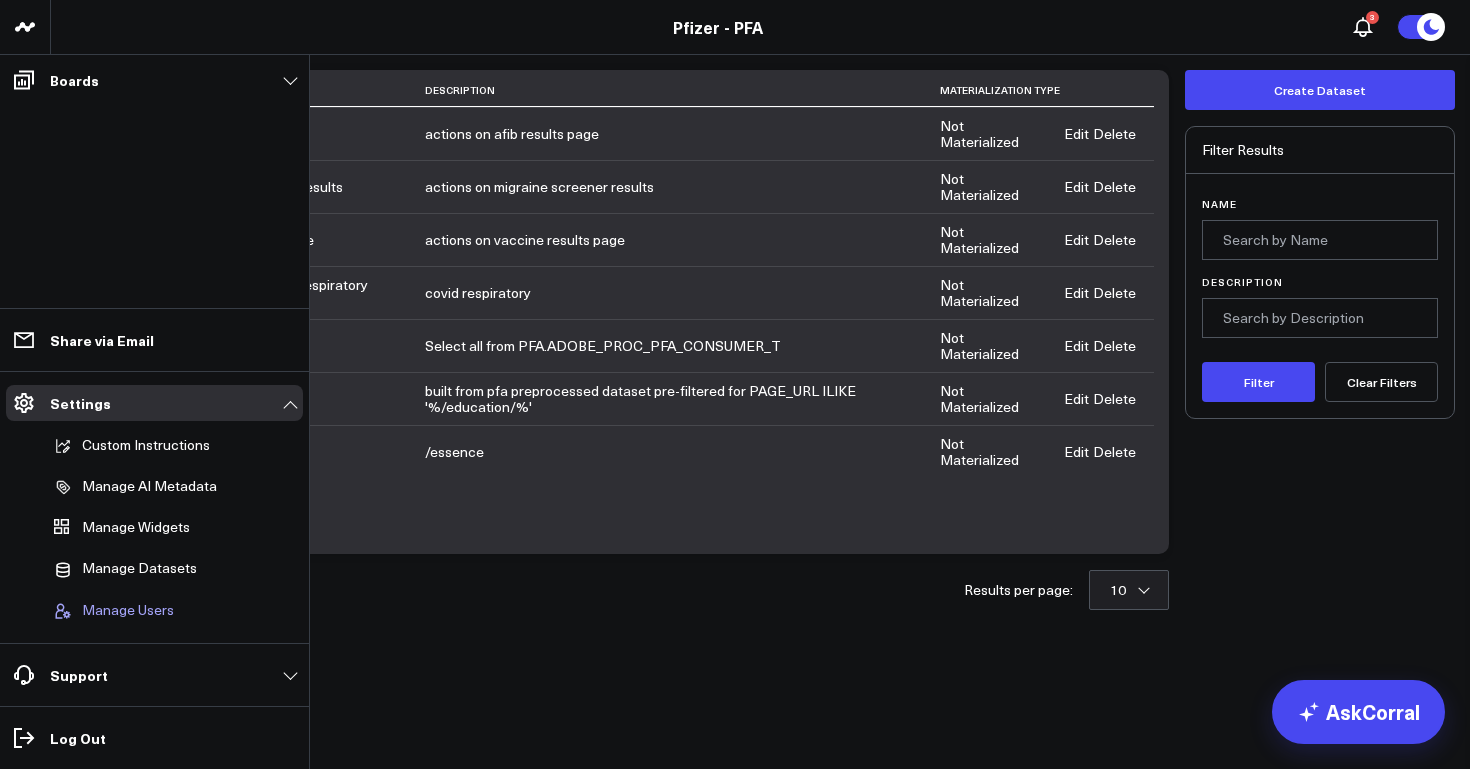 click on "Manage Users" at bounding box center [128, 611] 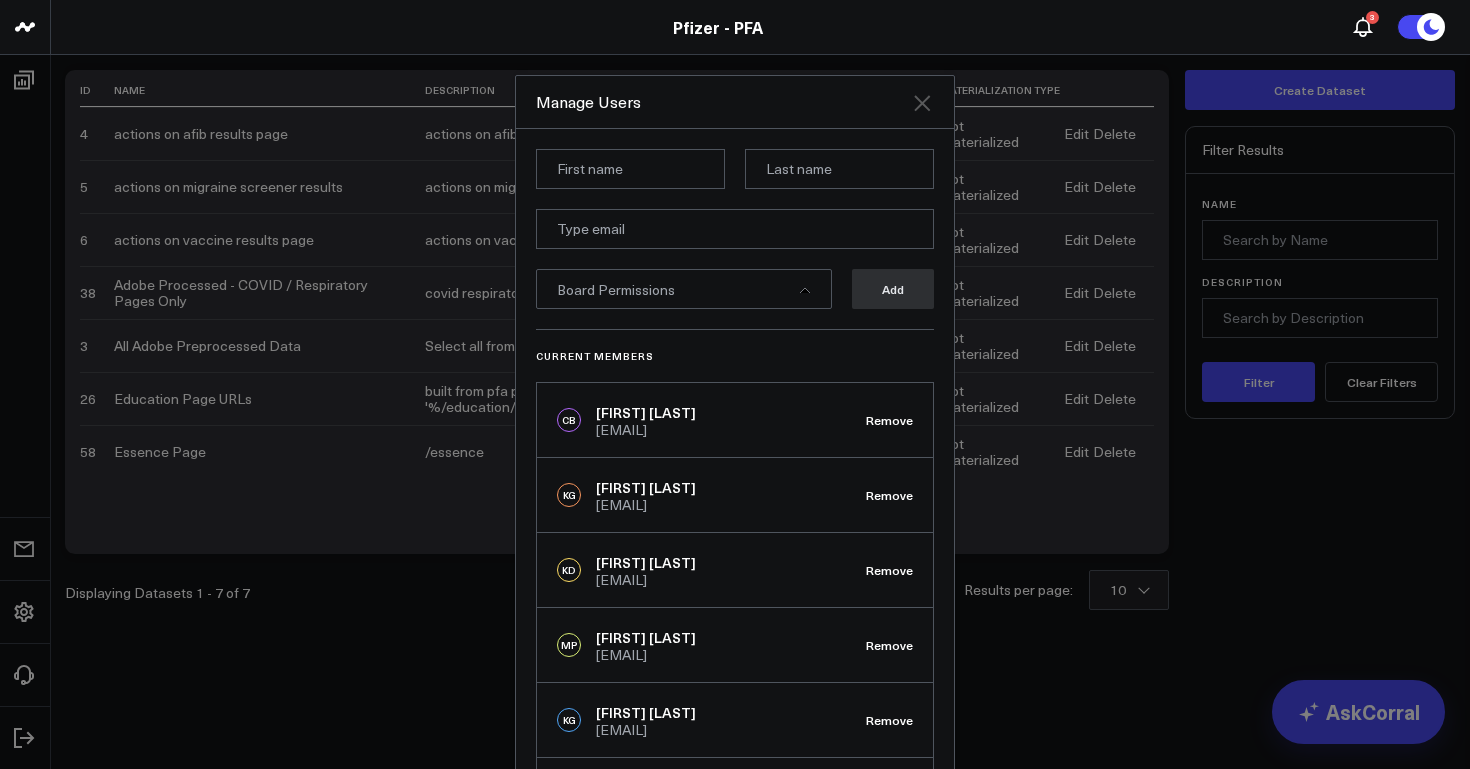 click 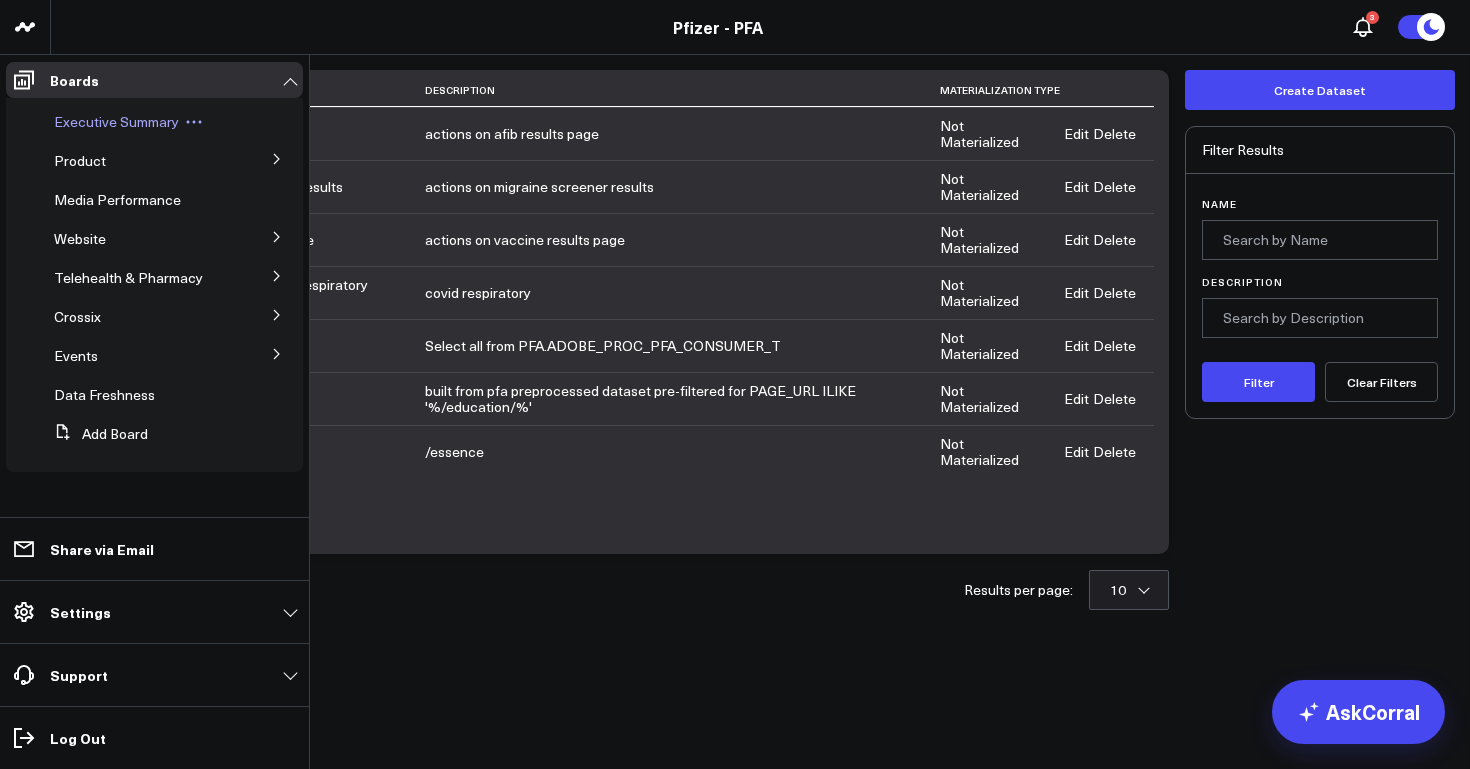 click on "Executive Summary" at bounding box center (116, 121) 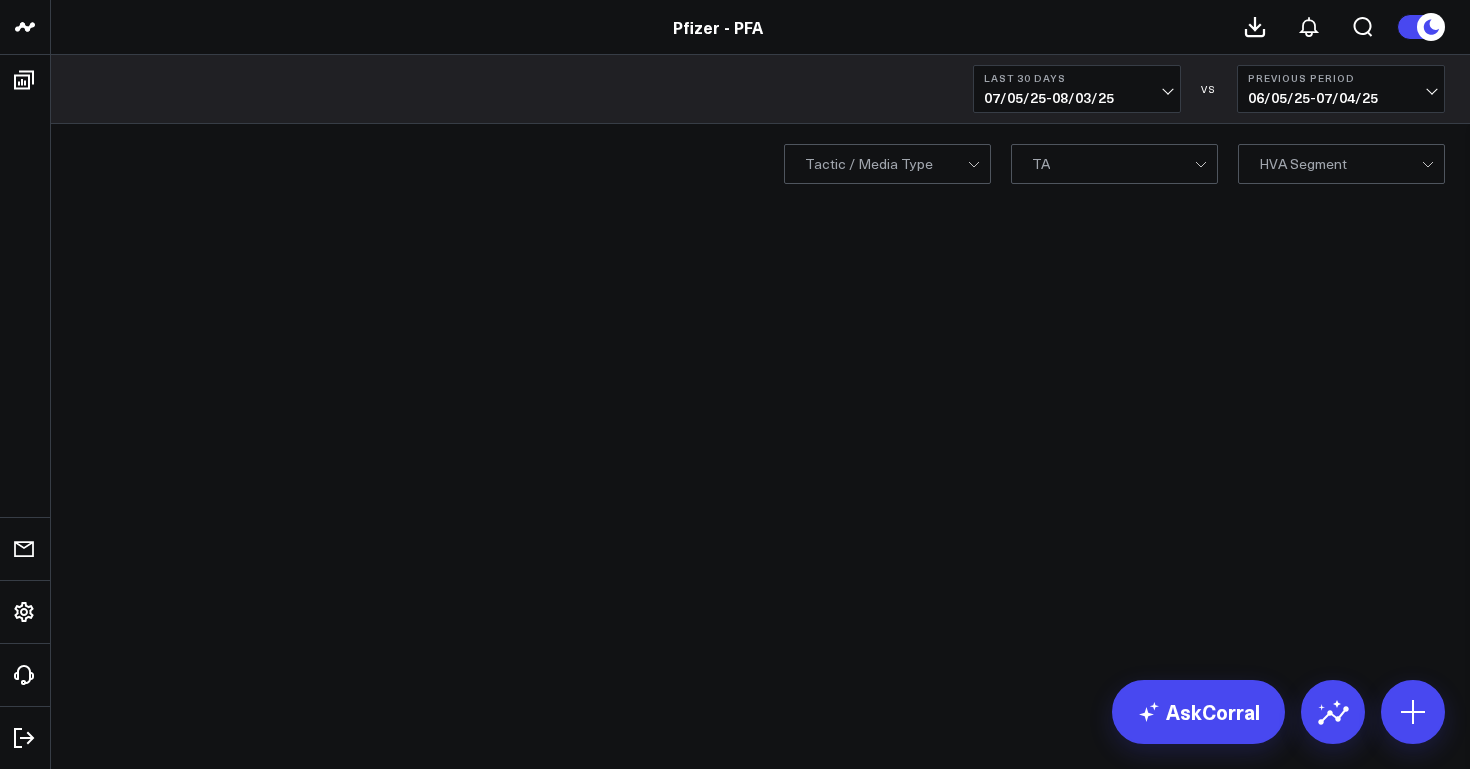scroll, scrollTop: 0, scrollLeft: 0, axis: both 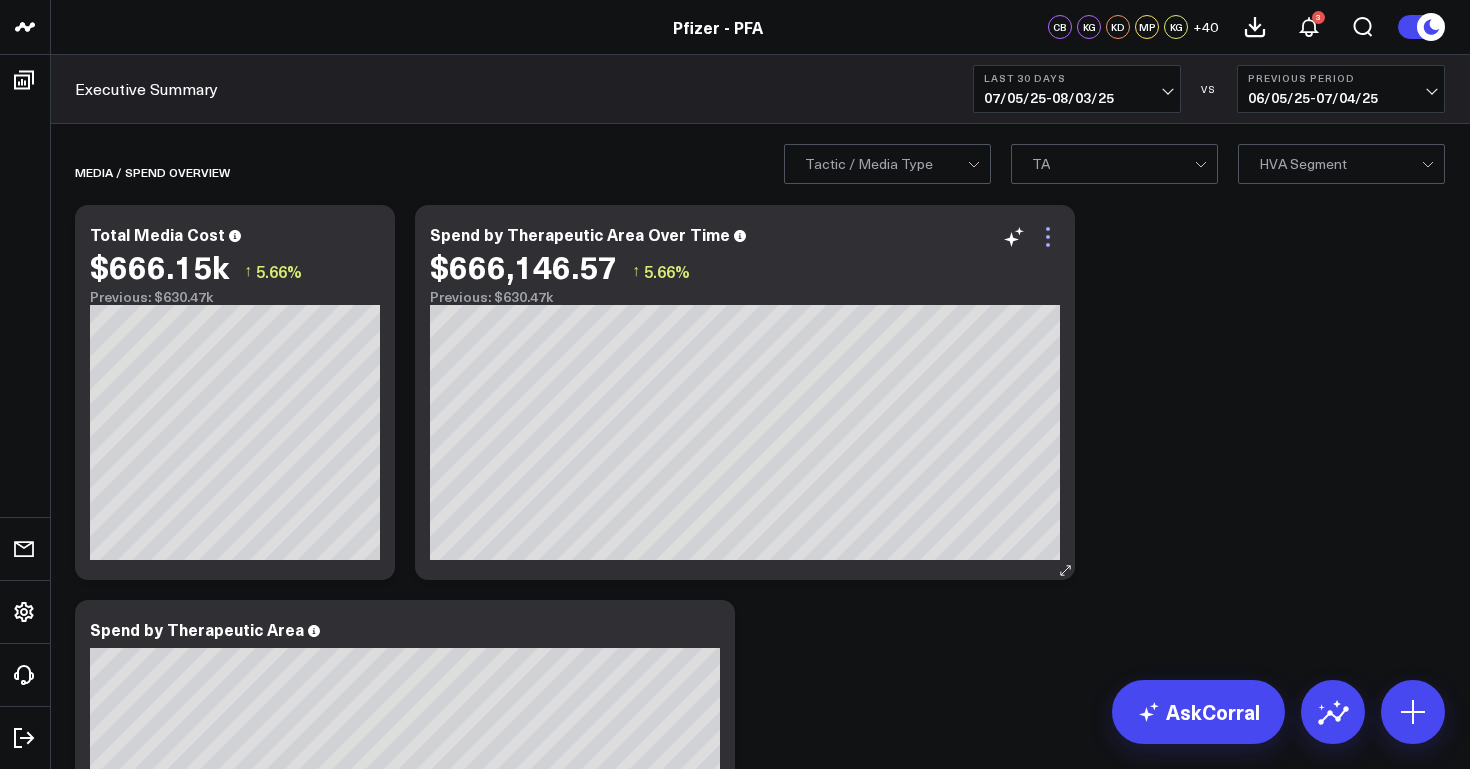 click 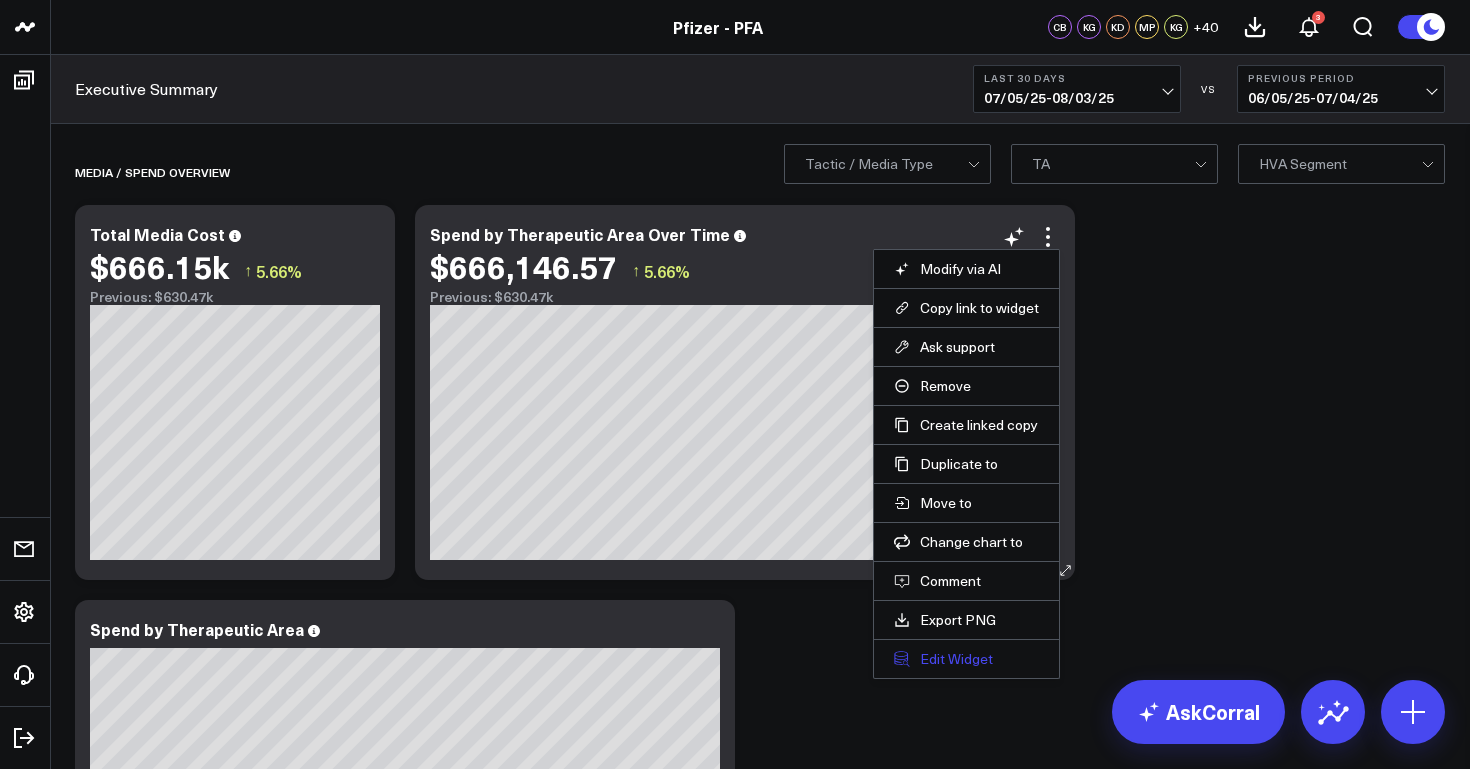 click on "Edit Widget" at bounding box center [966, 659] 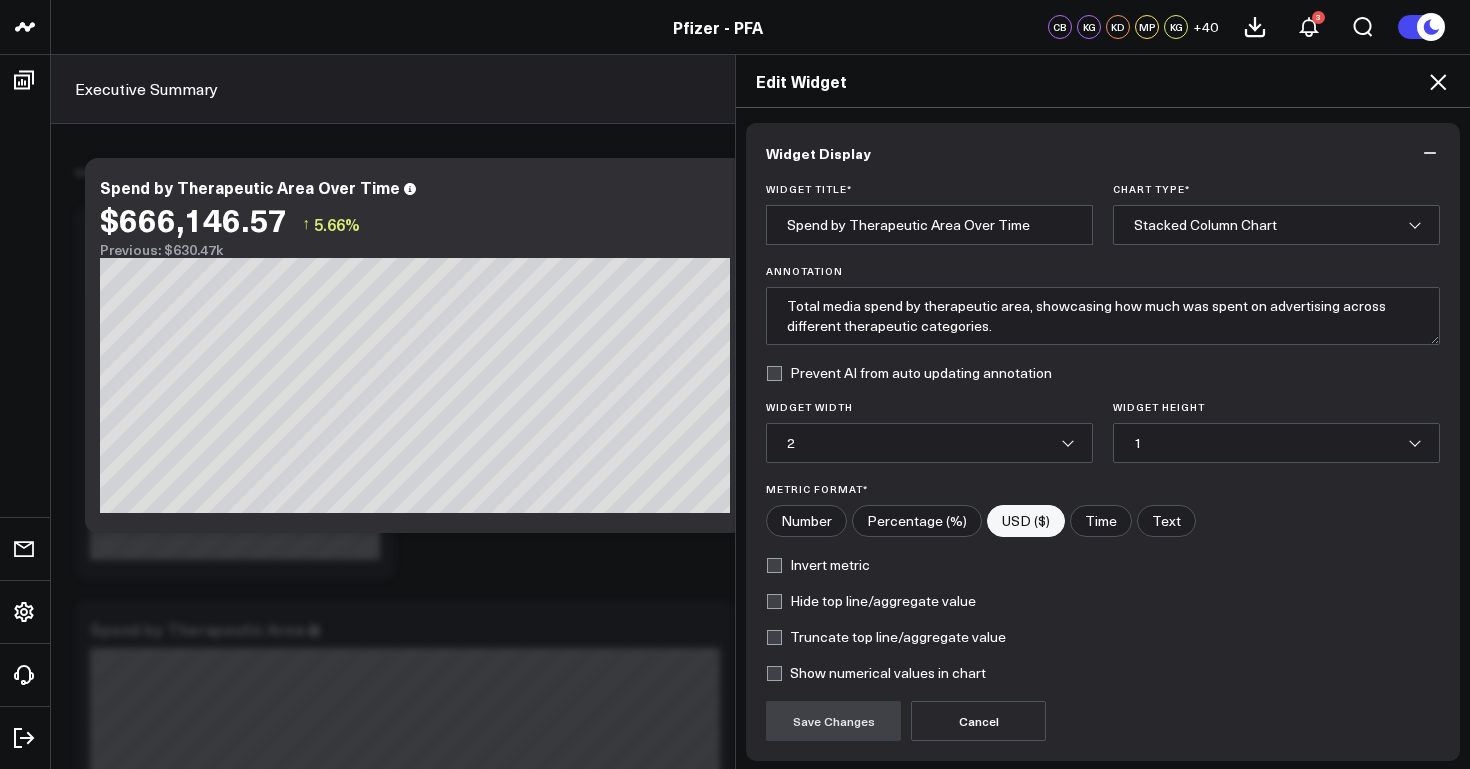 click 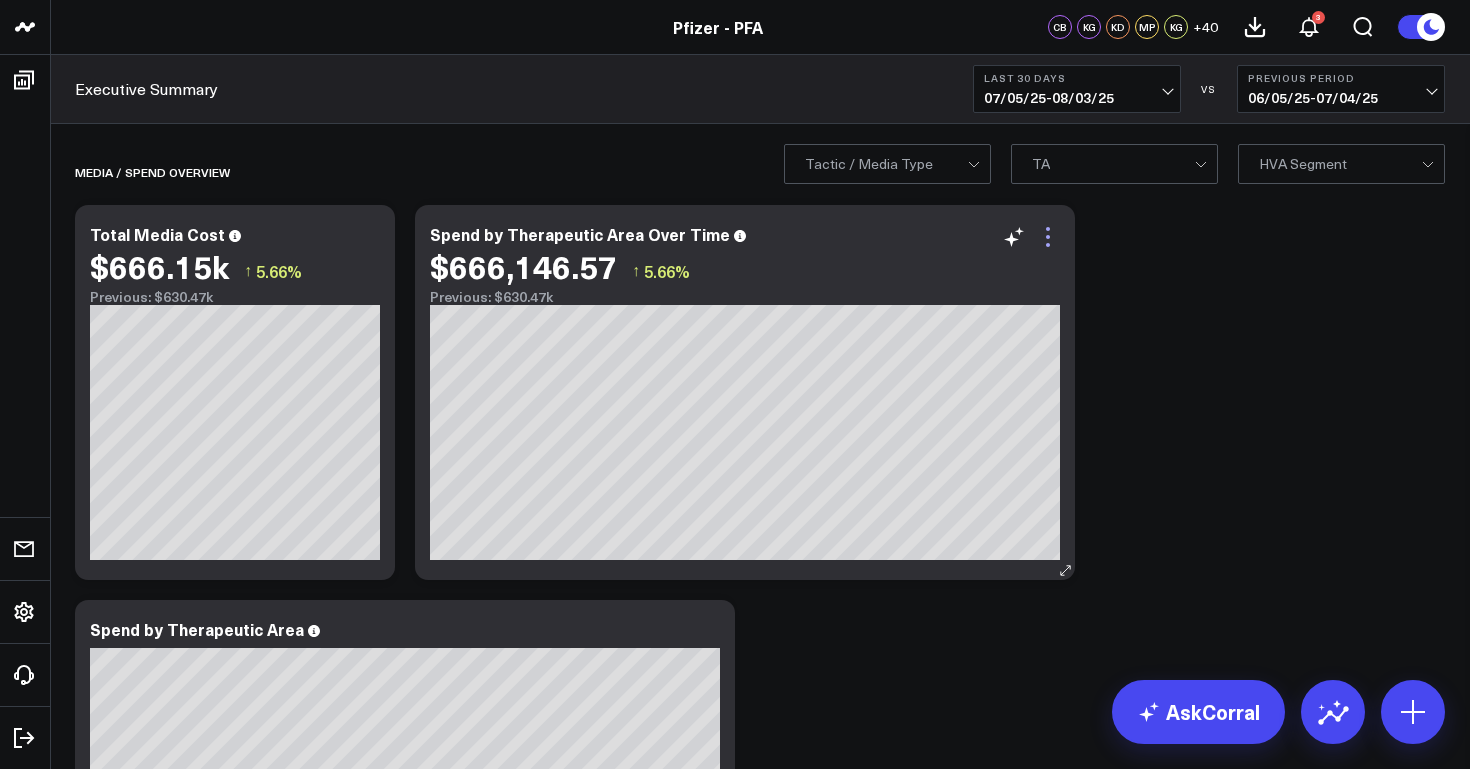 click 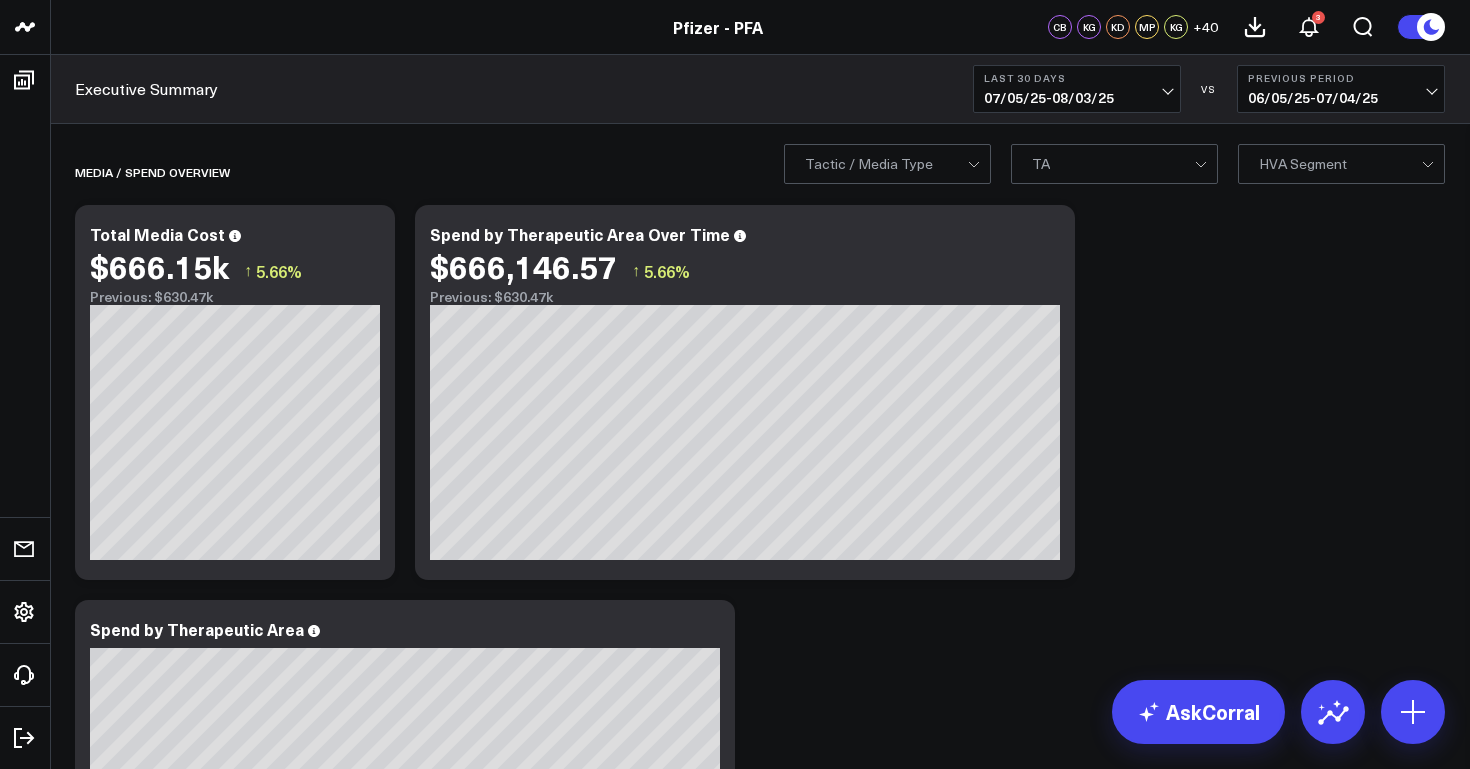 click on "Media / Spend Overview Modify via AI Copy link to widget Ask support Remove Create linked copy Executive Summary Product Release Spotlight Product Summary OKRs 5.2 Release OKRs Homepage Health Questionnaires COVID-19 / Respiratory Menopause Migraine mTOQ Vaccines Prescription Savings Optimizations (WIP) Education Articles Media Performance Website Website HVA Performance Site Experience / DXA Telehealth & Pharmacy Prescription Delivery - Alto Telehealth - UpScript Crossix Crossix Visitor Profiles Crossix Conversion Events Essence Data Freshness Duplicate to Executive Summary Product Release Spotlight Product Summary OKRs 5.2 Release OKRs Homepage Health Questionnaires COVID-19 / Respiratory Menopause Migraine mTOQ Vaccines Prescription Savings Optimizations (WIP) Education Articles Media Performance Website Website HVA Performance Site Experience / DXA Telehealth & Pharmacy Prescription Delivery - Alto Telehealth - UpScript Crossix Crossix Visitor Profiles Crossix Conversion Events Essence Data Freshness OKRs" at bounding box center [760, 4031] 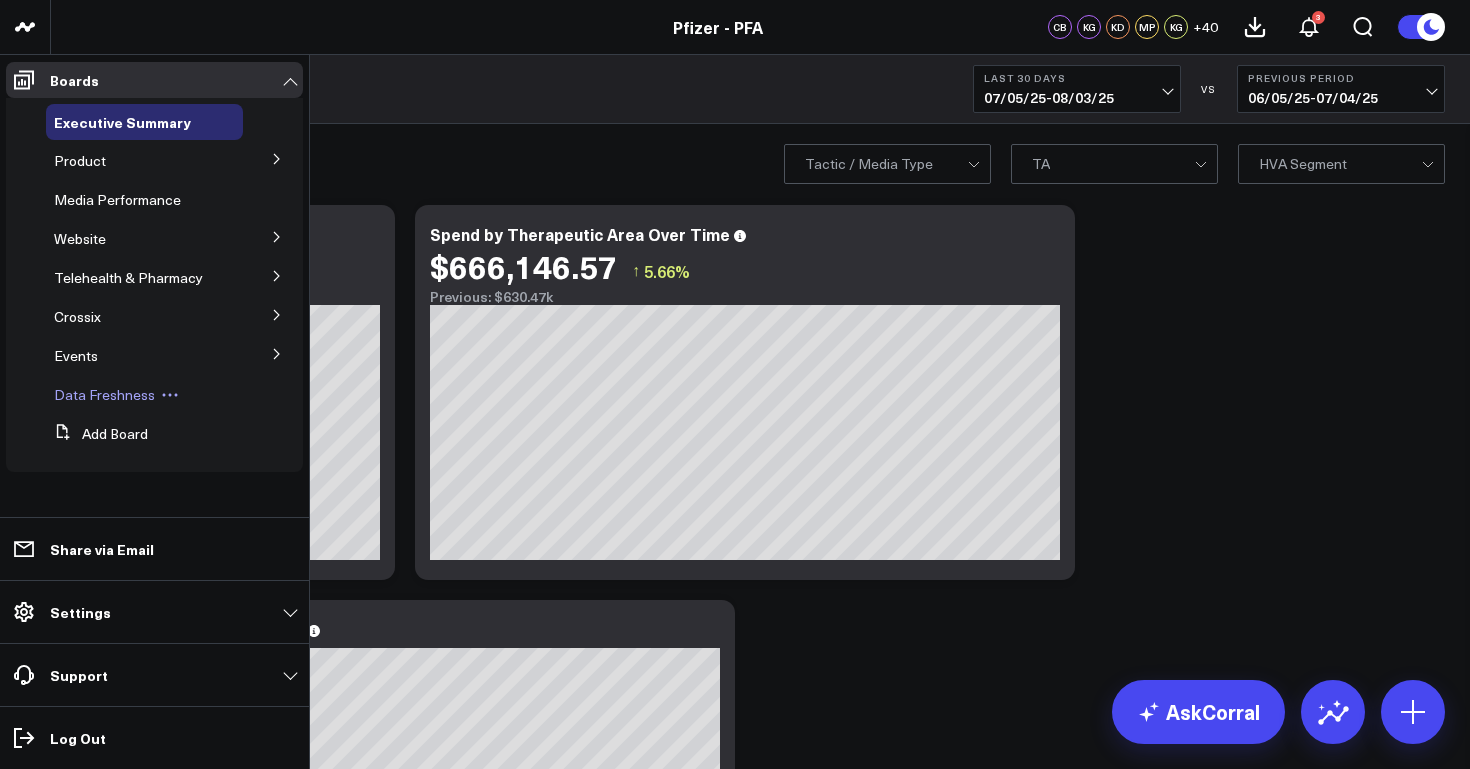 click at bounding box center (170, 395) 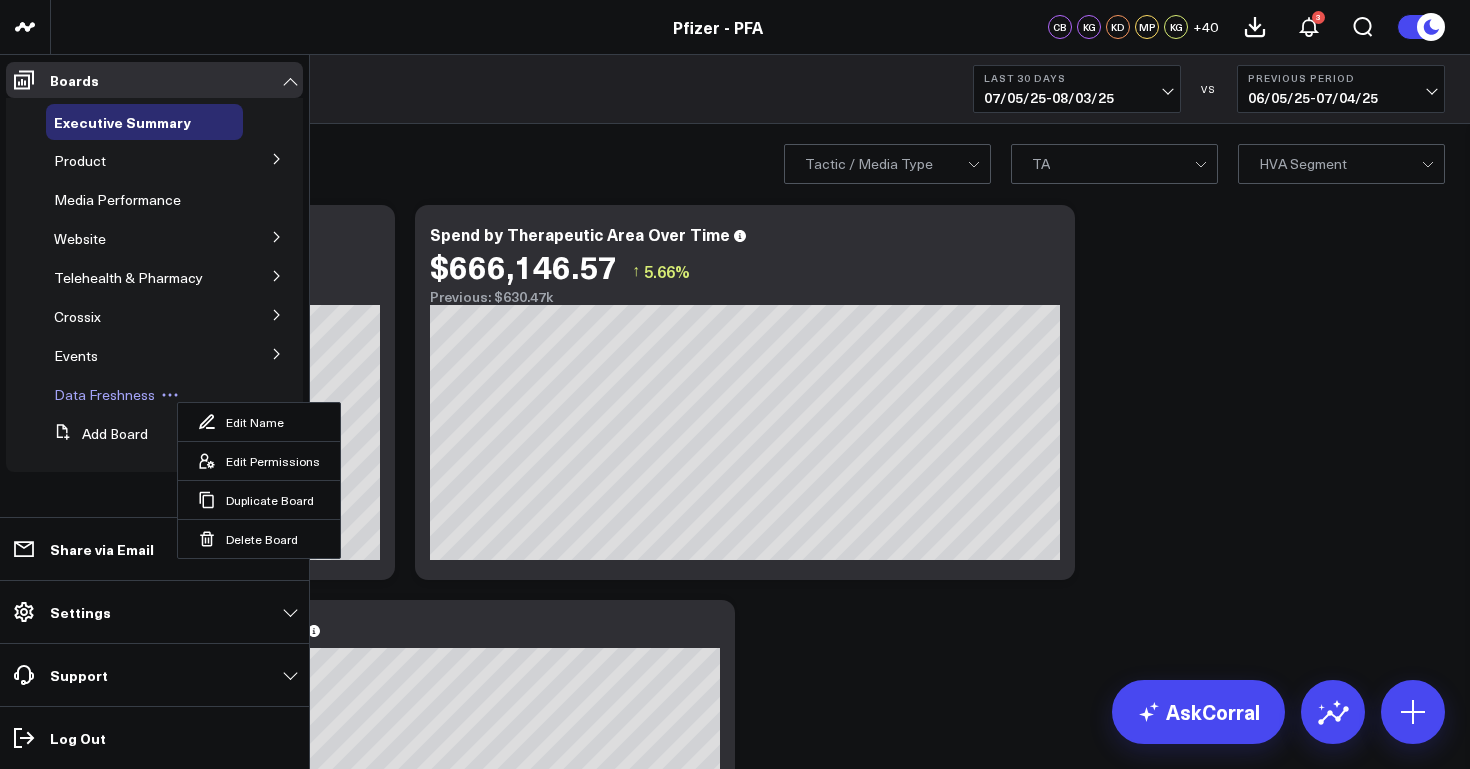 click on "Data Freshness" at bounding box center (104, 394) 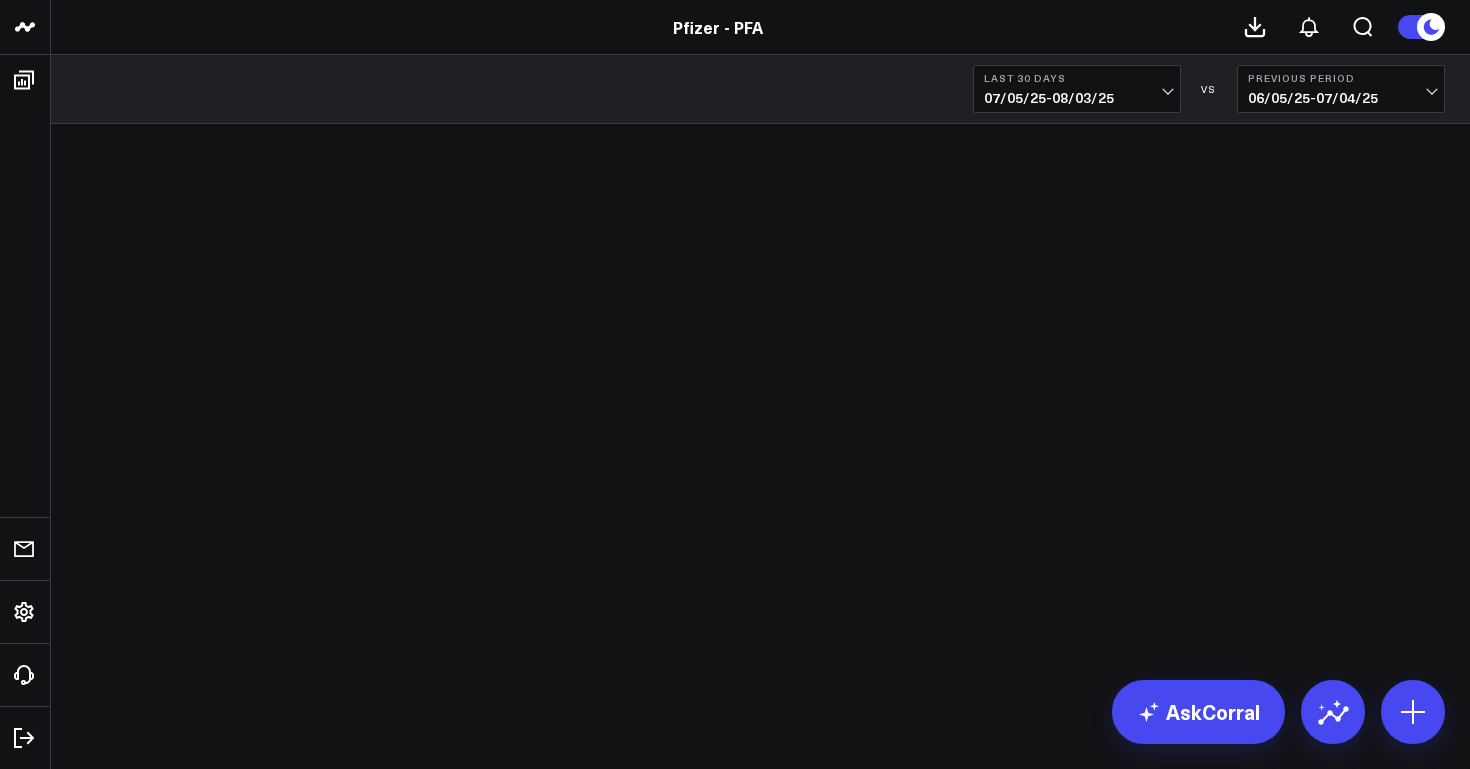 scroll, scrollTop: 0, scrollLeft: 0, axis: both 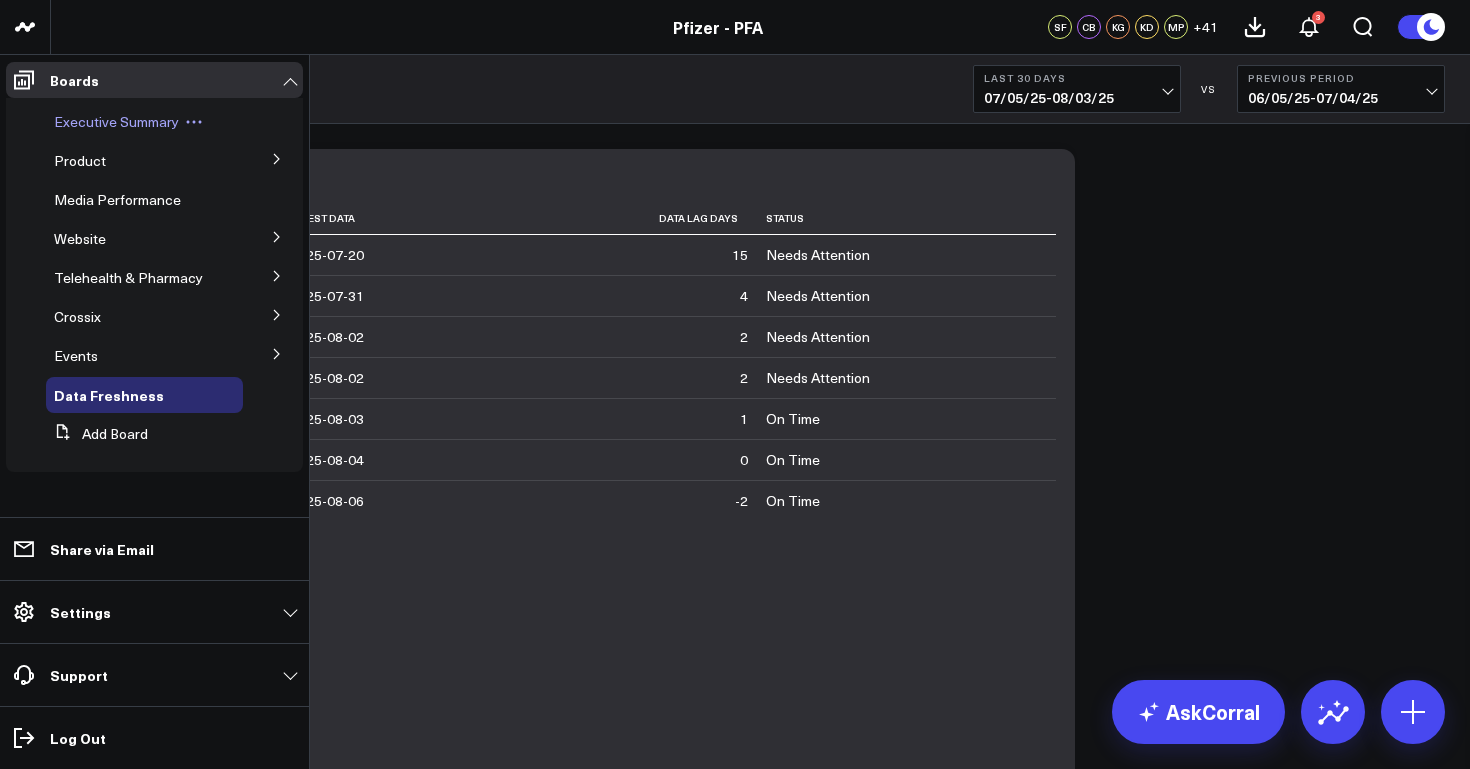 click on "Executive Summary" at bounding box center (116, 121) 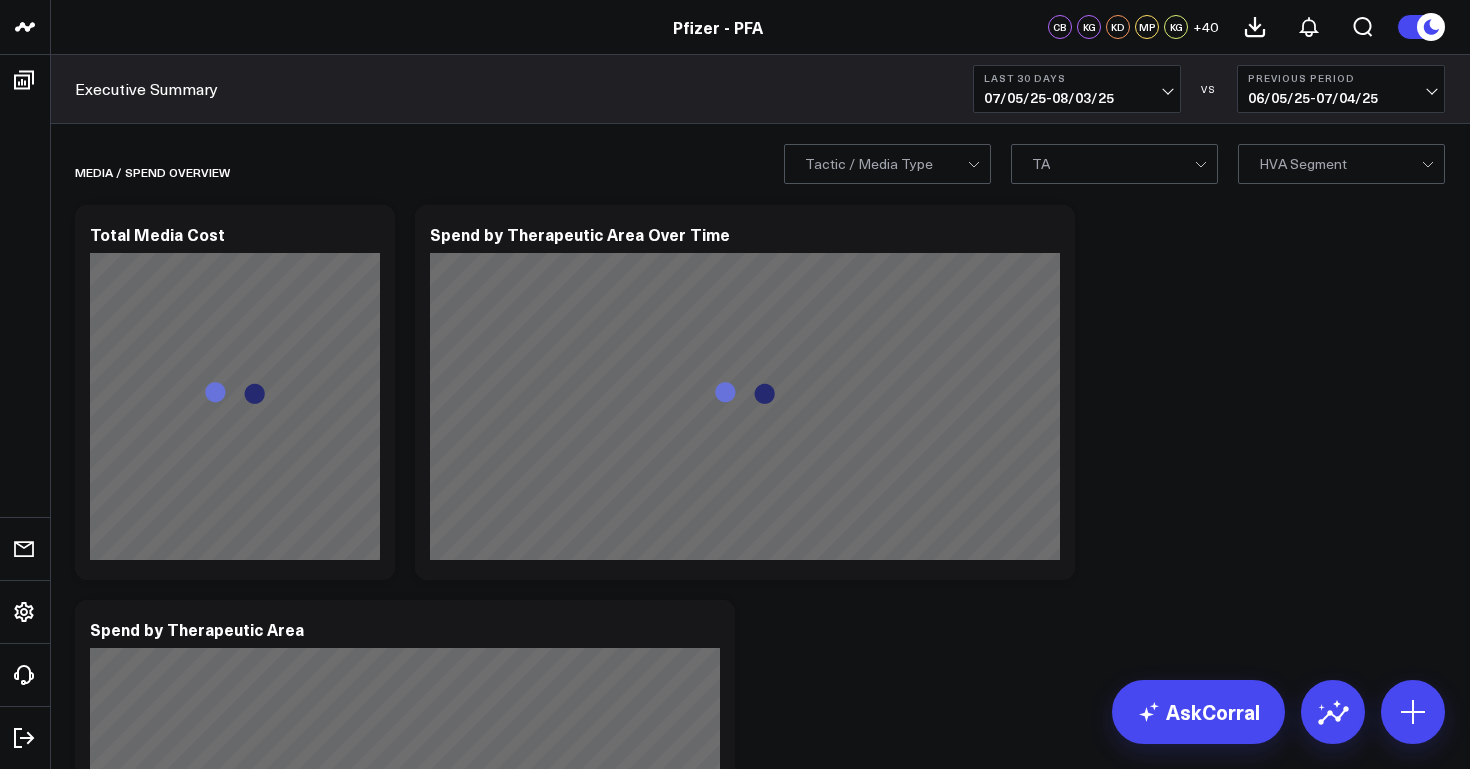scroll, scrollTop: 0, scrollLeft: 0, axis: both 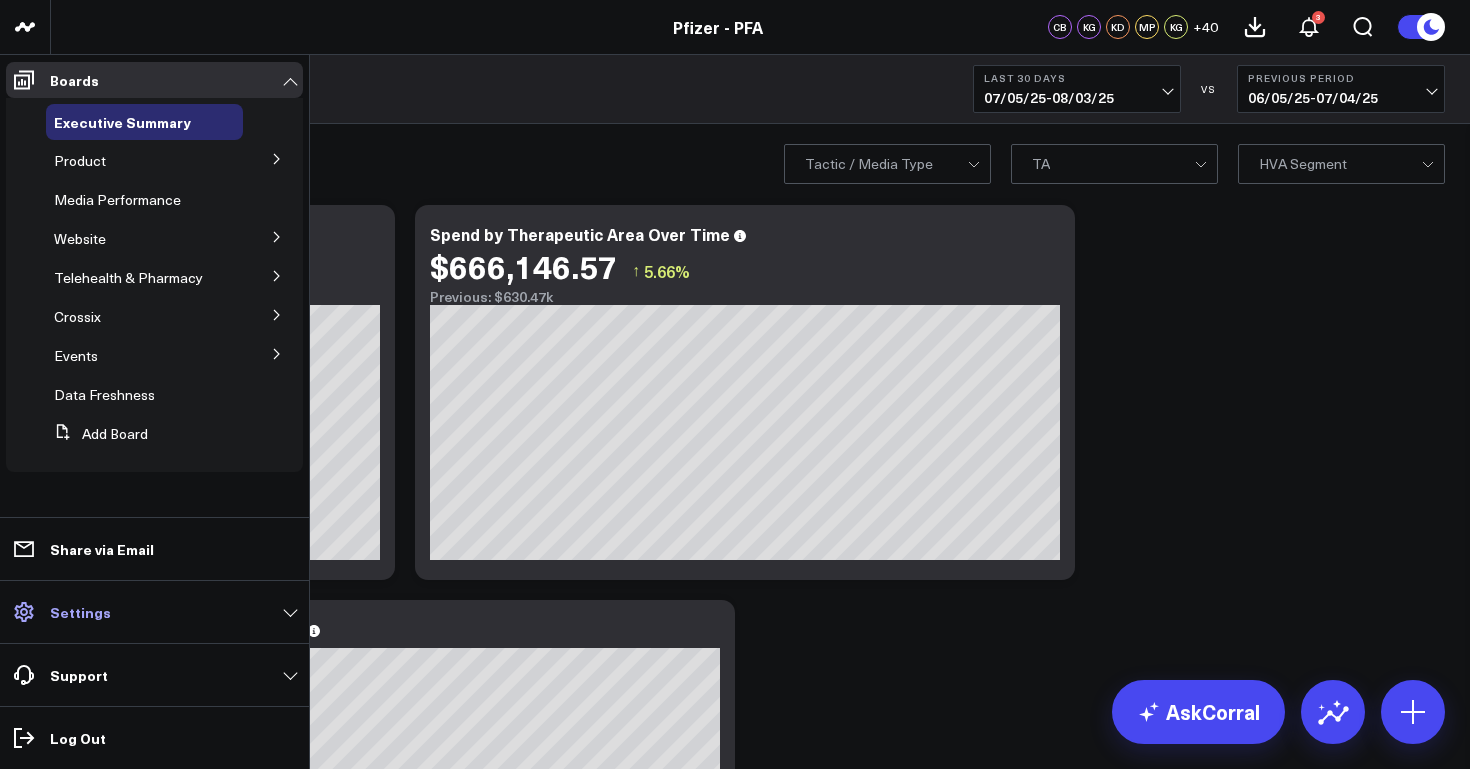click on "Settings" at bounding box center [80, 612] 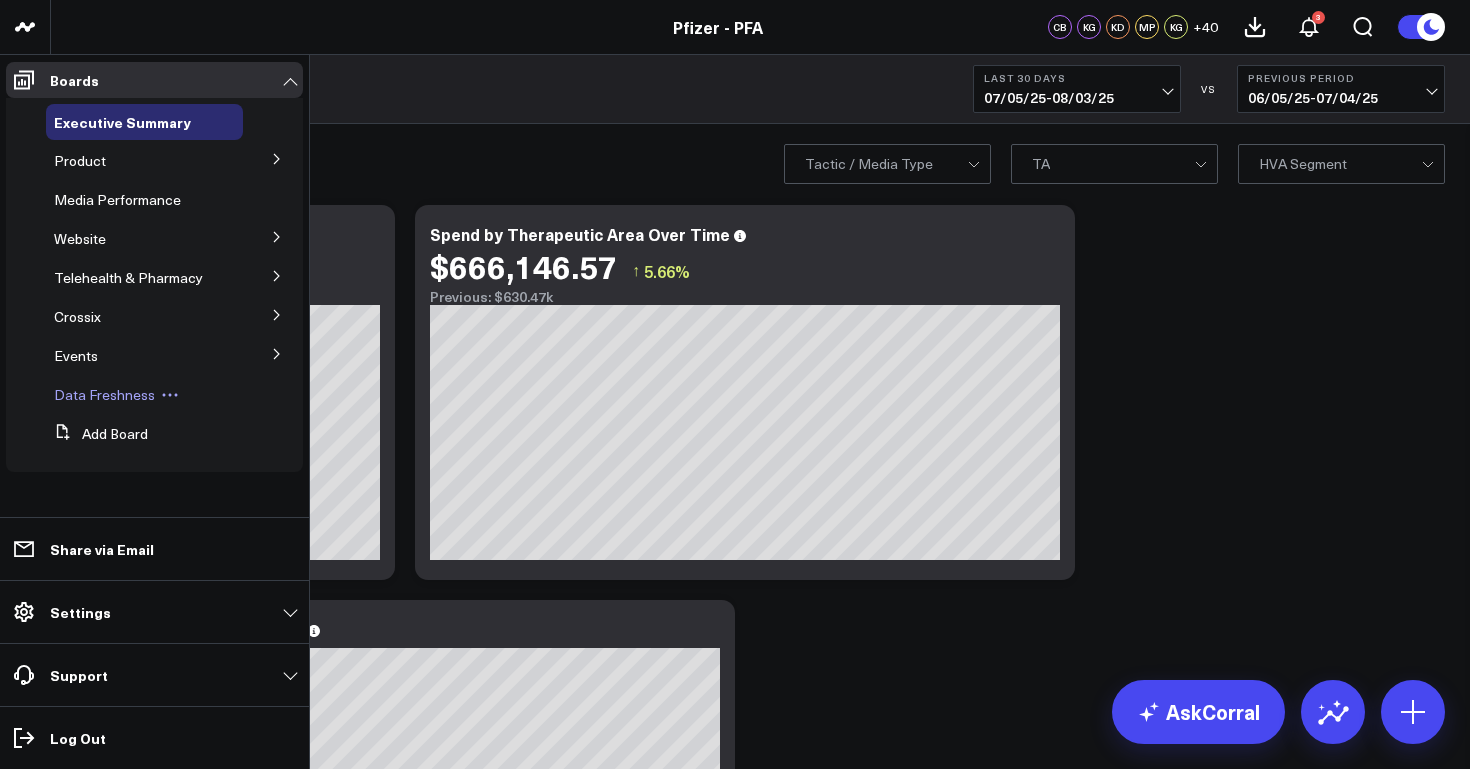 click on "Data Freshness" at bounding box center [104, 394] 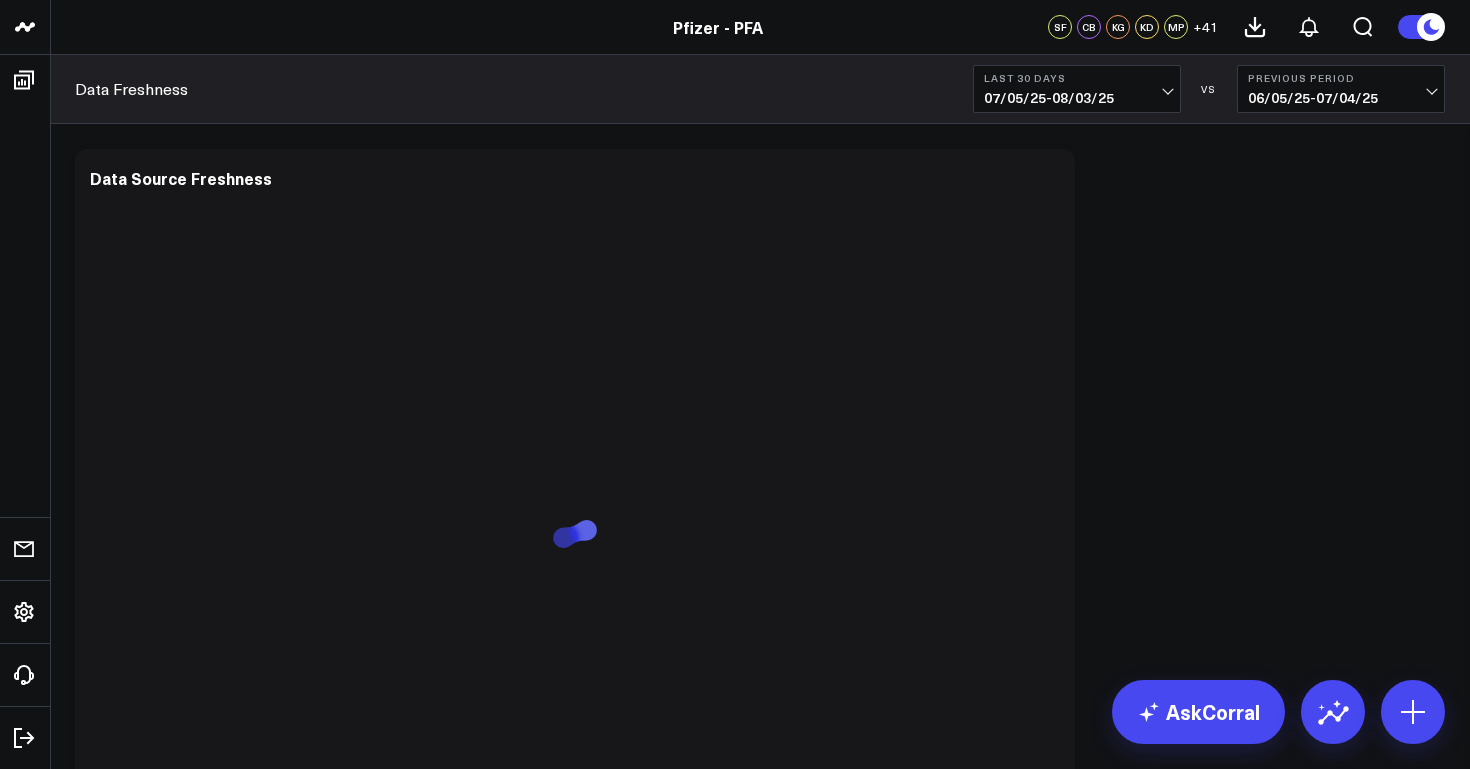 scroll, scrollTop: 0, scrollLeft: 0, axis: both 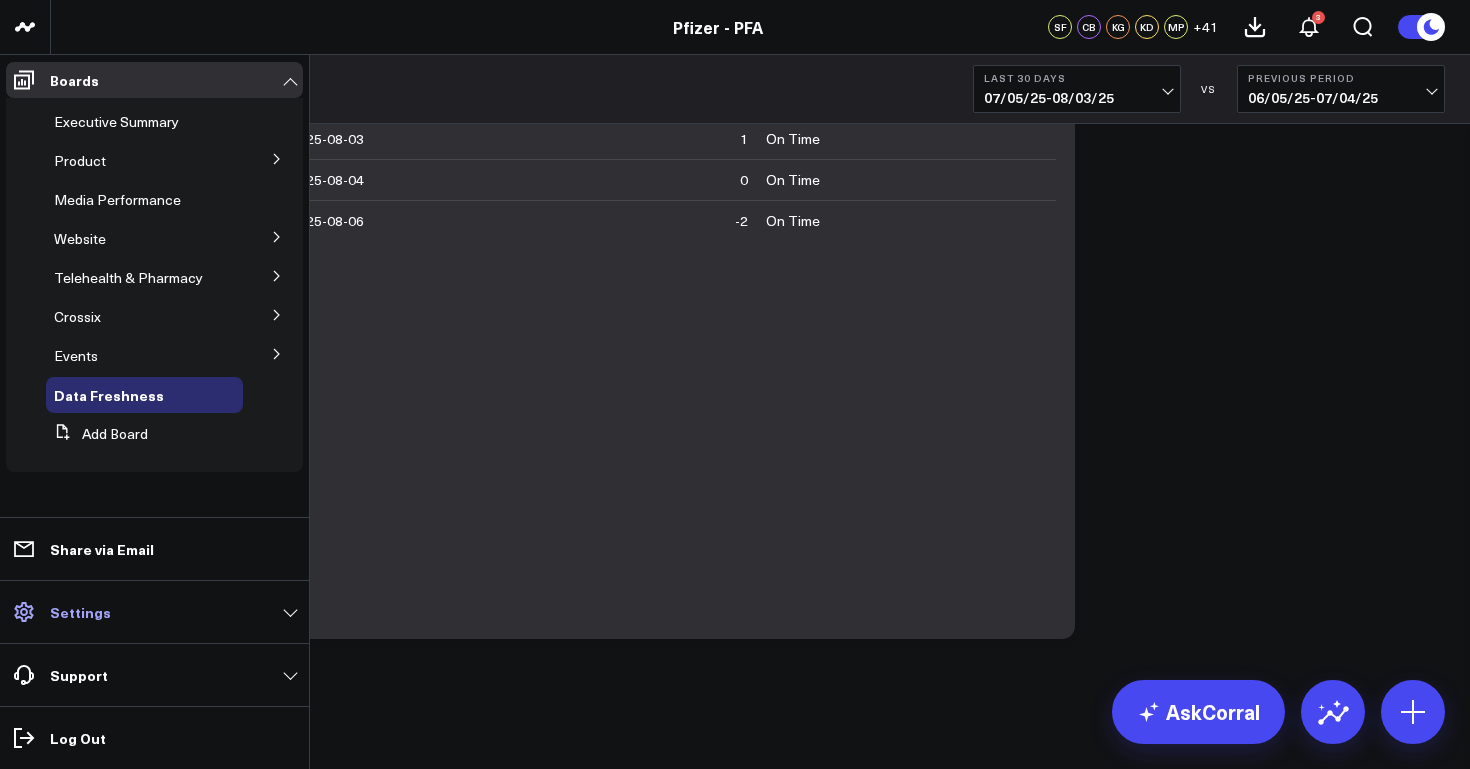 click on "Settings" at bounding box center (154, 612) 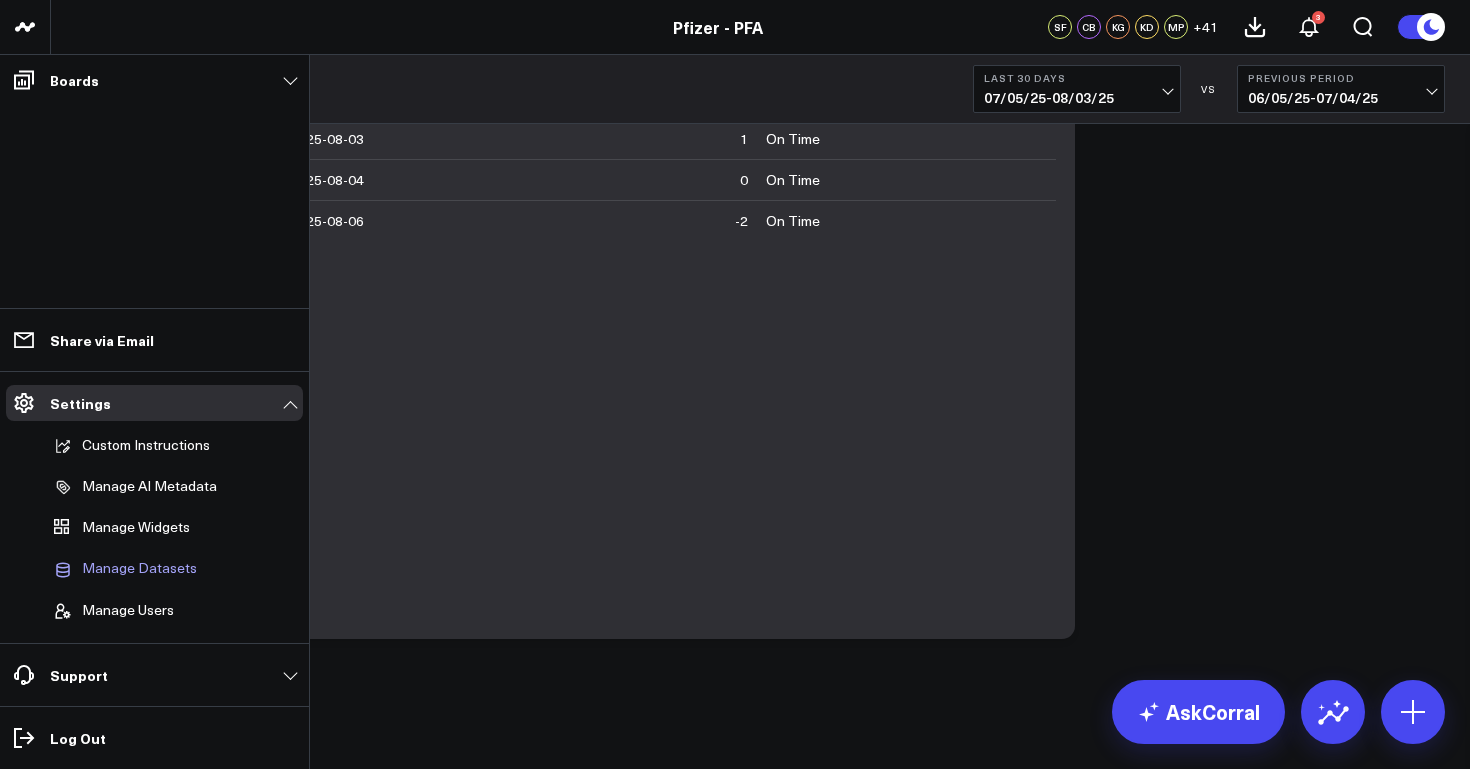 click on "Manage Datasets" at bounding box center (139, 569) 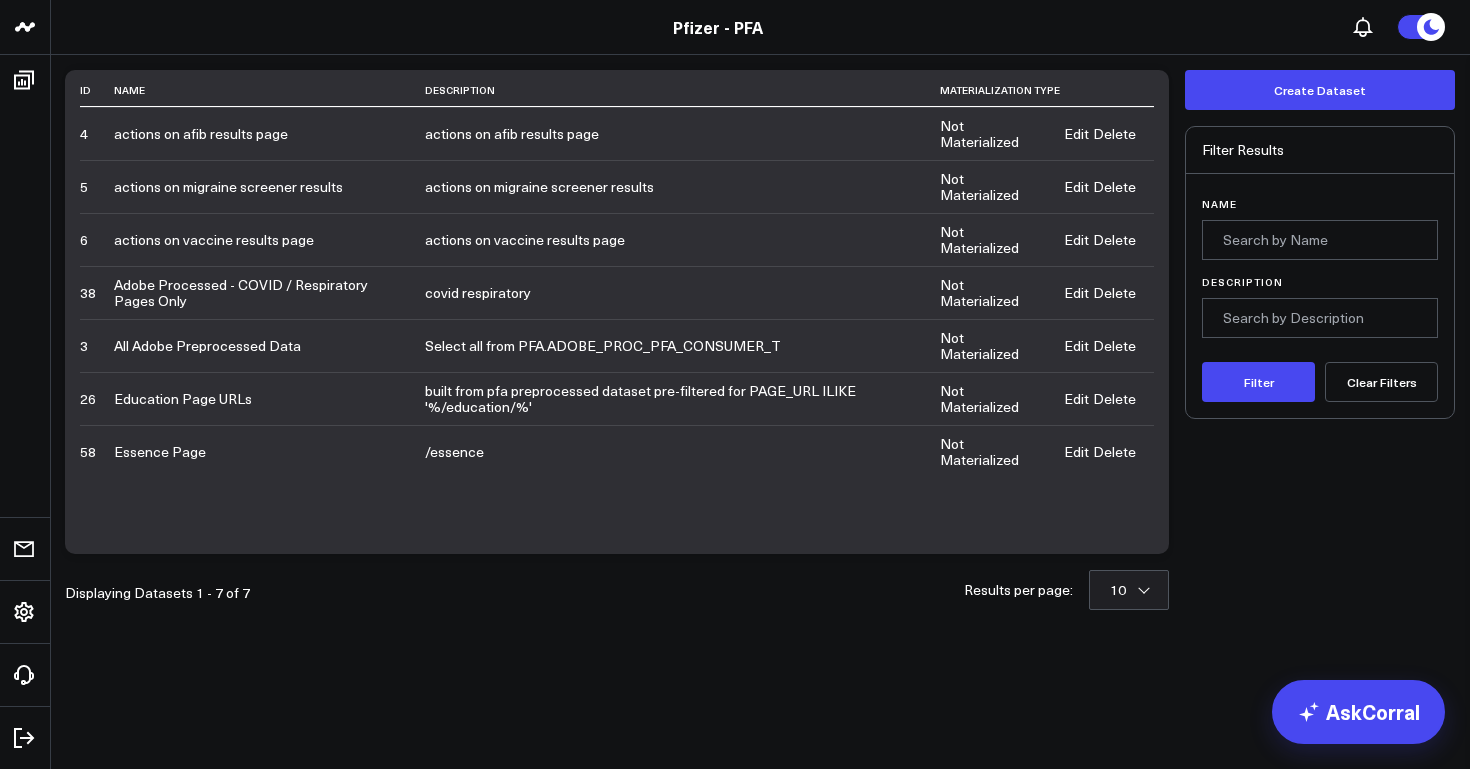 scroll, scrollTop: 0, scrollLeft: 0, axis: both 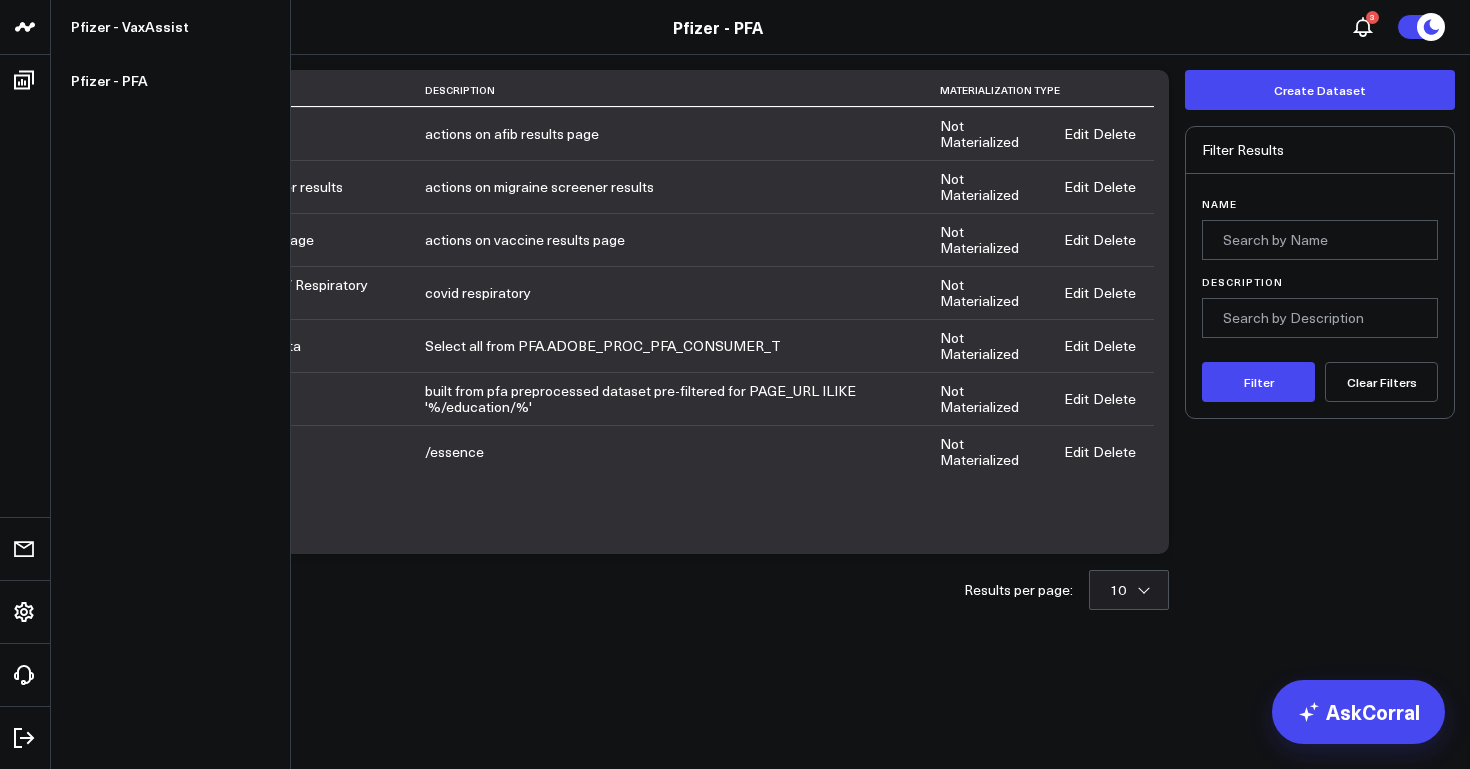 click 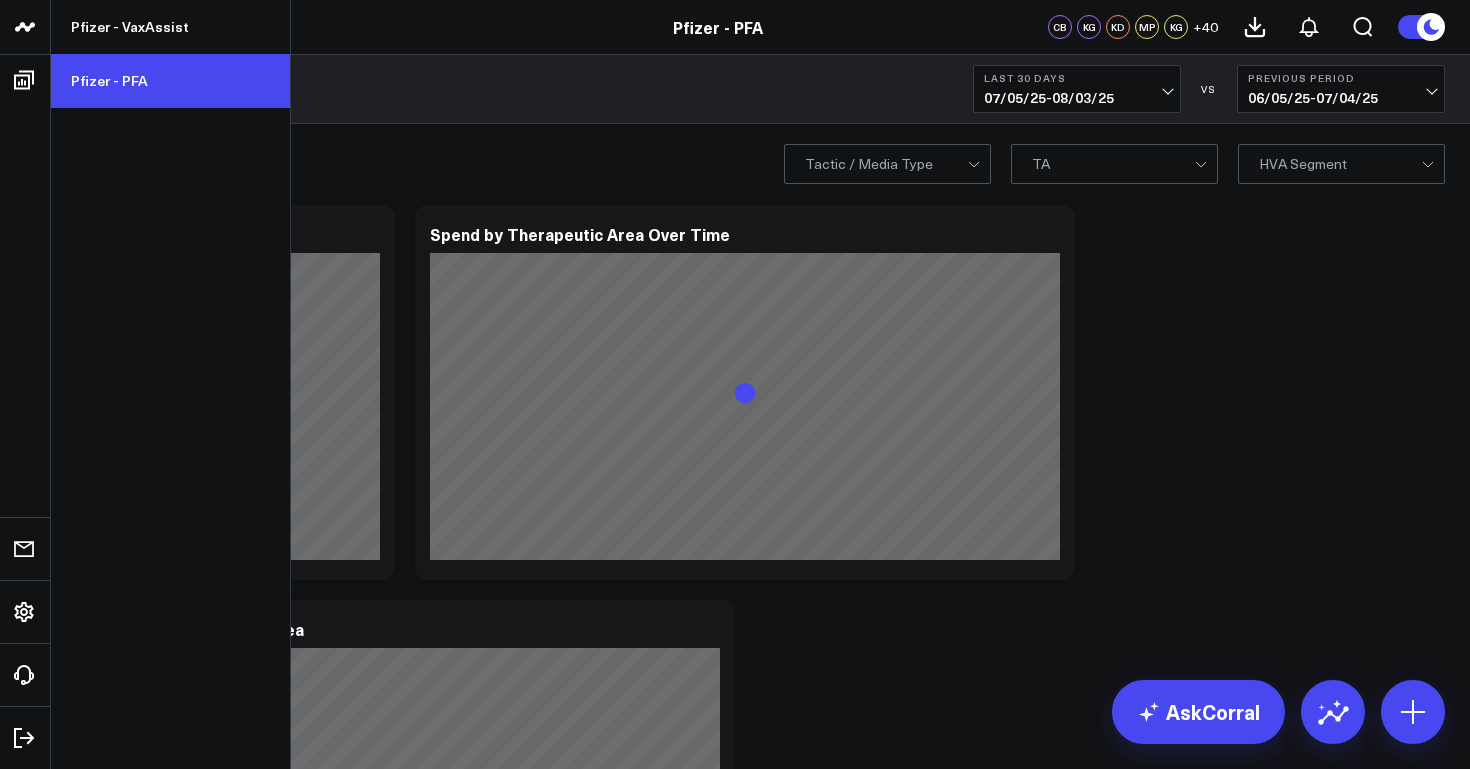 scroll, scrollTop: 0, scrollLeft: 0, axis: both 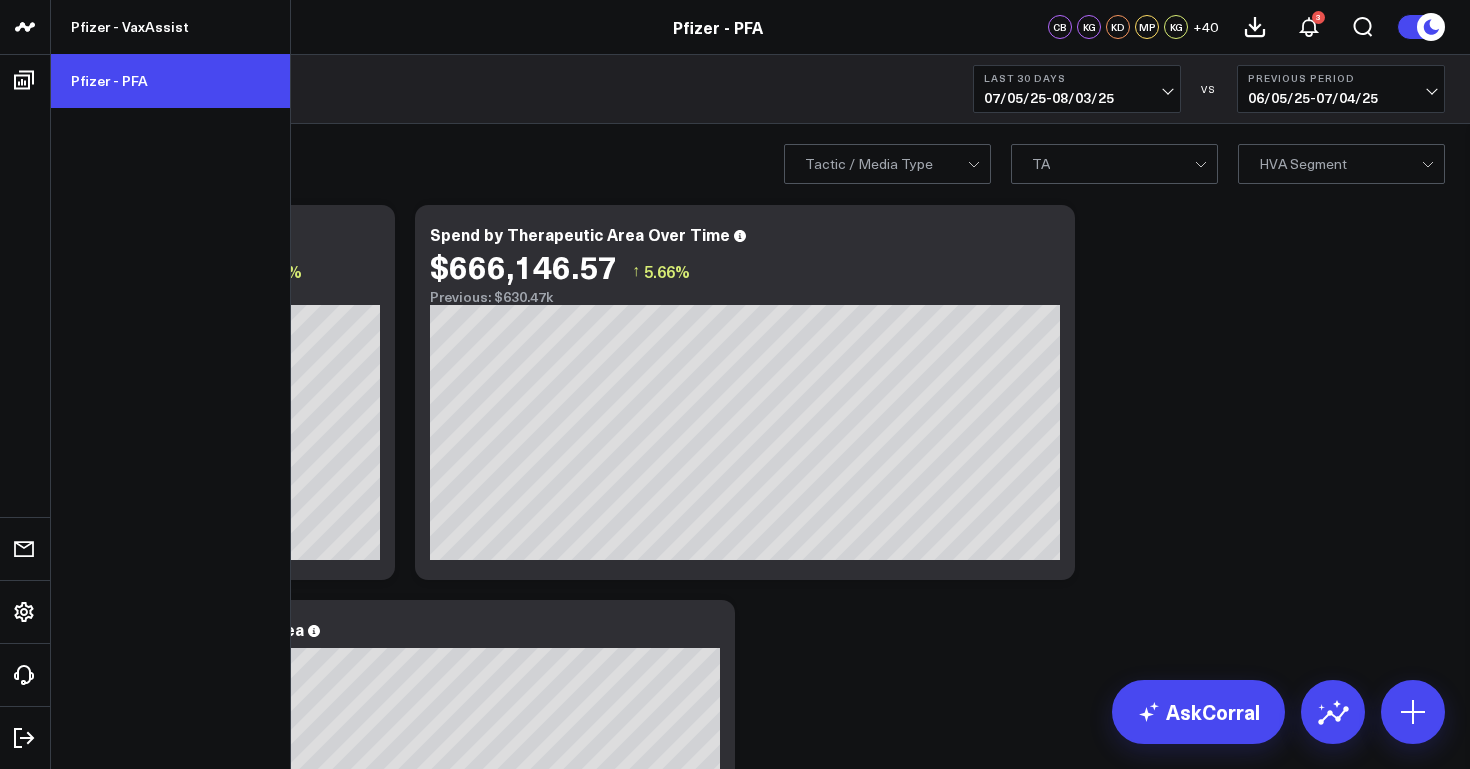 click on "Pfizer - PFA" at bounding box center [170, 81] 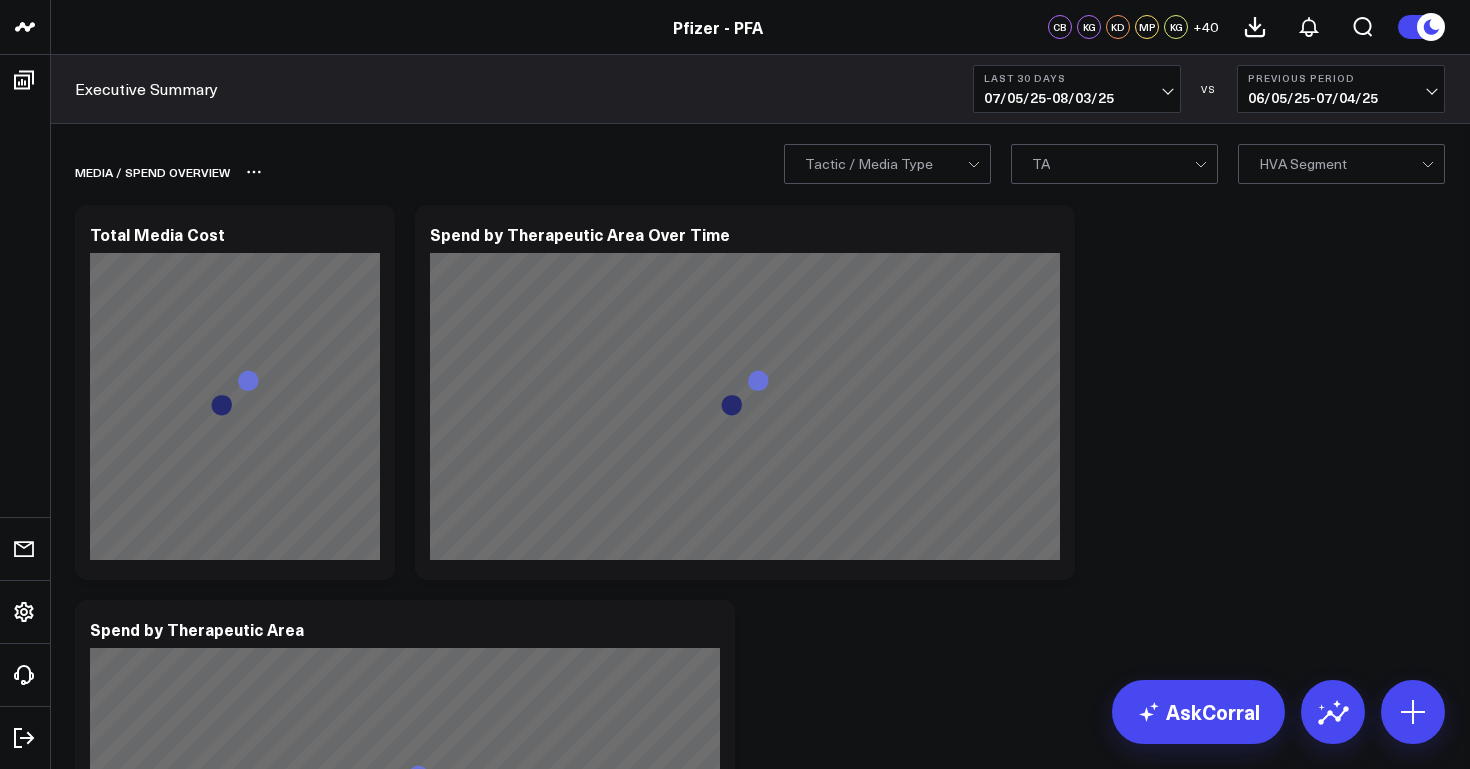 scroll, scrollTop: 0, scrollLeft: 0, axis: both 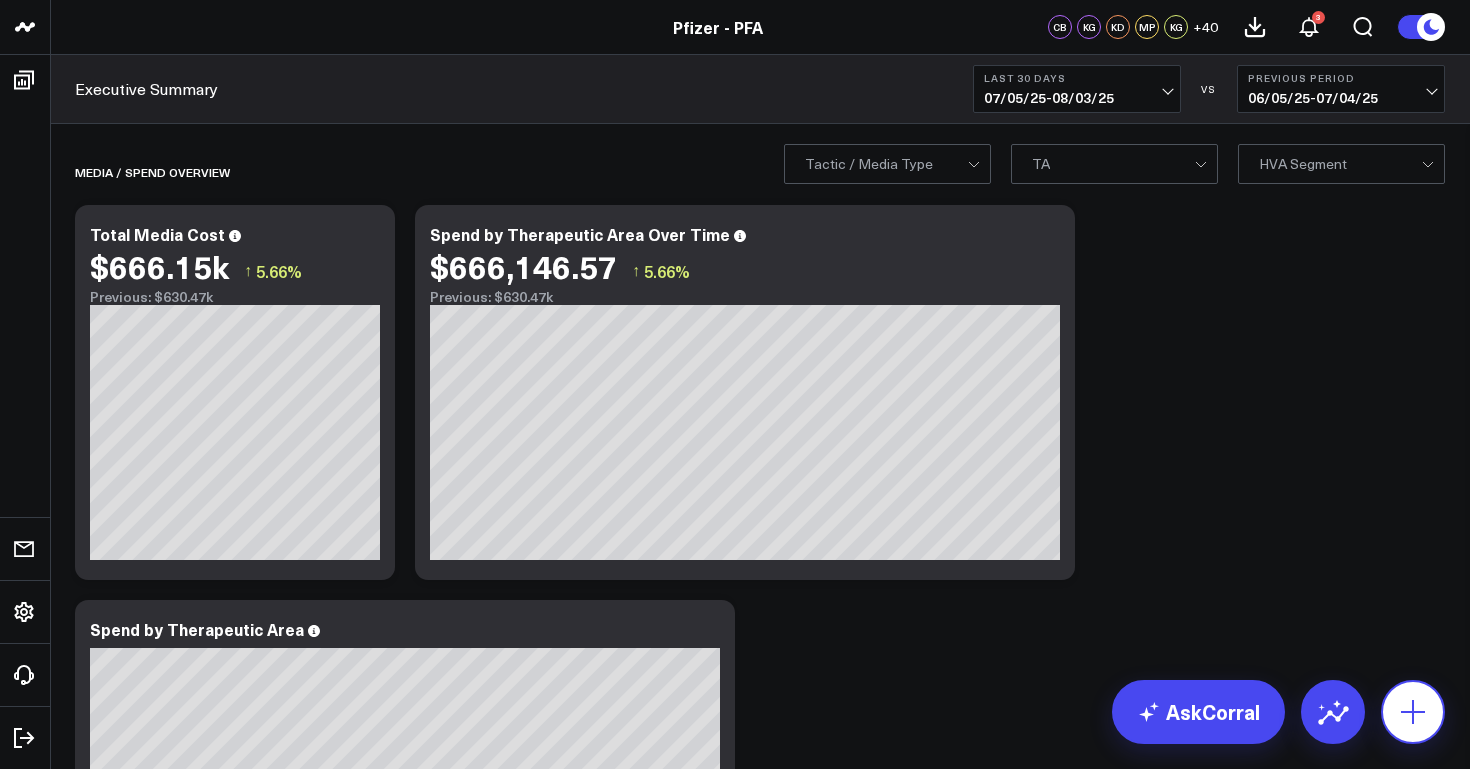 click 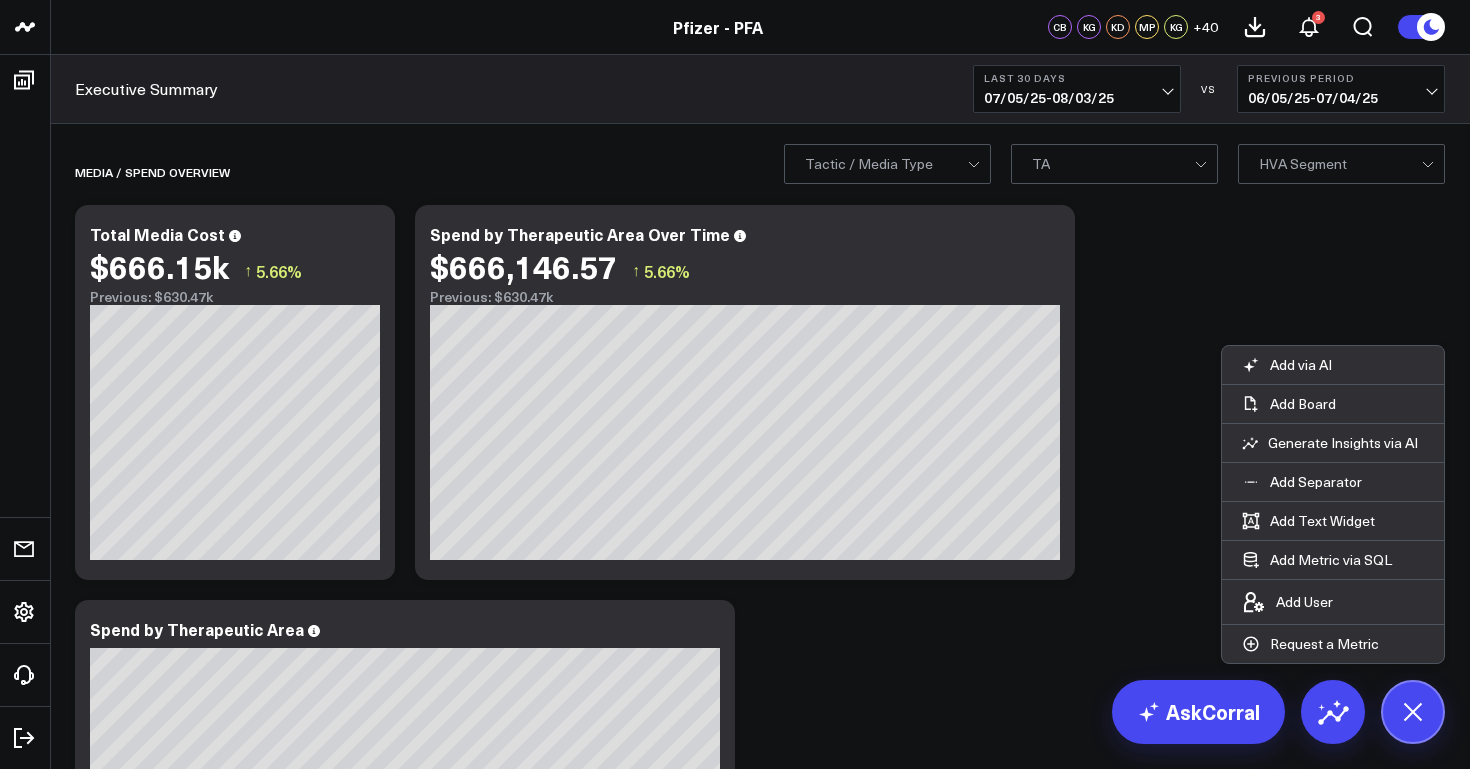 click on "Media / Spend Overview Modify via AI Copy link to widget Ask support Remove Create linked copy Executive Summary Product Release Spotlight Product Summary OKRs 5.2 Release OKRs Homepage Health Questionnaires COVID-19 / Respiratory Menopause Migraine mTOQ Vaccines Prescription Savings Optimizations (WIP) Education Articles Media Performance Website Website HVA Performance Site Experience / DXA Telehealth & Pharmacy Prescription Delivery - Alto Telehealth - UpScript Crossix Crossix Visitor Profiles Crossix Conversion Events Essence Data Freshness Duplicate to Executive Summary Product Release Spotlight Product Summary OKRs 5.2 Release OKRs Homepage Health Questionnaires COVID-19 / Respiratory Menopause Migraine mTOQ Vaccines Prescription Savings Optimizations (WIP) Education Articles Media Performance Website Website HVA Performance Site Experience / DXA Telehealth & Pharmacy Prescription Delivery - Alto Telehealth - UpScript Crossix Crossix Visitor Profiles Crossix Conversion Events Essence Data Freshness OKRs" at bounding box center (760, 4031) 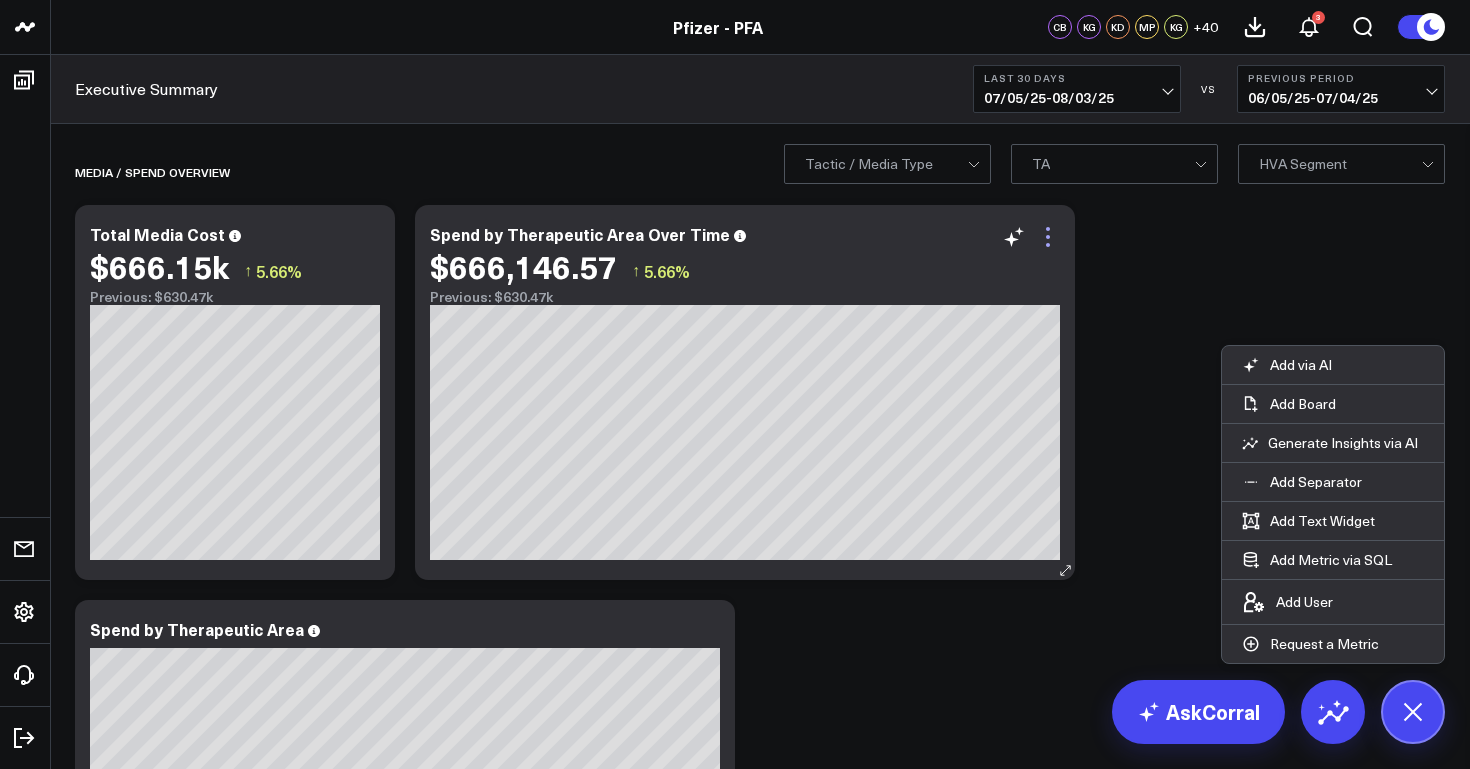 click 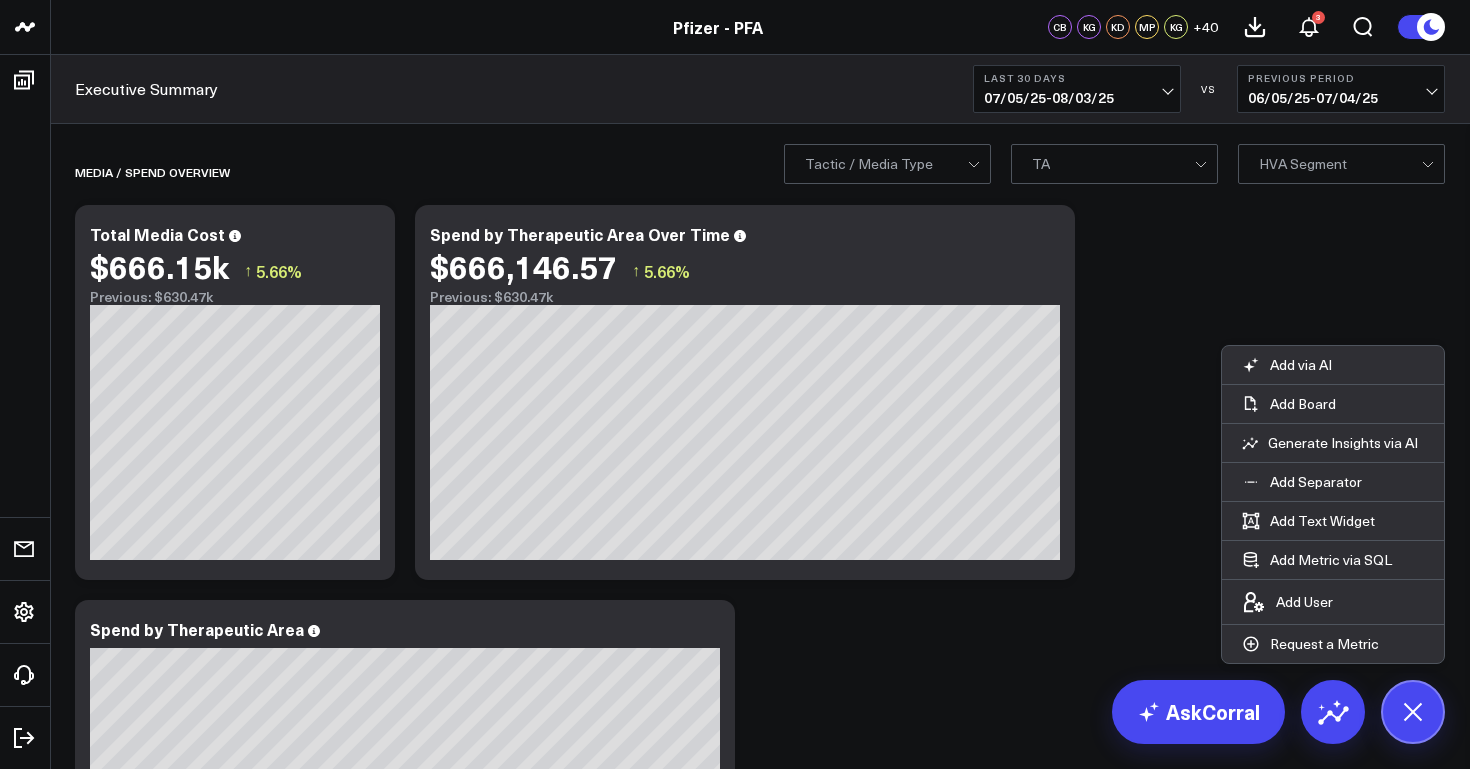 click on "Media / Spend Overview Modify via AI Copy link to widget Ask support Remove Create linked copy Executive Summary Product Release Spotlight Product Summary OKRs 5.2 Release OKRs Homepage Health Questionnaires COVID-19 / Respiratory Menopause Migraine mTOQ Vaccines Prescription Savings Optimizations (WIP) Education Articles Media Performance Website Website HVA Performance Site Experience / DXA Telehealth & Pharmacy Prescription Delivery - Alto Telehealth - UpScript Crossix Crossix Visitor Profiles Crossix Conversion Events Essence Data Freshness Duplicate to Executive Summary Product Release Spotlight Product Summary OKRs 5.2 Release OKRs Homepage Health Questionnaires COVID-19 / Respiratory Menopause Migraine mTOQ Vaccines Prescription Savings Optimizations (WIP) Education Articles Media Performance Website Website HVA Performance Site Experience / DXA Telehealth & Pharmacy Prescription Delivery - Alto Telehealth - UpScript Crossix Crossix Visitor Profiles Crossix Conversion Events Essence Data Freshness OKRs" at bounding box center [760, 4031] 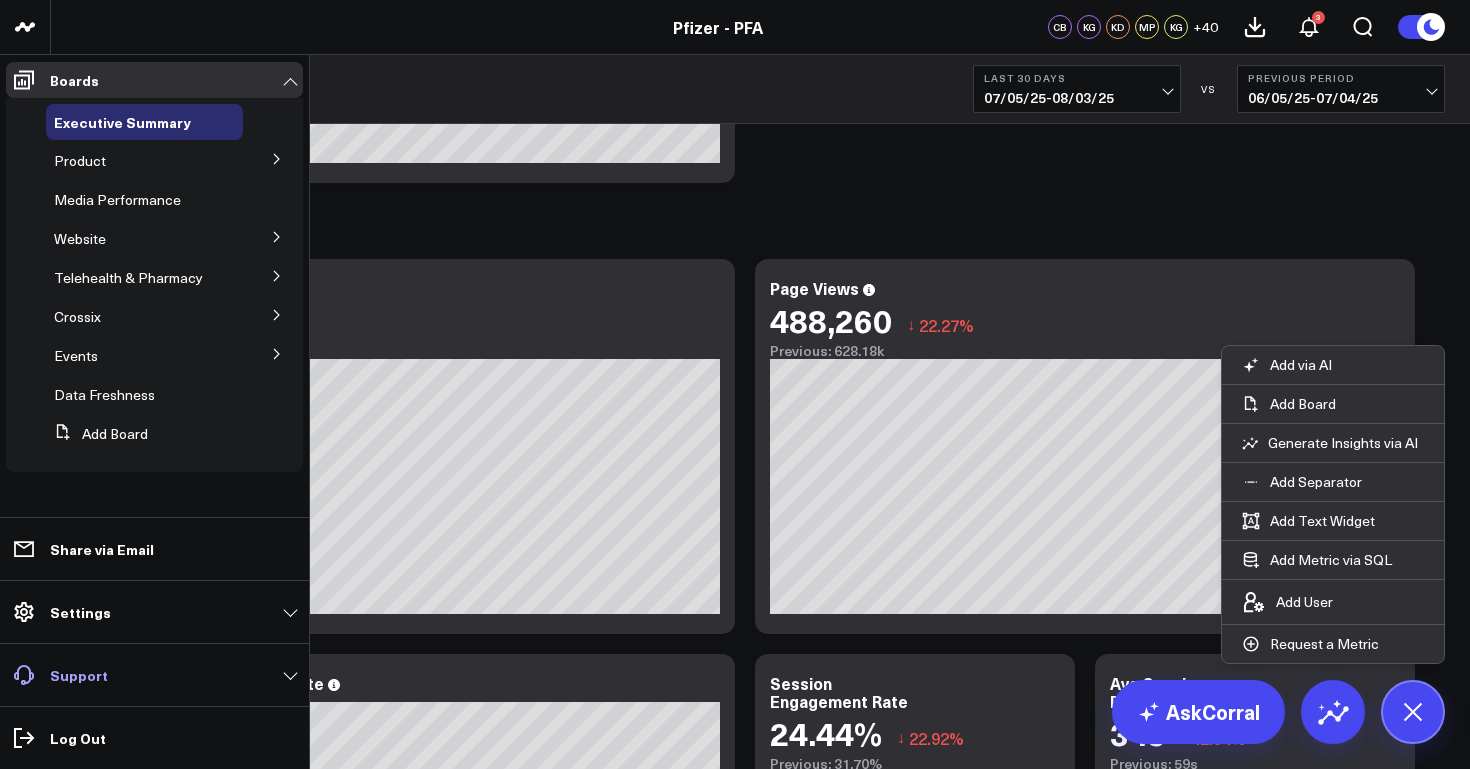 scroll, scrollTop: 787, scrollLeft: 0, axis: vertical 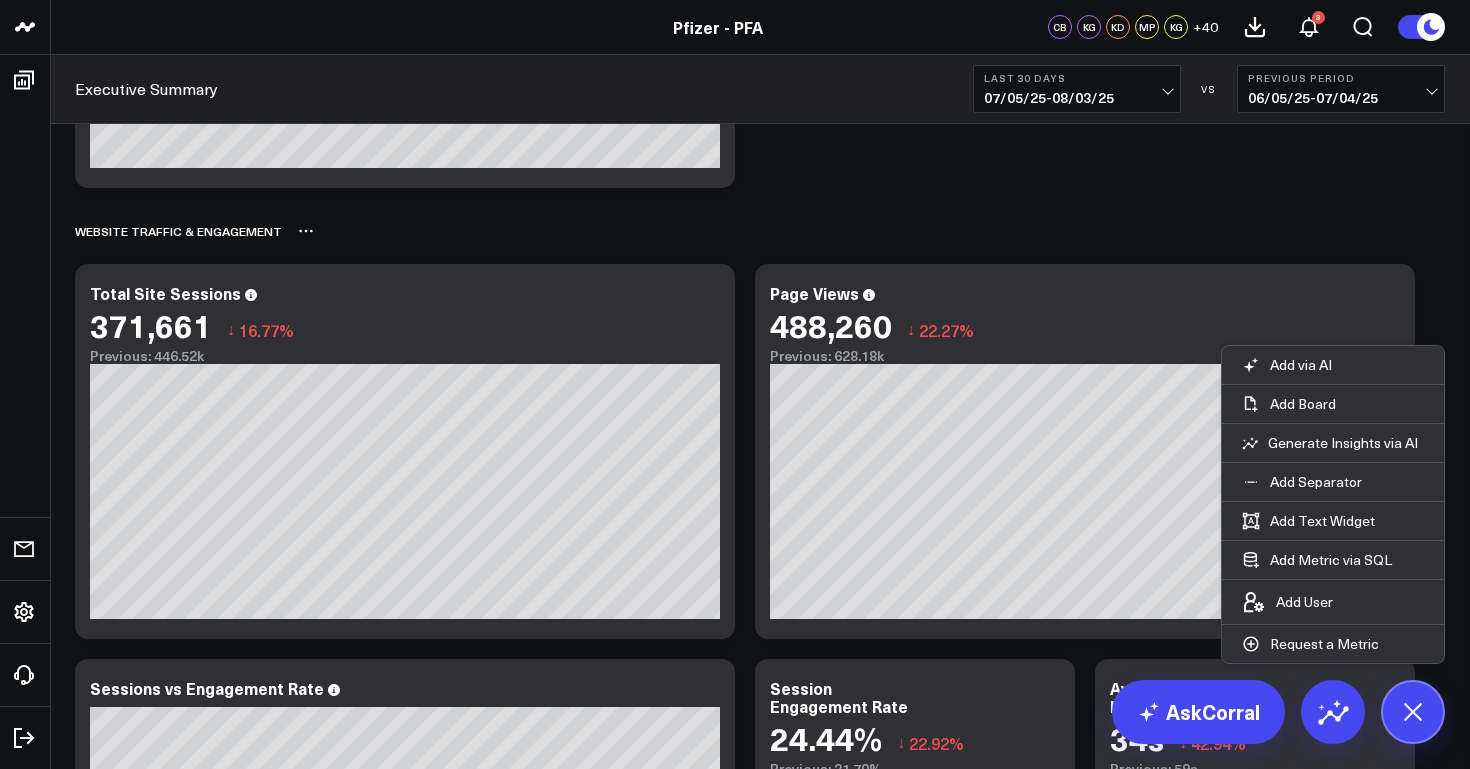 click 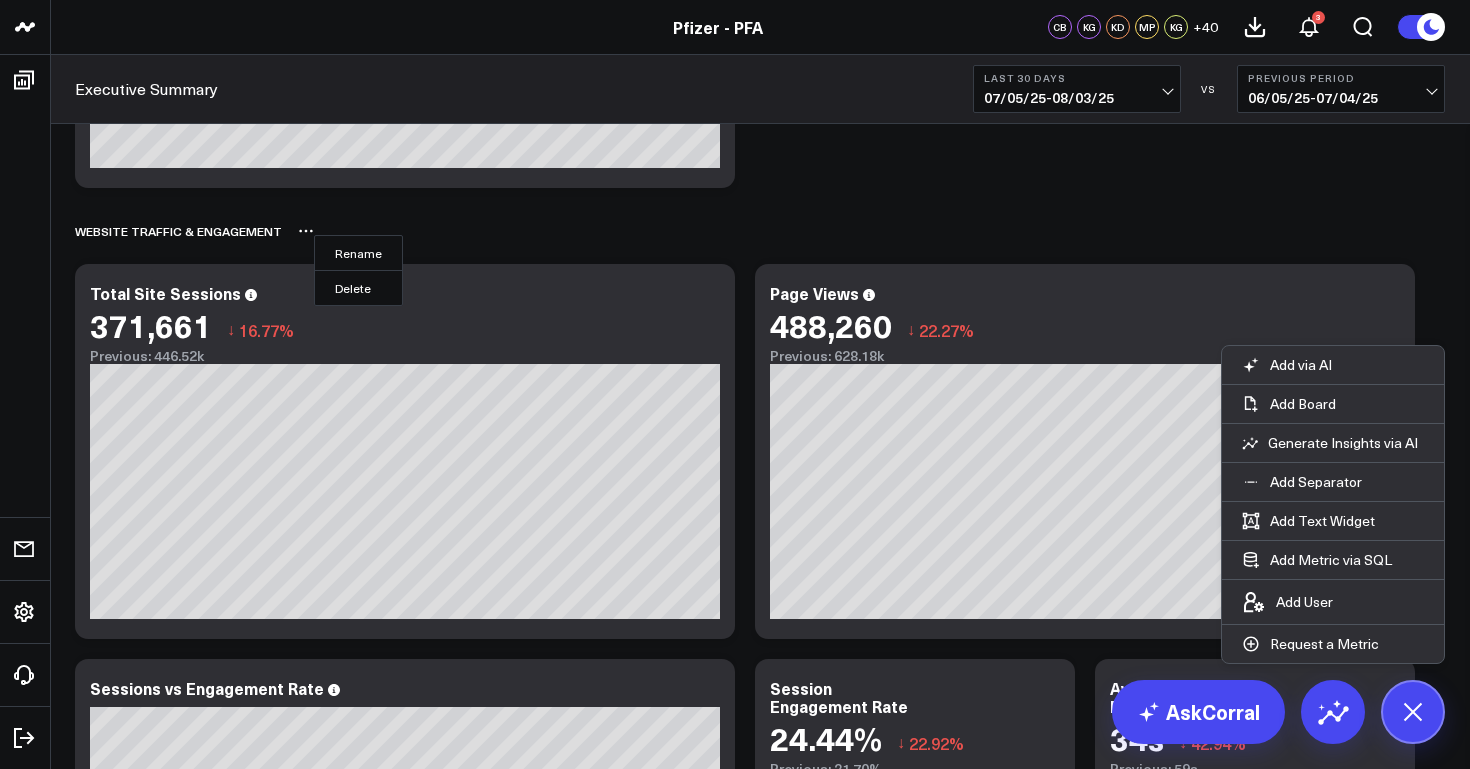 click on "Website Traffic & Engagement Rename Delete" at bounding box center [760, 231] 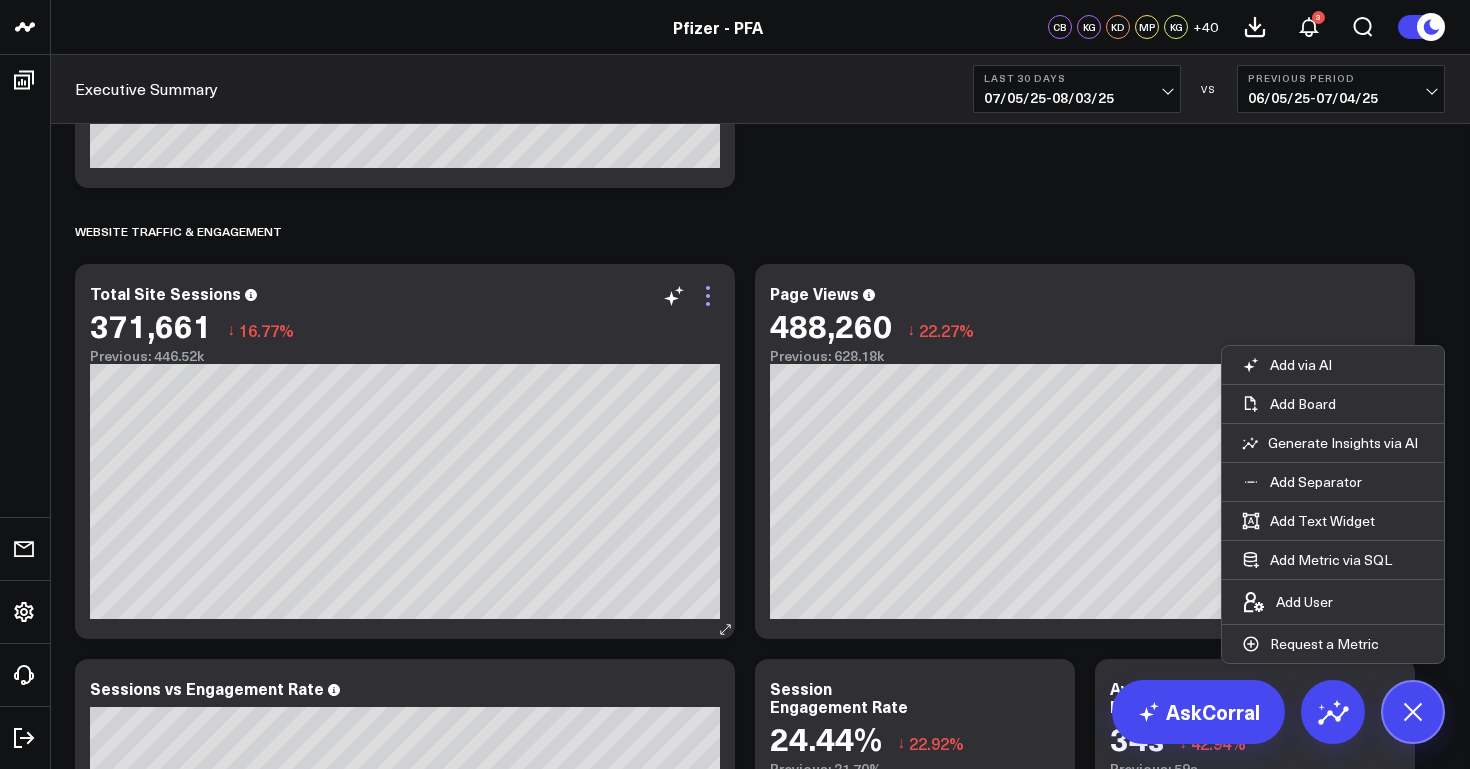 click 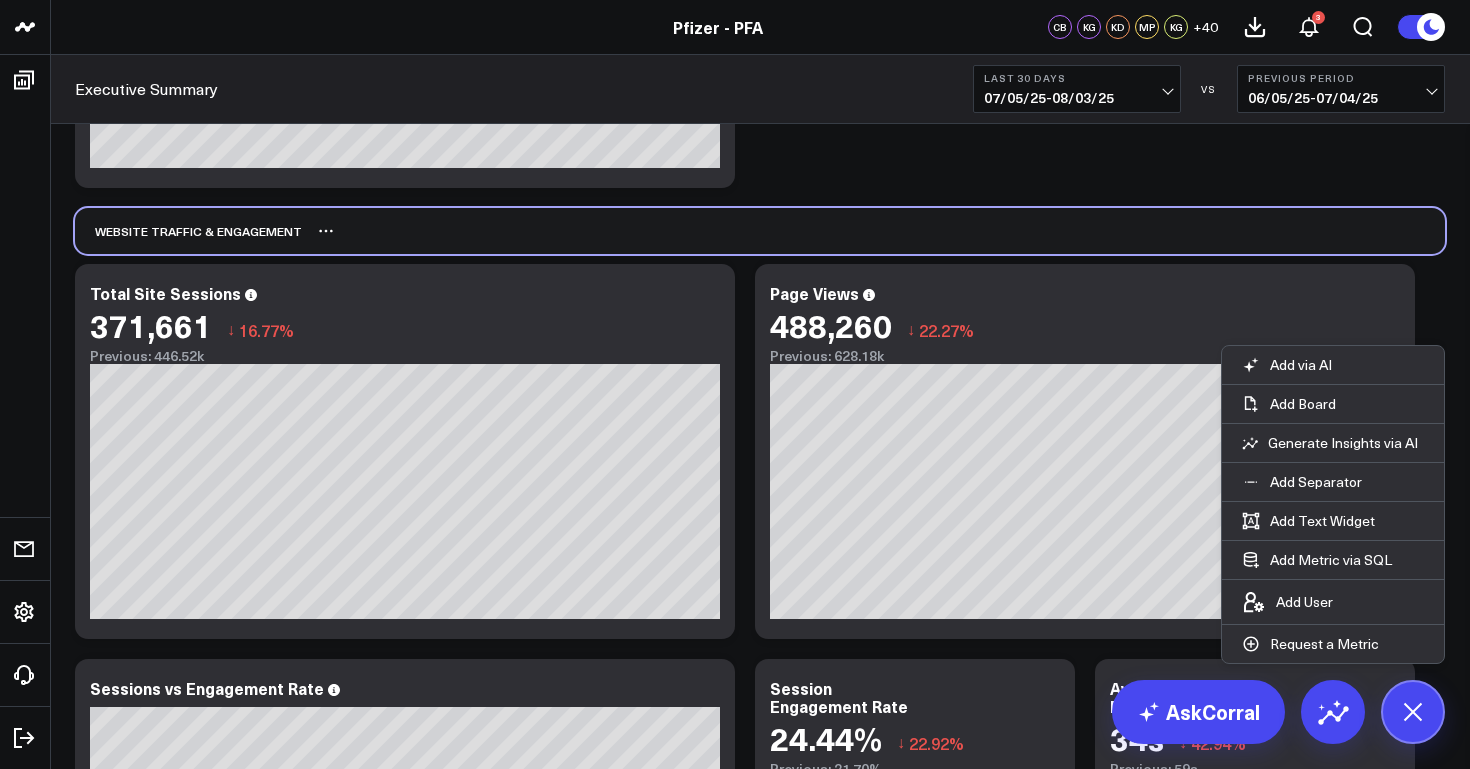 click on "Website Traffic & Engagement" at bounding box center (760, 231) 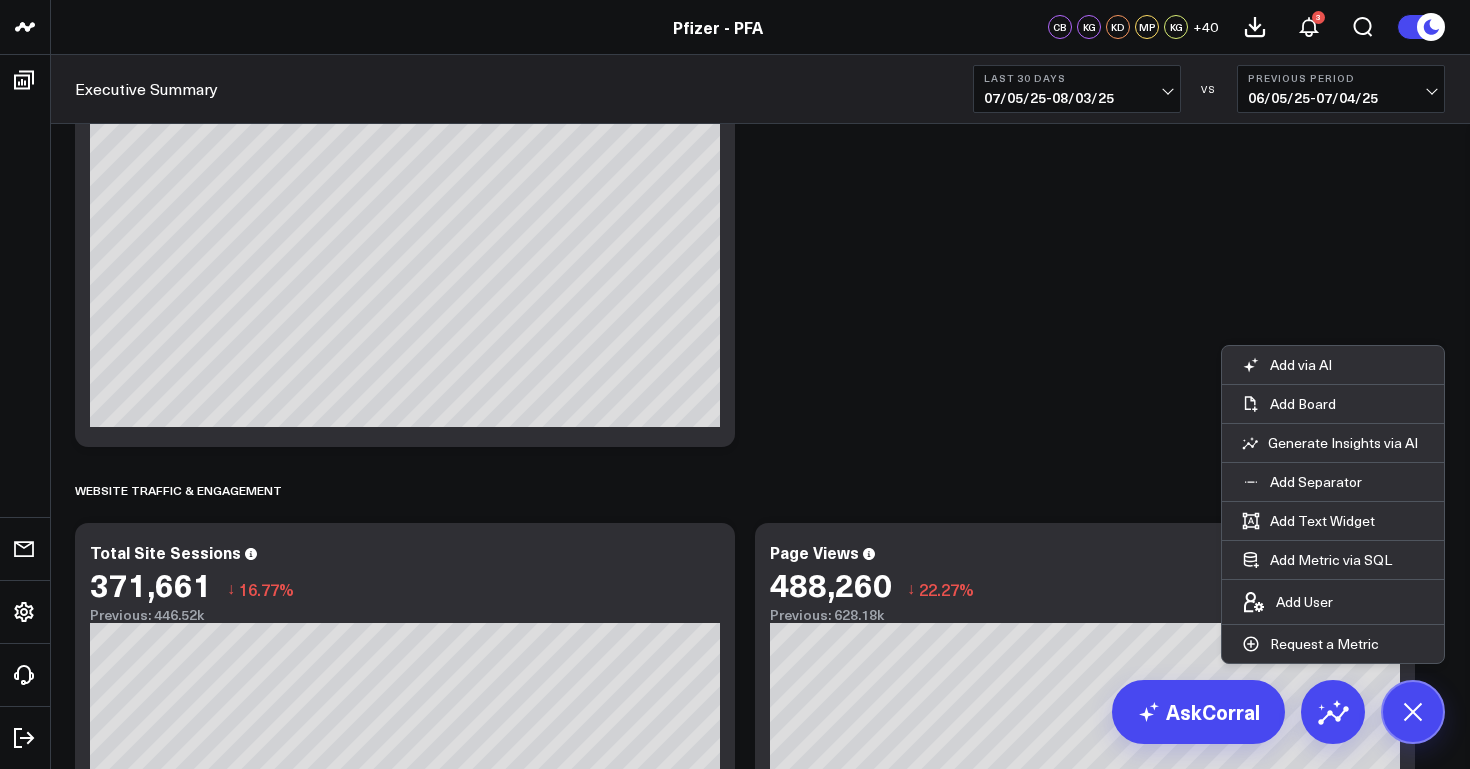 scroll, scrollTop: 525, scrollLeft: 0, axis: vertical 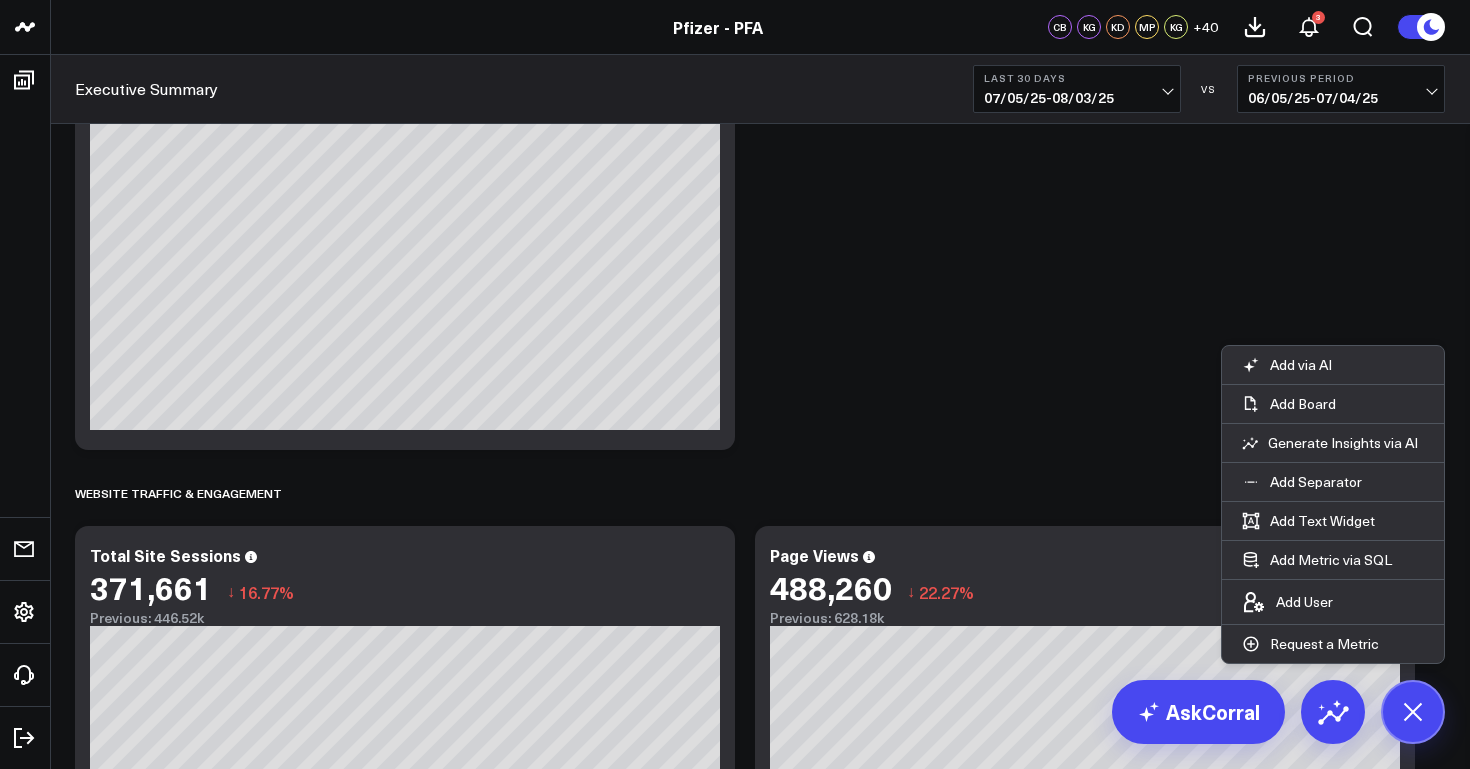 click on "Media / Spend Overview Modify via AI Copy link to widget Ask support Remove Create linked copy Executive Summary Product Release Spotlight Product Summary OKRs 5.2 Release OKRs Homepage Health Questionnaires COVID-19 / Respiratory Menopause Migraine mTOQ Vaccines Prescription Savings Optimizations (WIP) Education Articles Media Performance Website Website HVA Performance Site Experience / DXA Telehealth & Pharmacy Prescription Delivery - Alto Telehealth - UpScript Crossix Crossix Visitor Profiles Crossix Conversion Events Essence Data Freshness Duplicate to Executive Summary Product Release Spotlight Product Summary OKRs 5.2 Release OKRs Homepage Health Questionnaires COVID-19 / Respiratory Menopause Migraine mTOQ Vaccines Prescription Savings Optimizations (WIP) Education Articles Media Performance Website Website HVA Performance Site Experience / DXA Telehealth & Pharmacy Prescription Delivery - Alto Telehealth - UpScript Crossix Crossix Visitor Profiles Crossix Conversion Events Essence Data Freshness OKRs" at bounding box center (760, 3506) 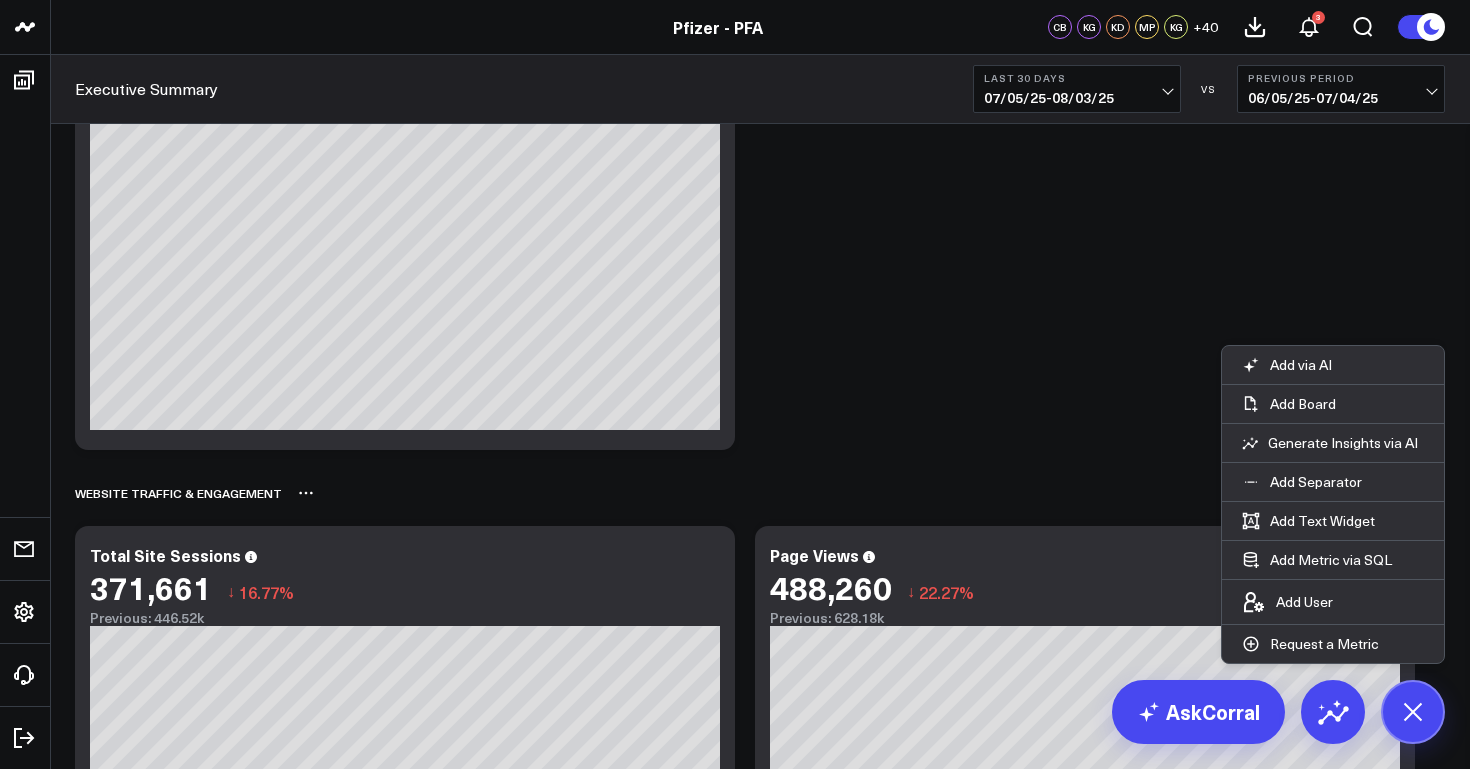 click on "Website Traffic & Engagement" at bounding box center [760, 493] 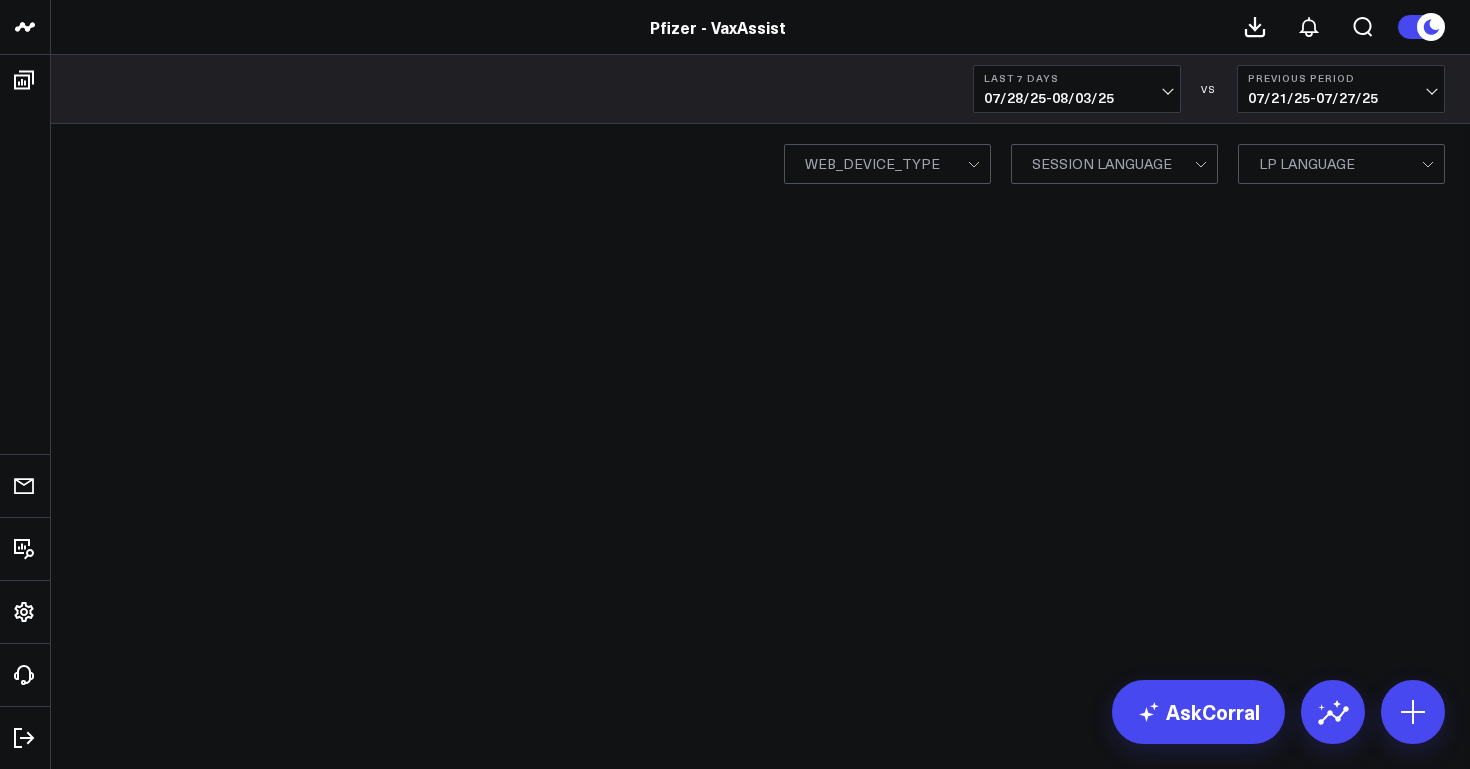 scroll, scrollTop: 0, scrollLeft: 0, axis: both 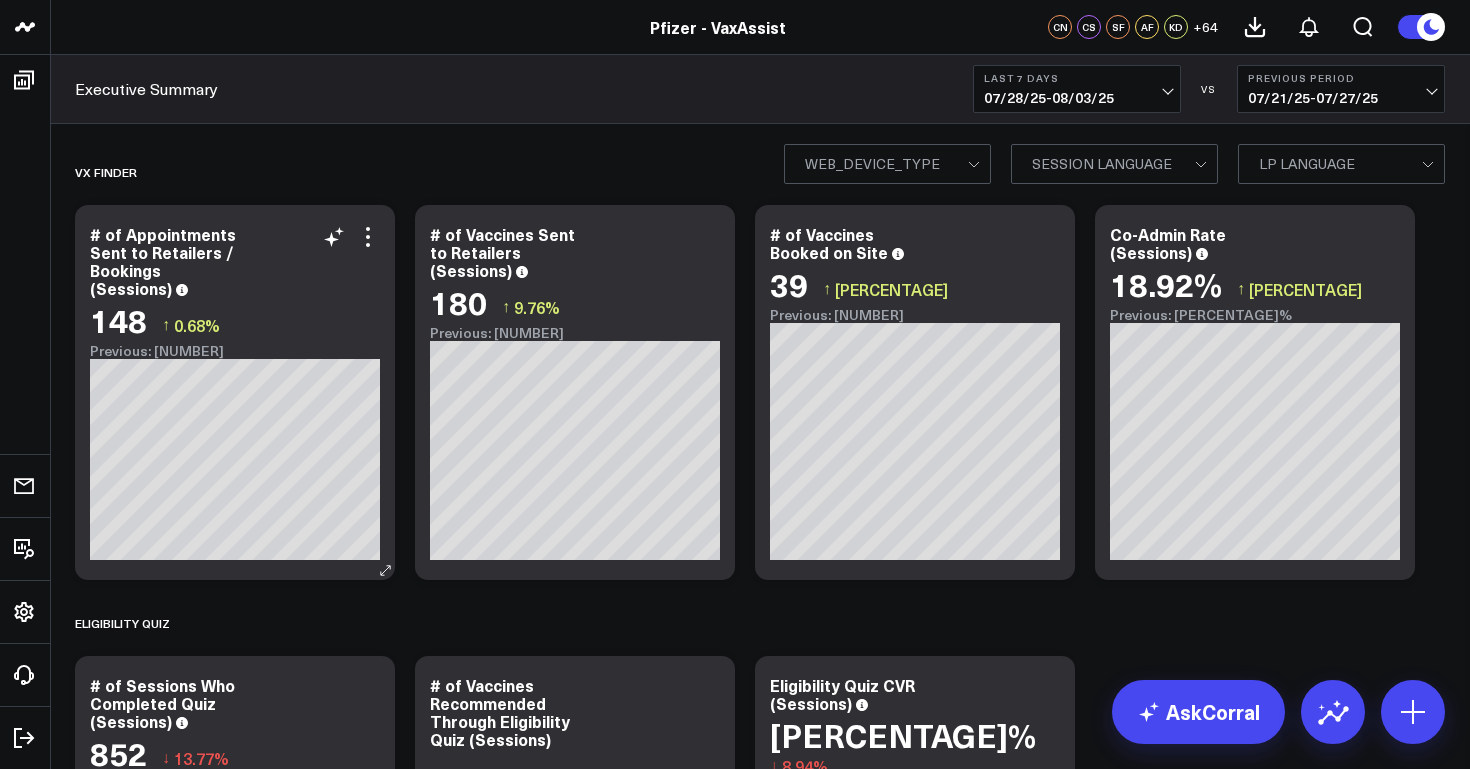 click on "# of Appointments Sent to Retailers / Bookings (Sessions)" at bounding box center (235, 261) 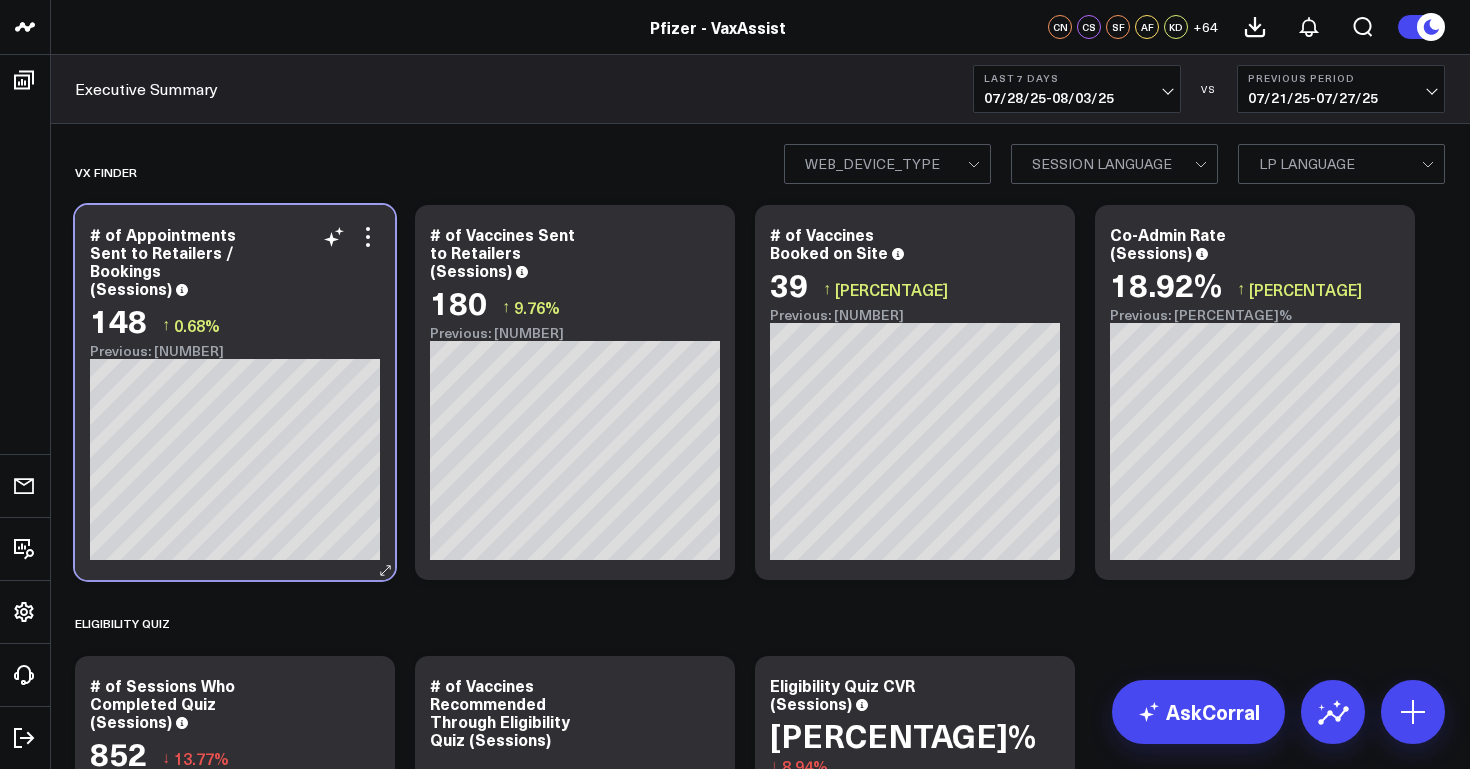 click on "# of Appointments Sent to Retailers / Bookings (Sessions)" at bounding box center (235, 261) 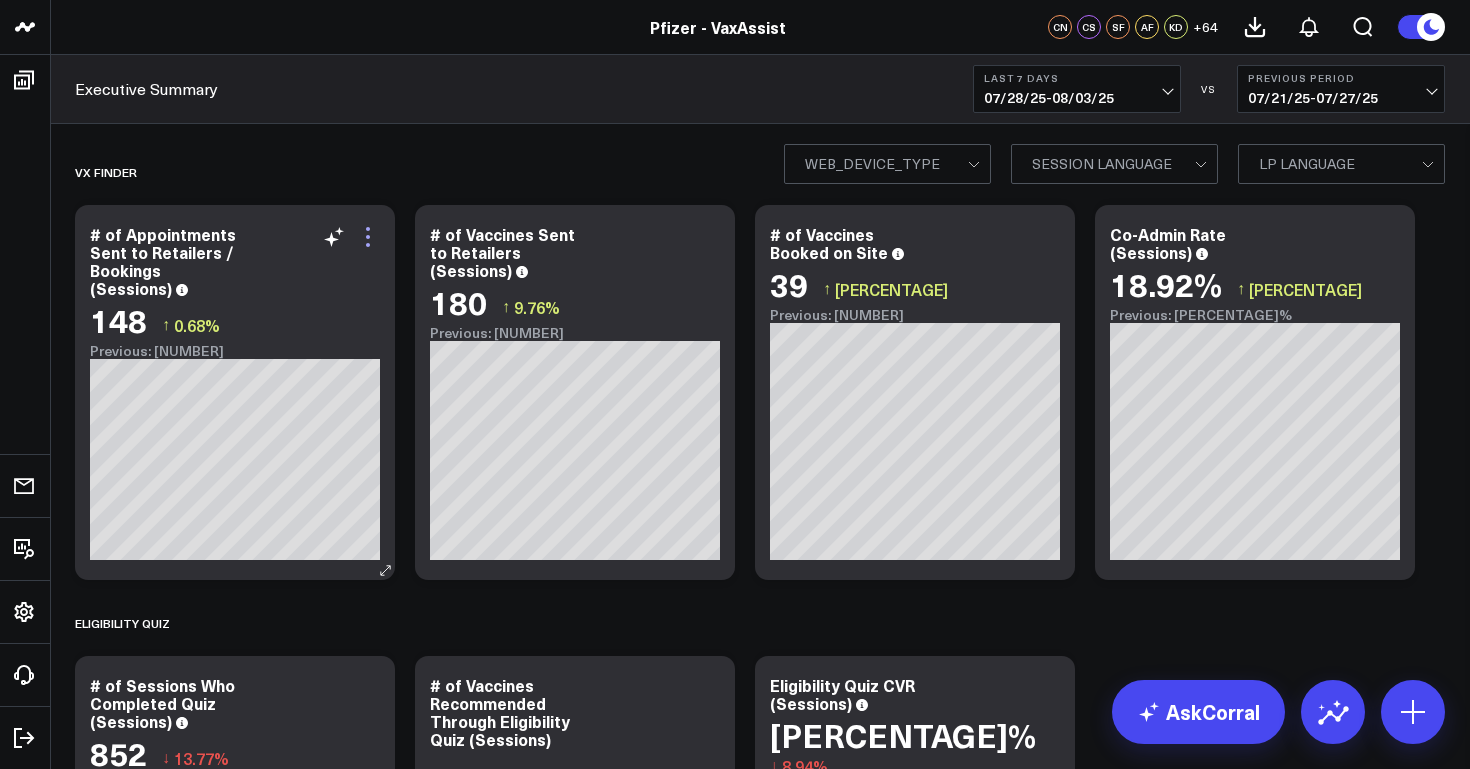 click 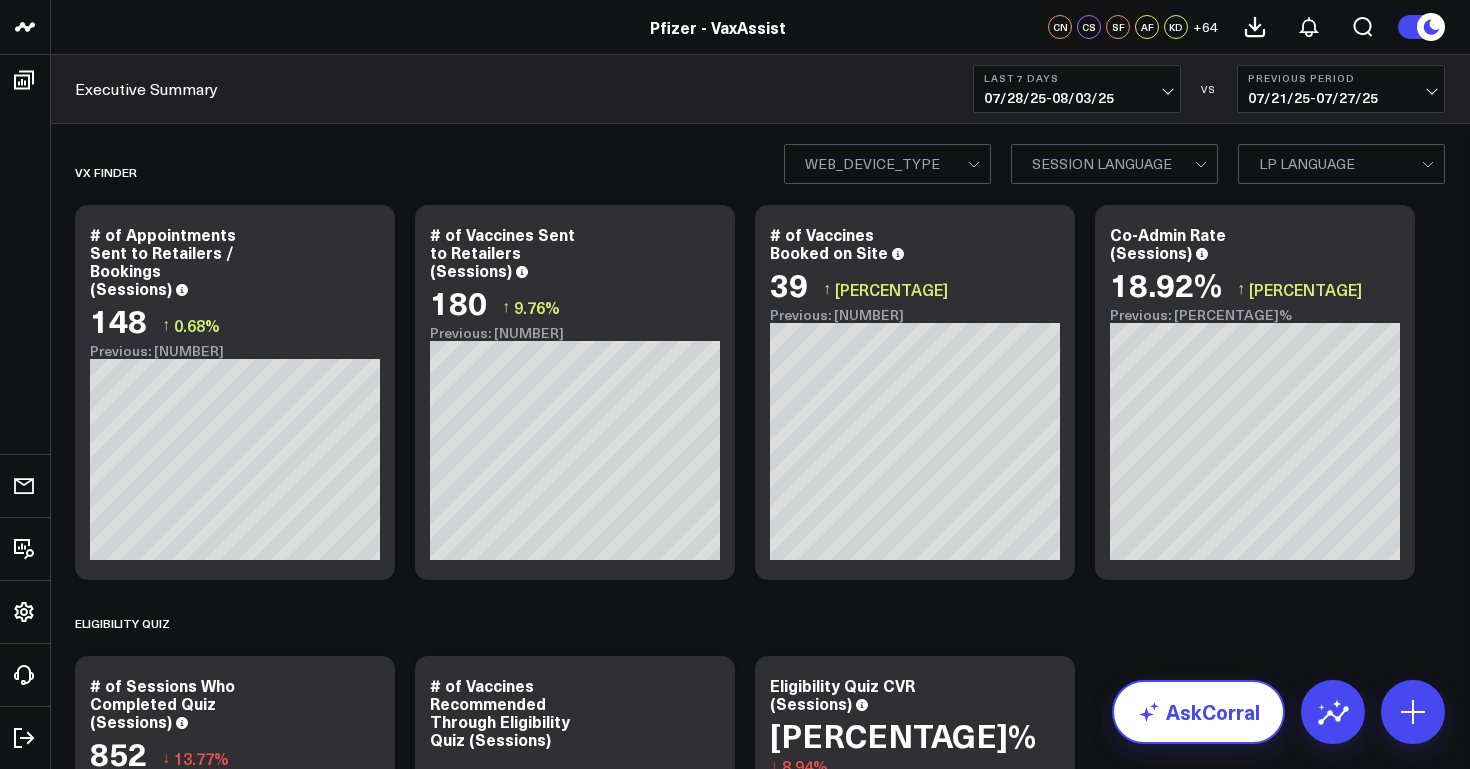 click on "AskCorral" at bounding box center [1198, 712] 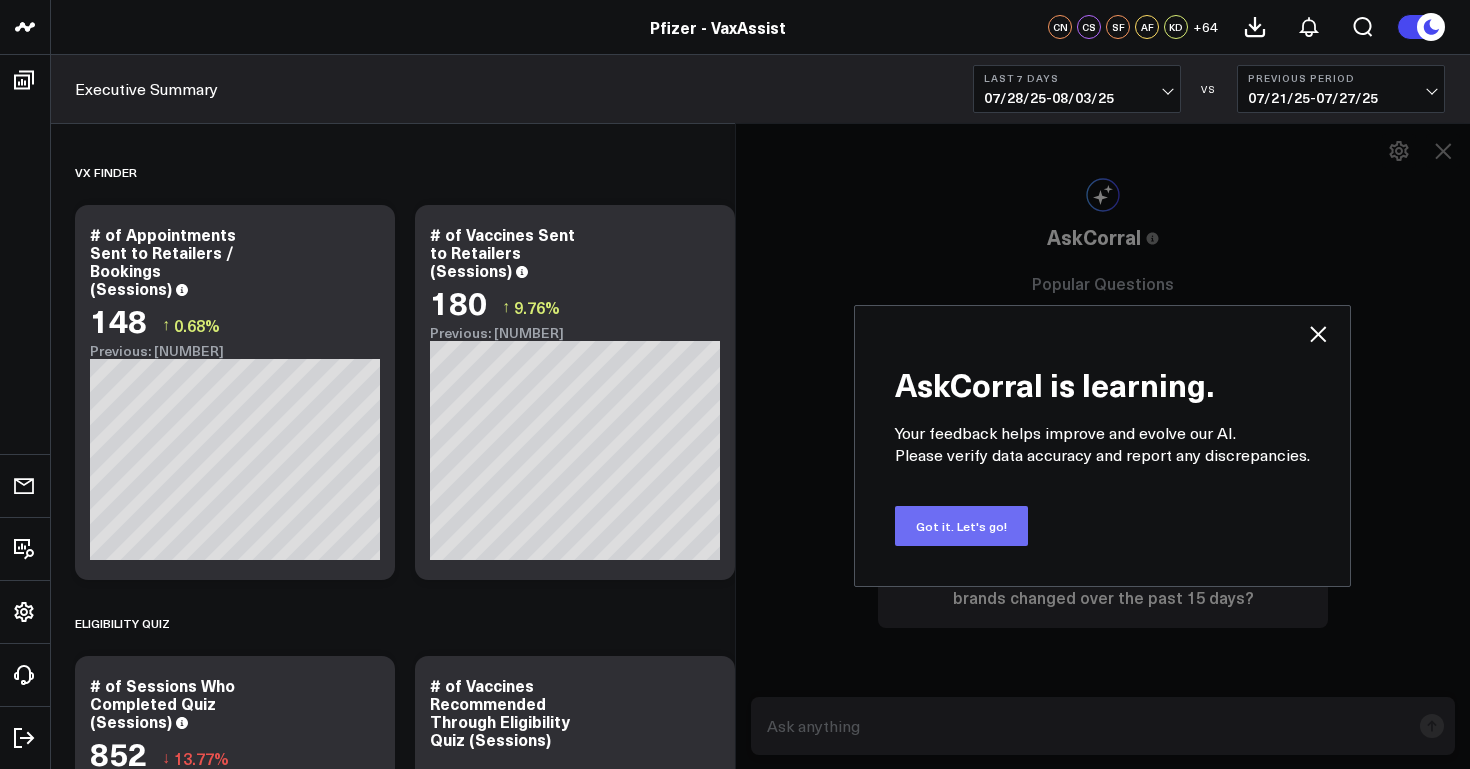 click on "Got it. Let's go!" at bounding box center [961, 526] 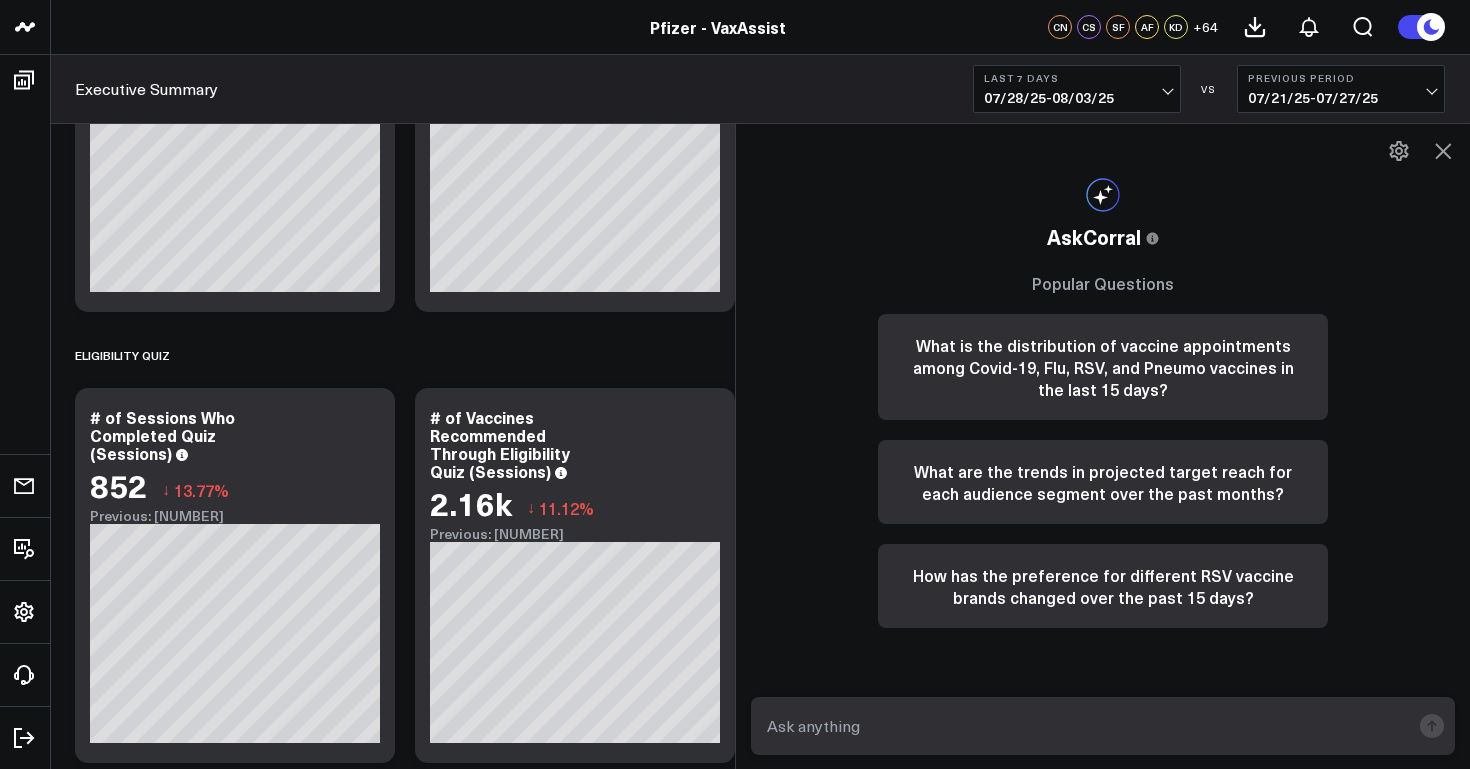 scroll, scrollTop: 266, scrollLeft: 0, axis: vertical 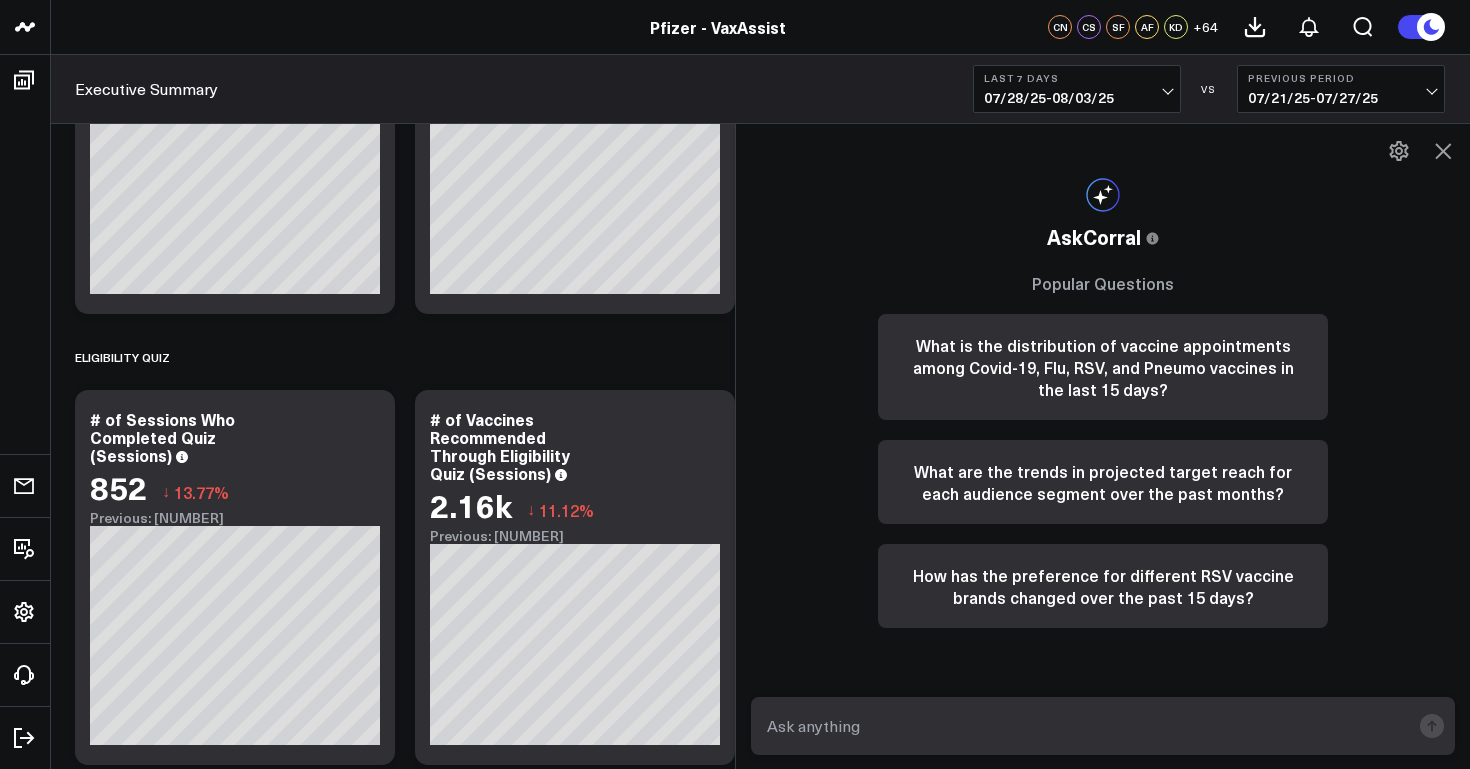 click 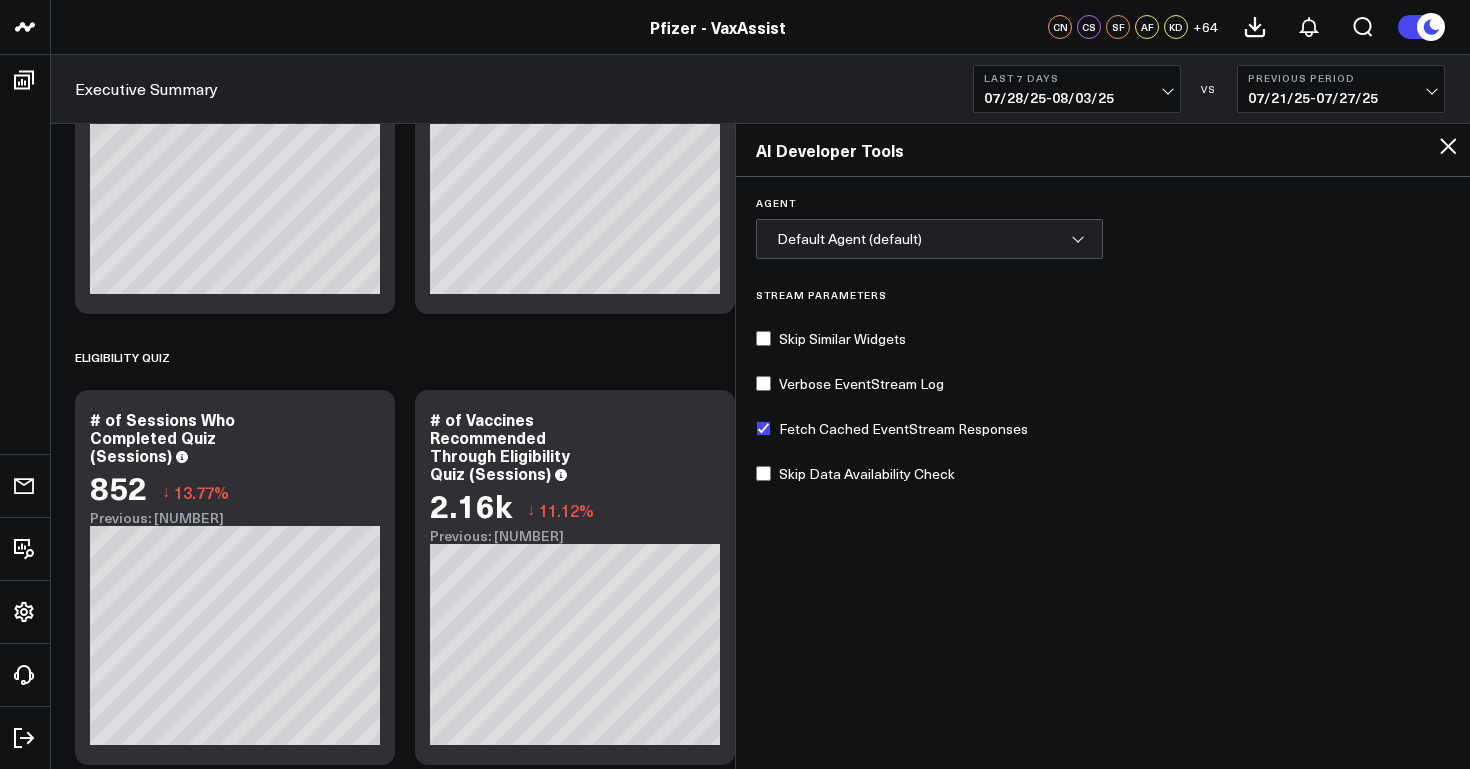 click 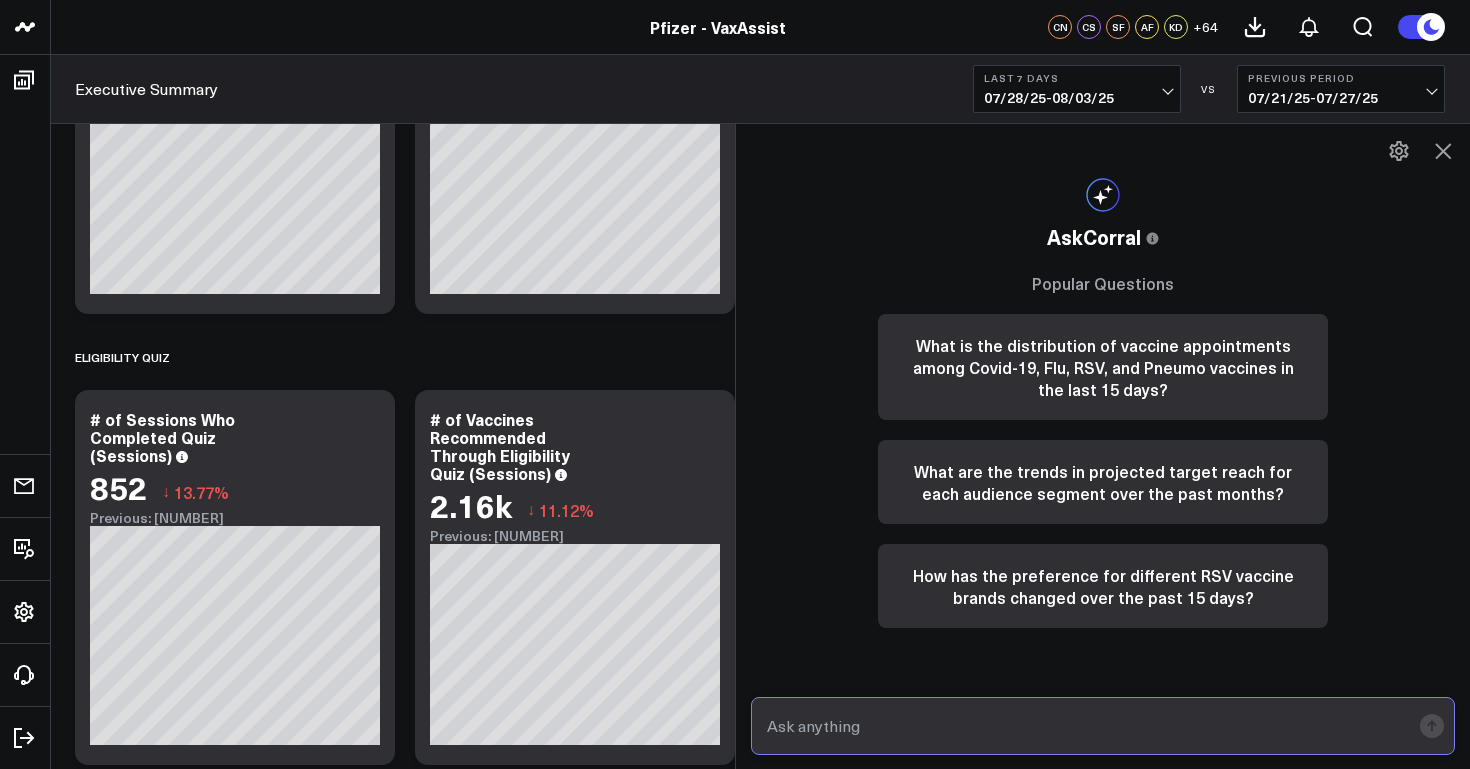 click at bounding box center (1086, 726) 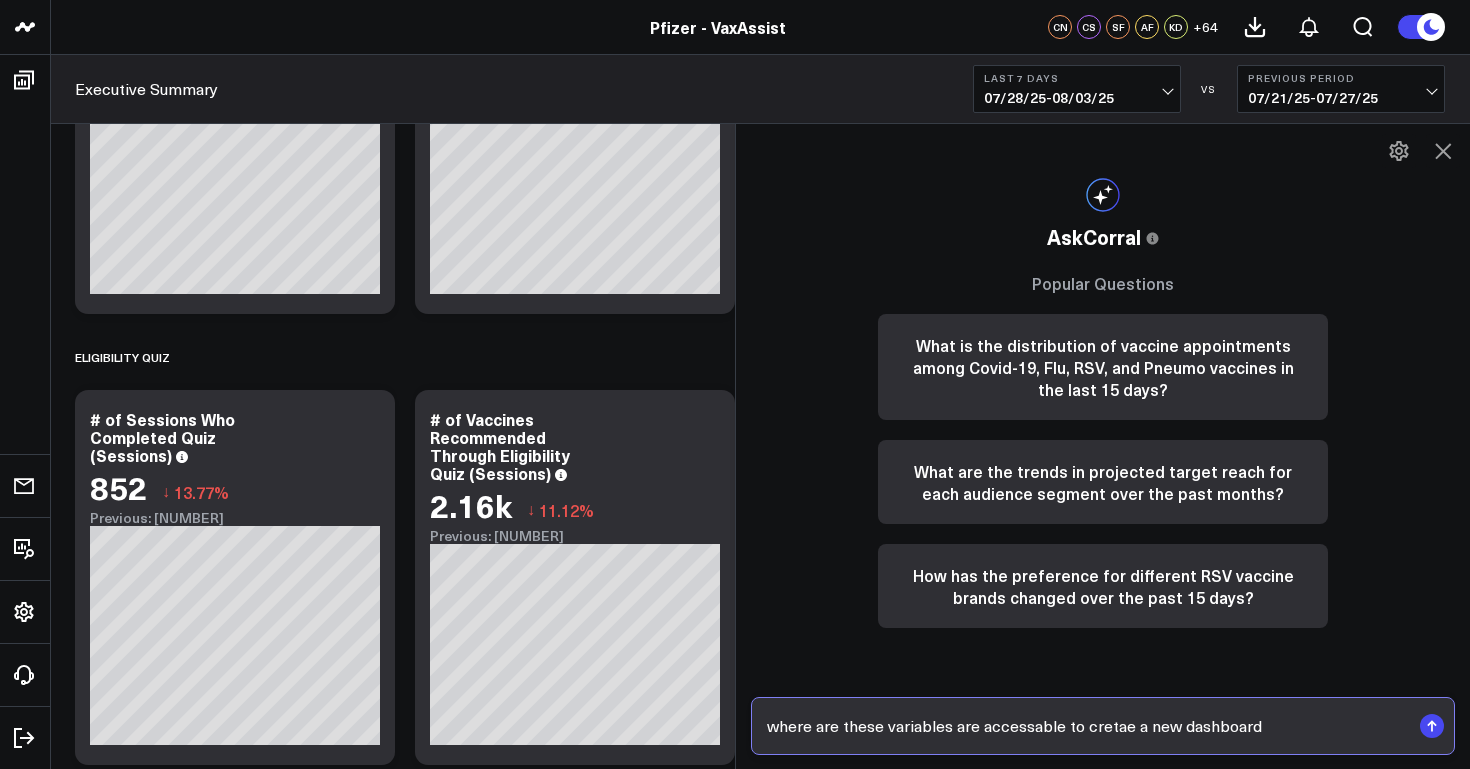 click on "where are these variables are accessable to cretae a new dashboard" at bounding box center (1086, 726) 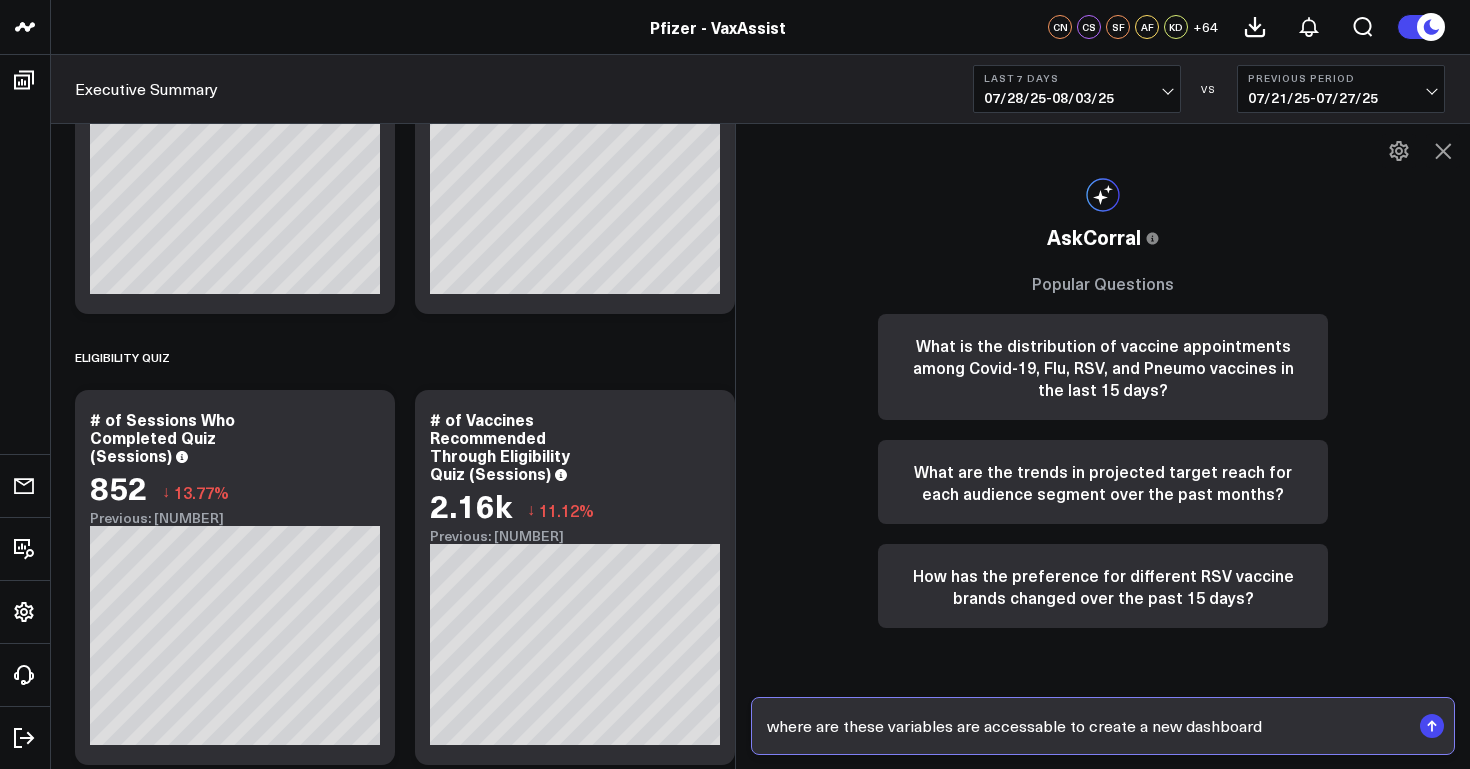 click on "where are these variables are accessable to create a new dashboard" at bounding box center (1086, 726) 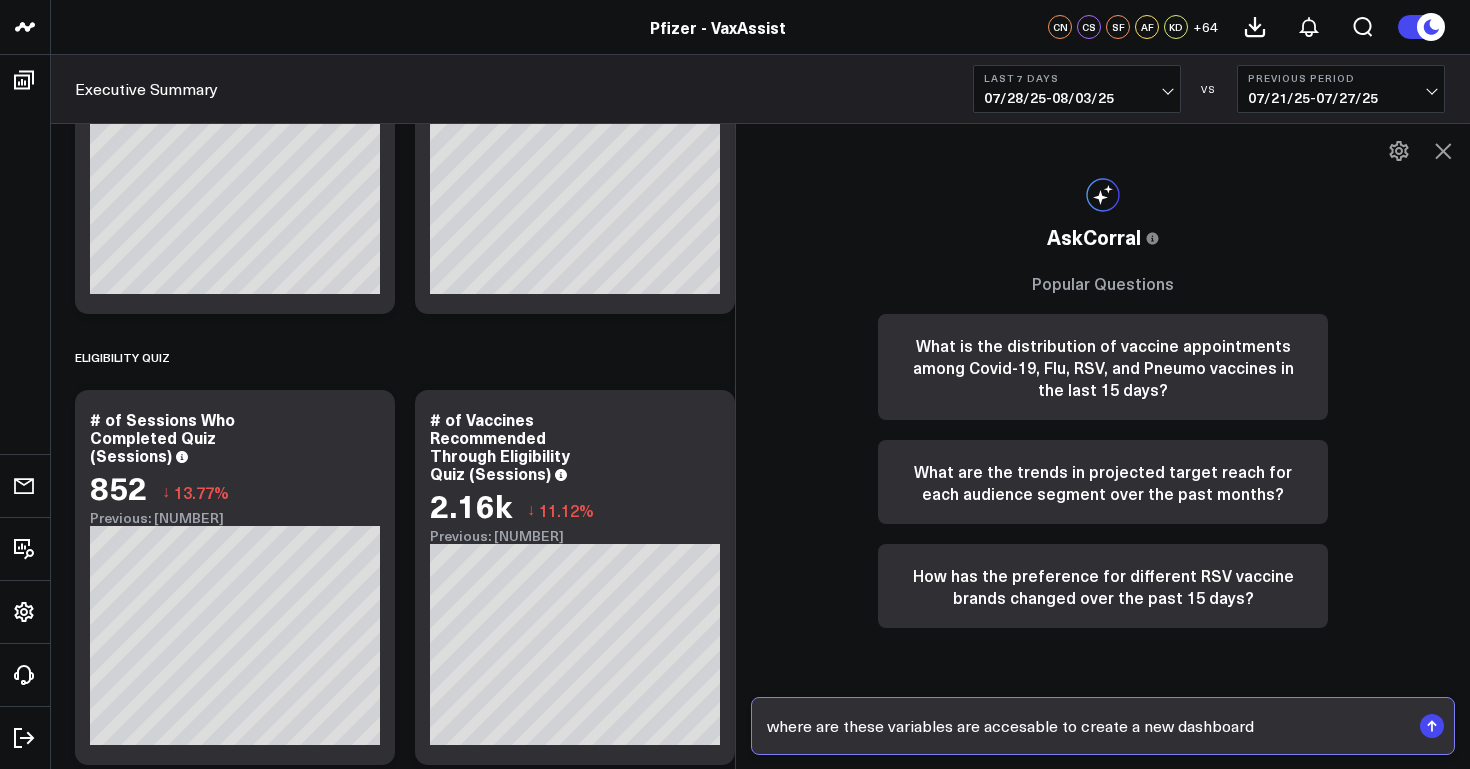 type on "where are these variables are accesable to create a new dashboard" 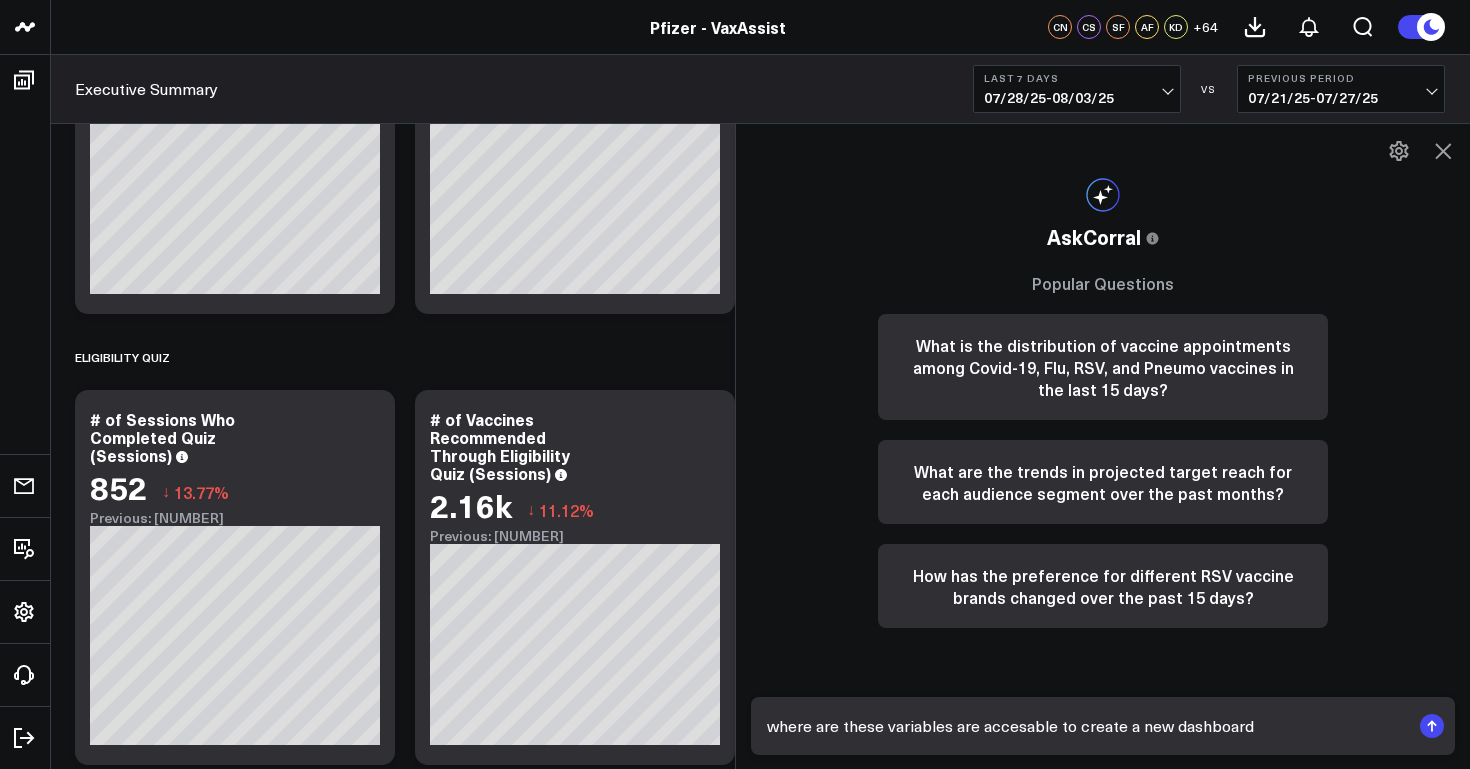 click 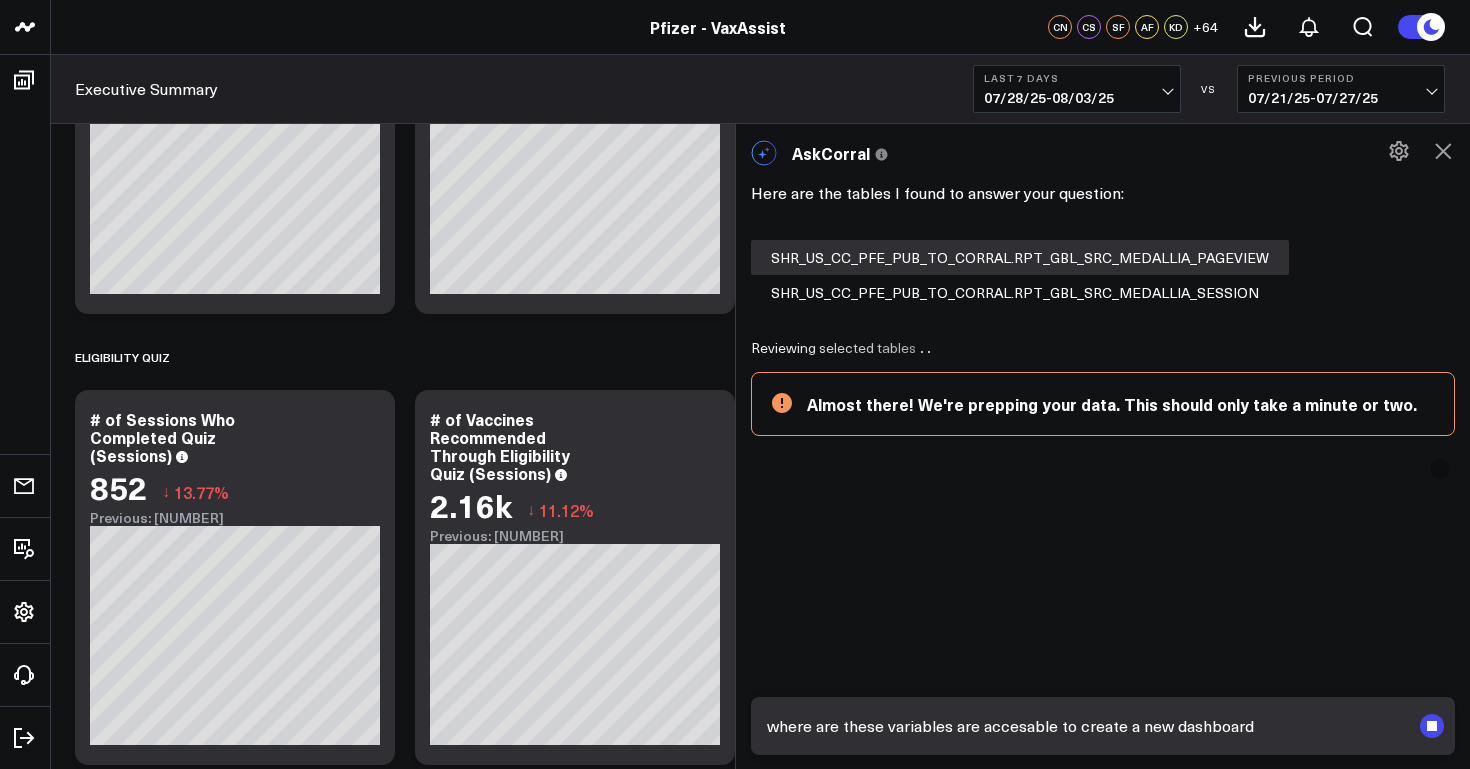scroll, scrollTop: 28, scrollLeft: 0, axis: vertical 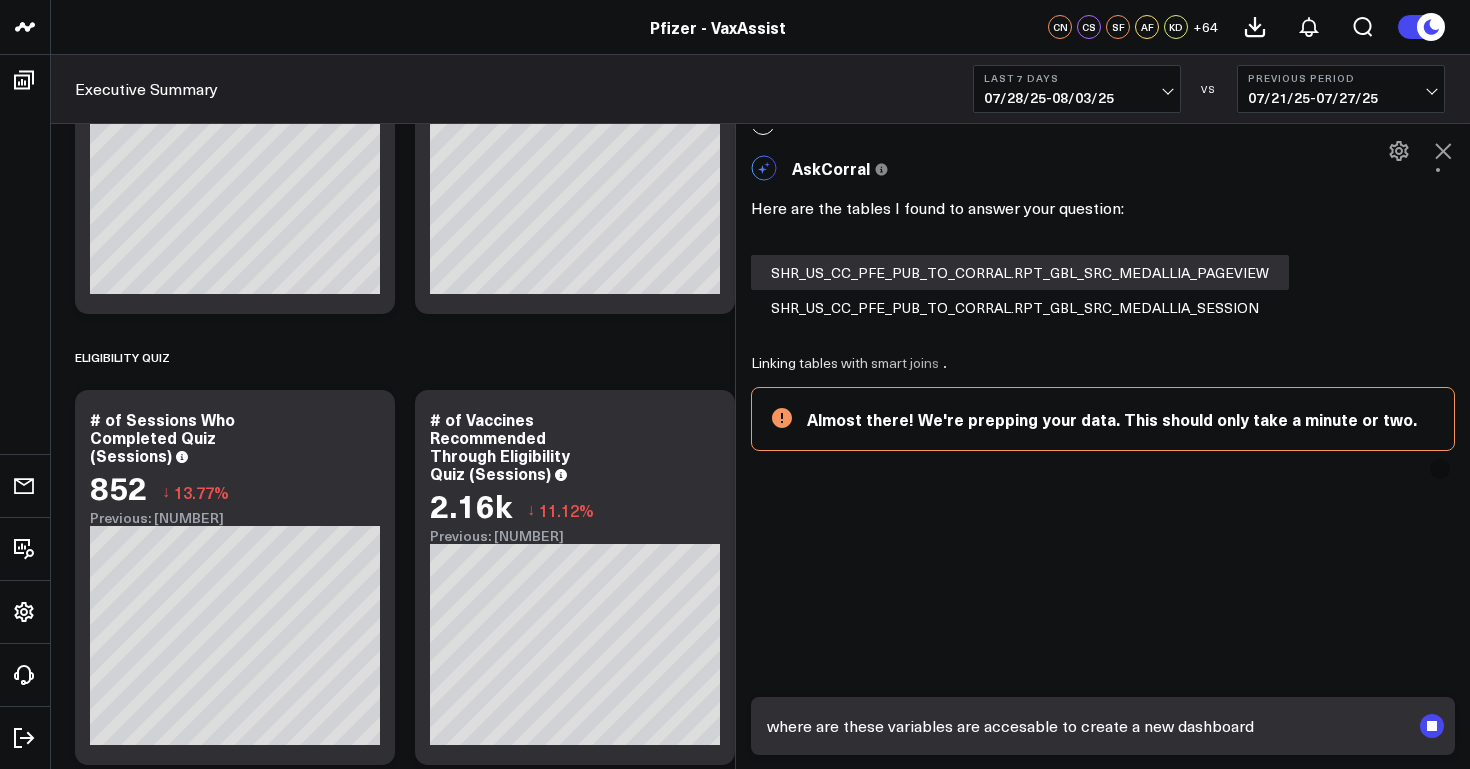click on "SHR_US_CC_PFE_PUB_TO_CORRAL.RPT_GBL_SRC_MEDALLIA_PAGEVIEW" at bounding box center (1020, 272) 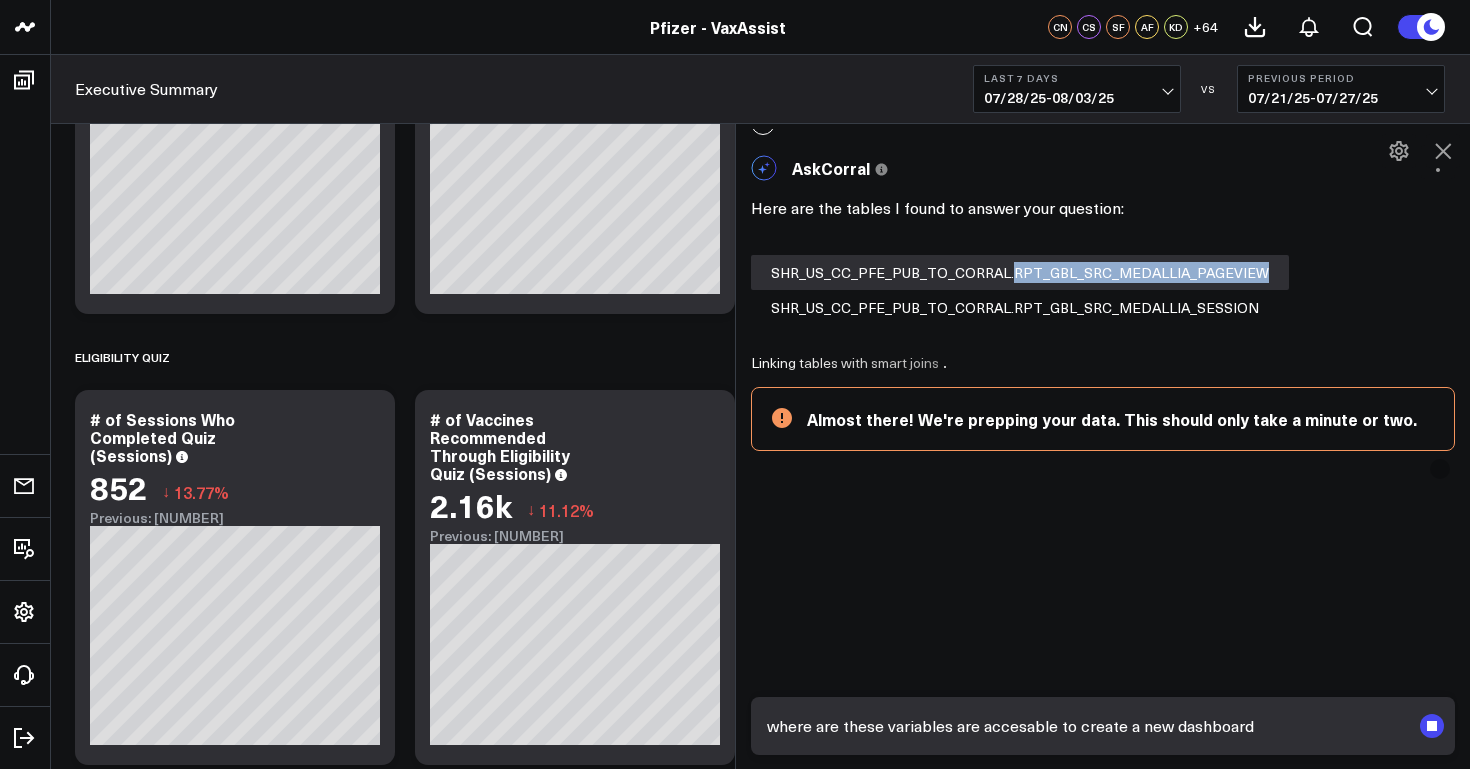 click on "SHR_US_CC_PFE_PUB_TO_CORRAL.RPT_GBL_SRC_MEDALLIA_PAGEVIEW" at bounding box center (1020, 272) 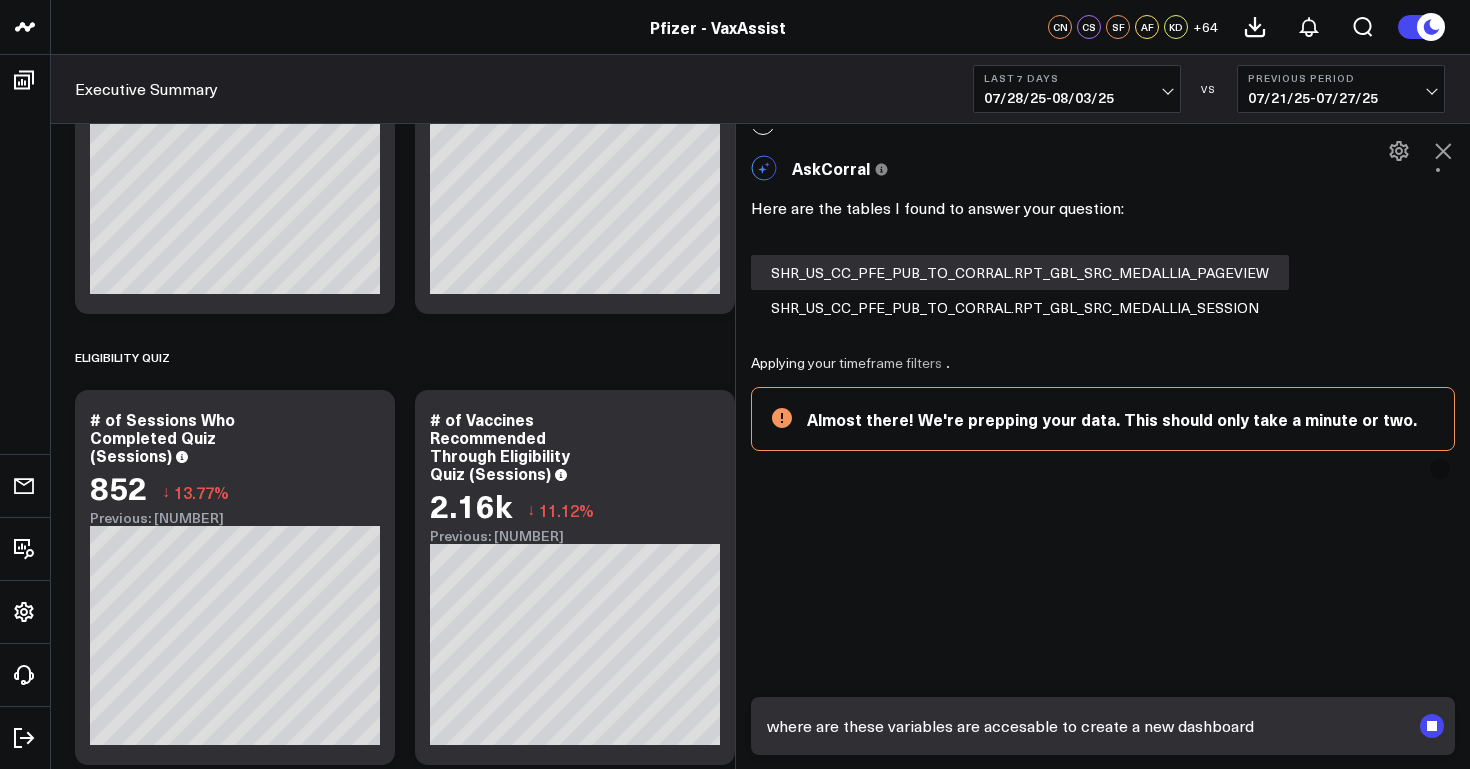 click on "Here are the tables I found to answer your question: SHR_US_CC_PFE_PUB_TO_CORRAL.RPT_GBL_SRC_MEDALLIA_PAGEVIEW SHR_US_CC_PFE_PUB_TO_CORRAL.RPT_GBL_SRC_MEDALLIA_SESSION Applying your timeframe filters Almost there! We're prepping your data. This should only take a minute or two." at bounding box center (1103, 321) 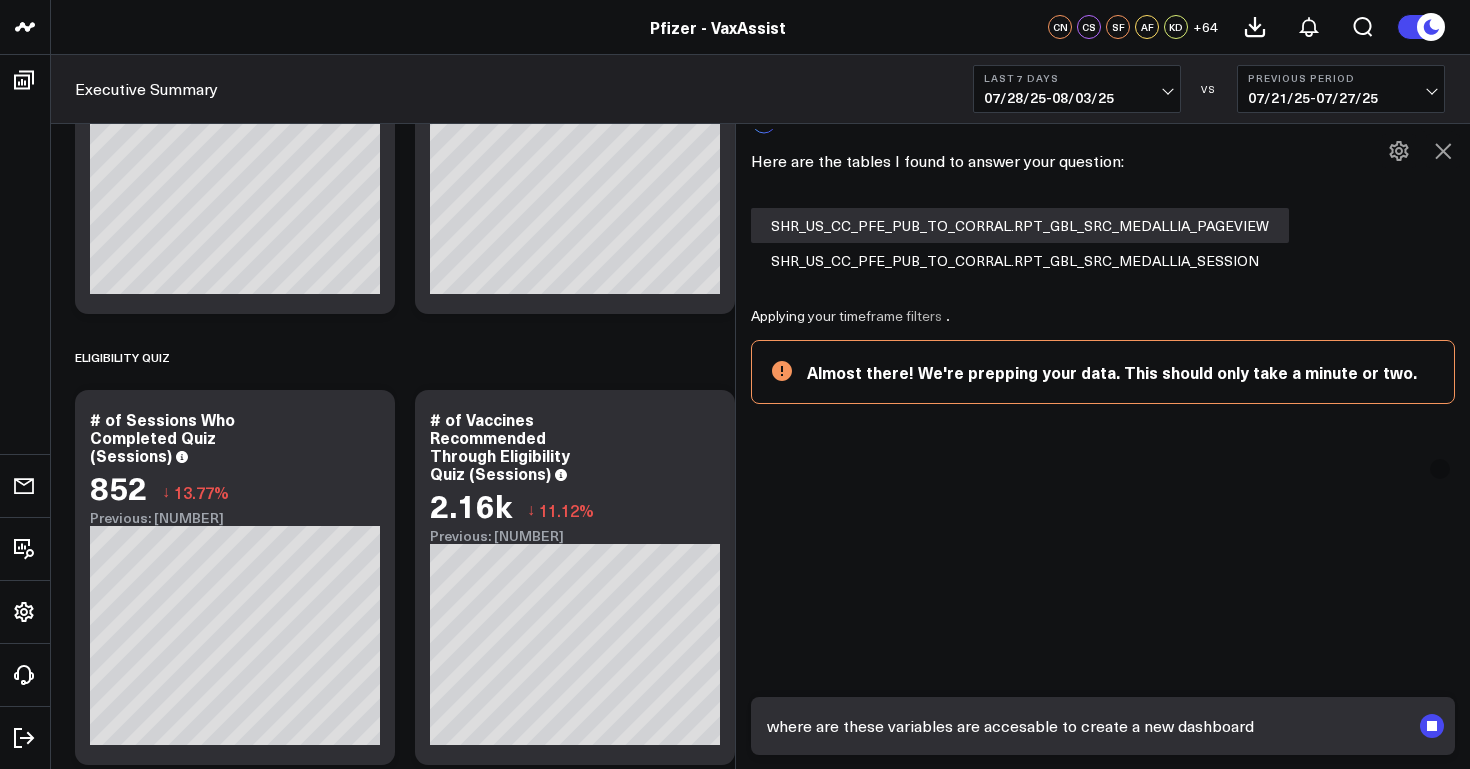 scroll, scrollTop: 107, scrollLeft: 0, axis: vertical 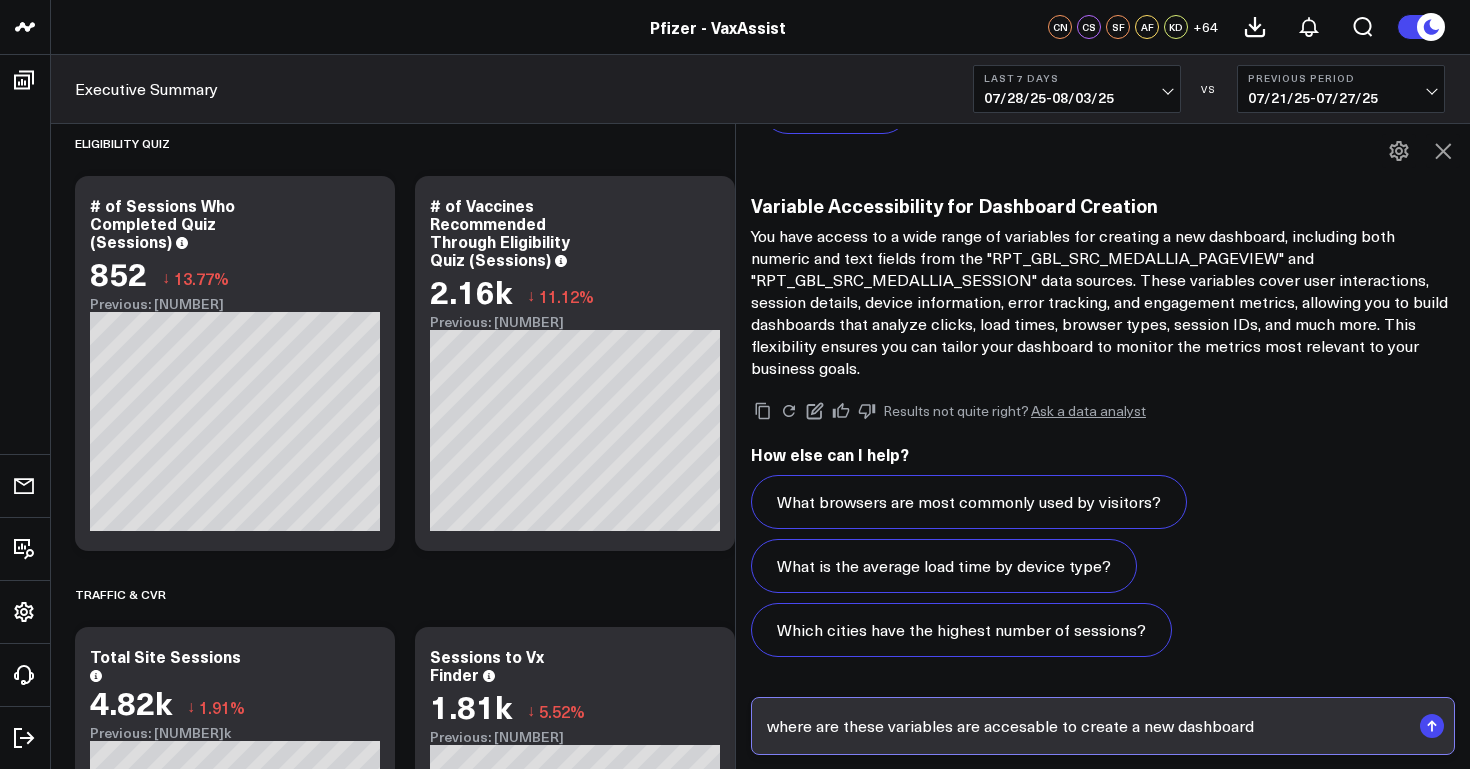 click on "where are these variables are accesable to create a new dashboard" at bounding box center [1086, 726] 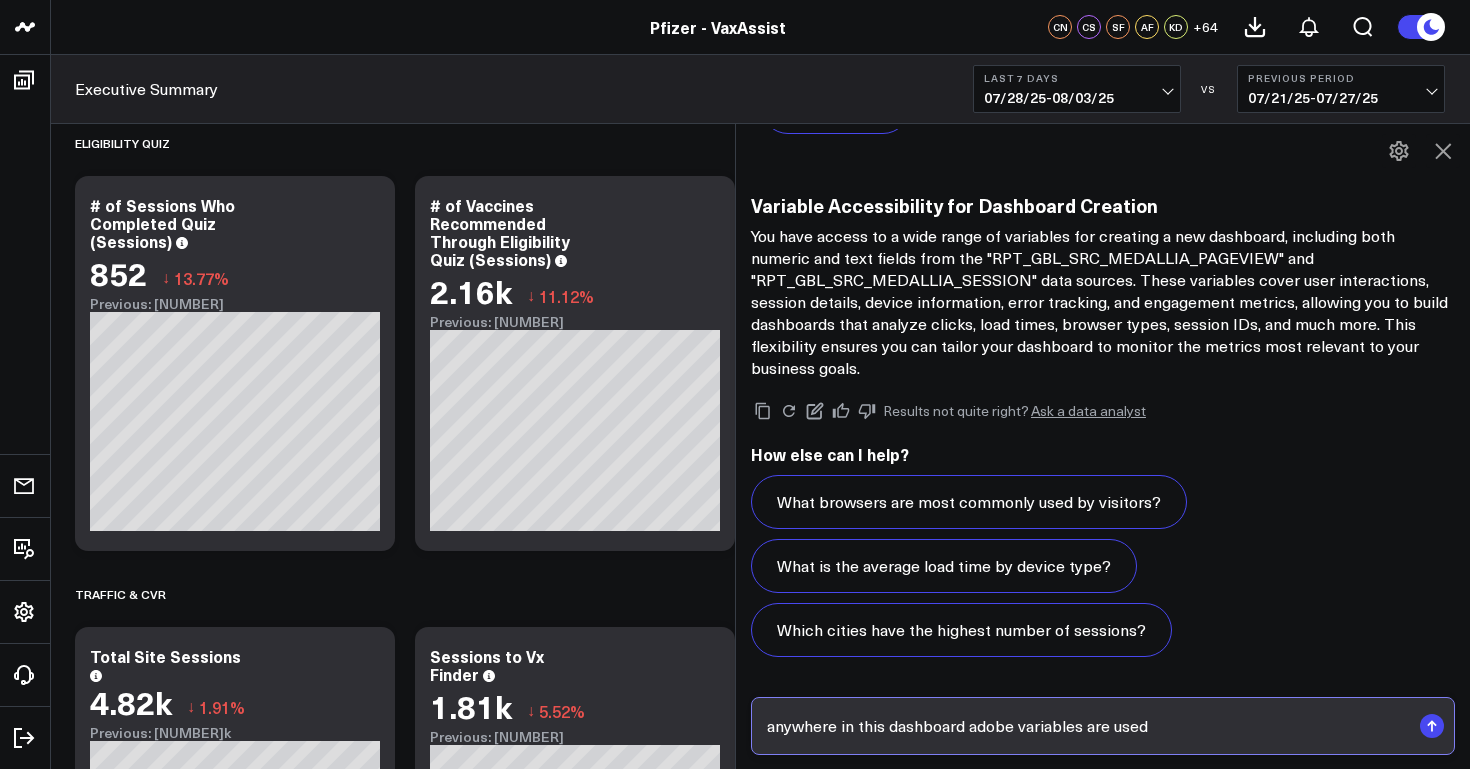 type on "anywhere in this dashboard adobe variables are used?" 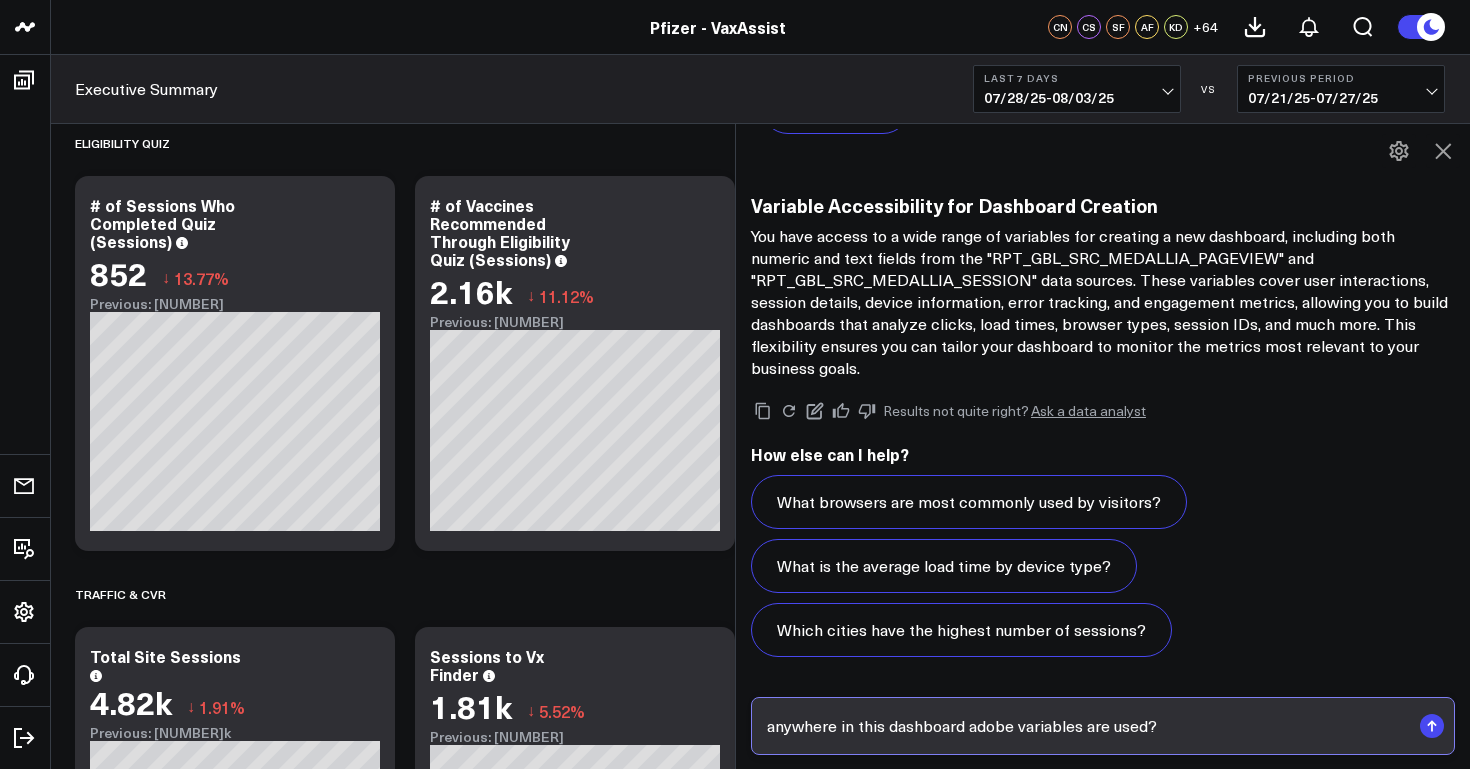 type 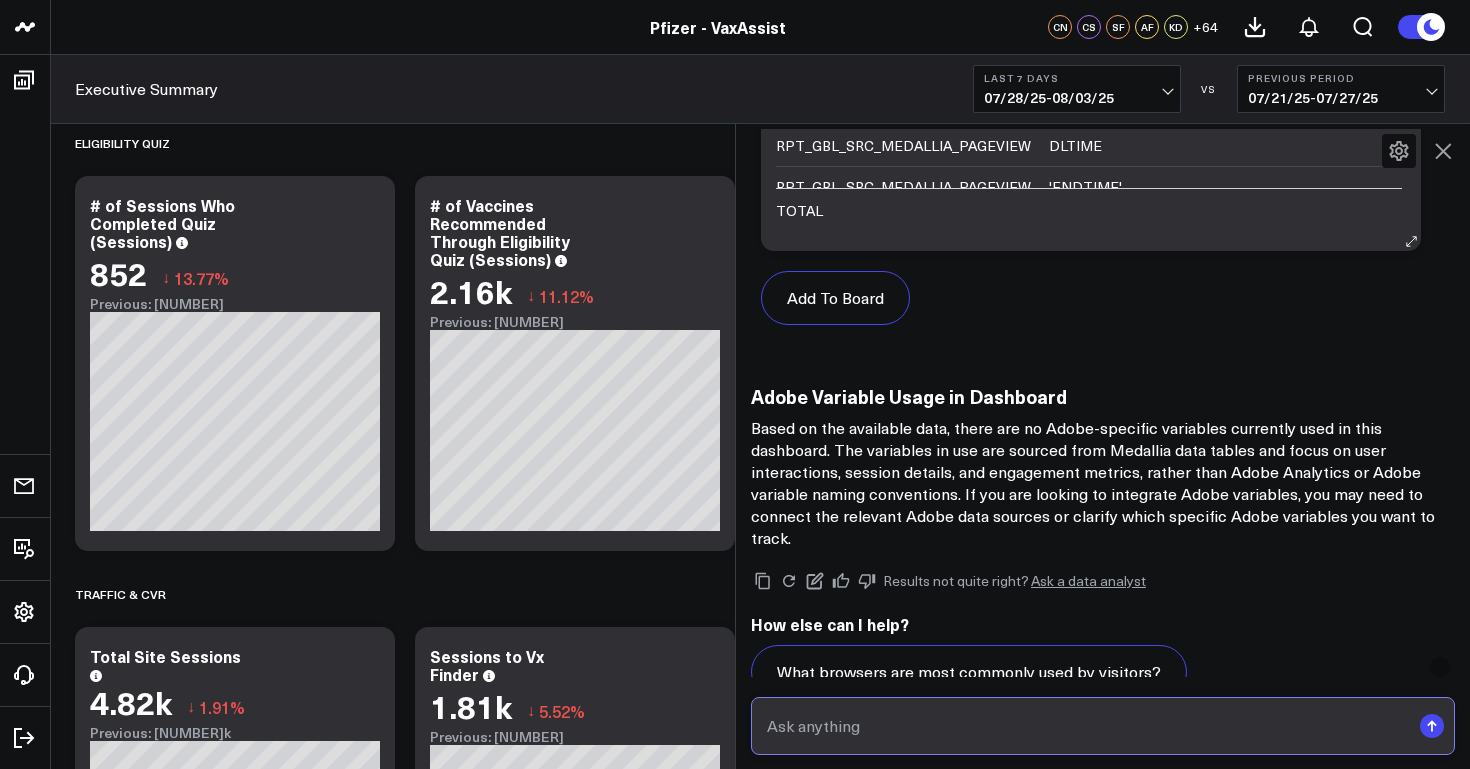 scroll, scrollTop: 2631, scrollLeft: 0, axis: vertical 